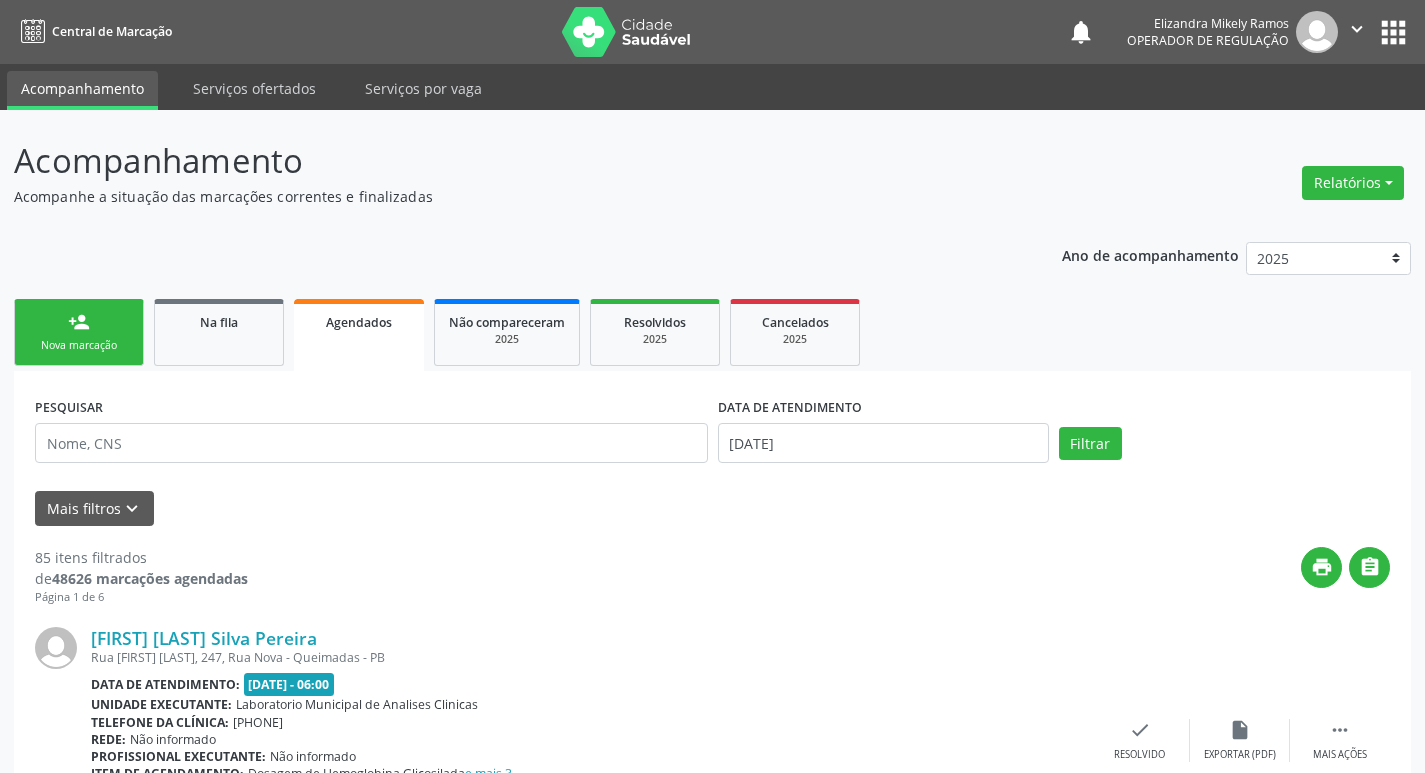 click on "Nova marcação" at bounding box center (79, 345) 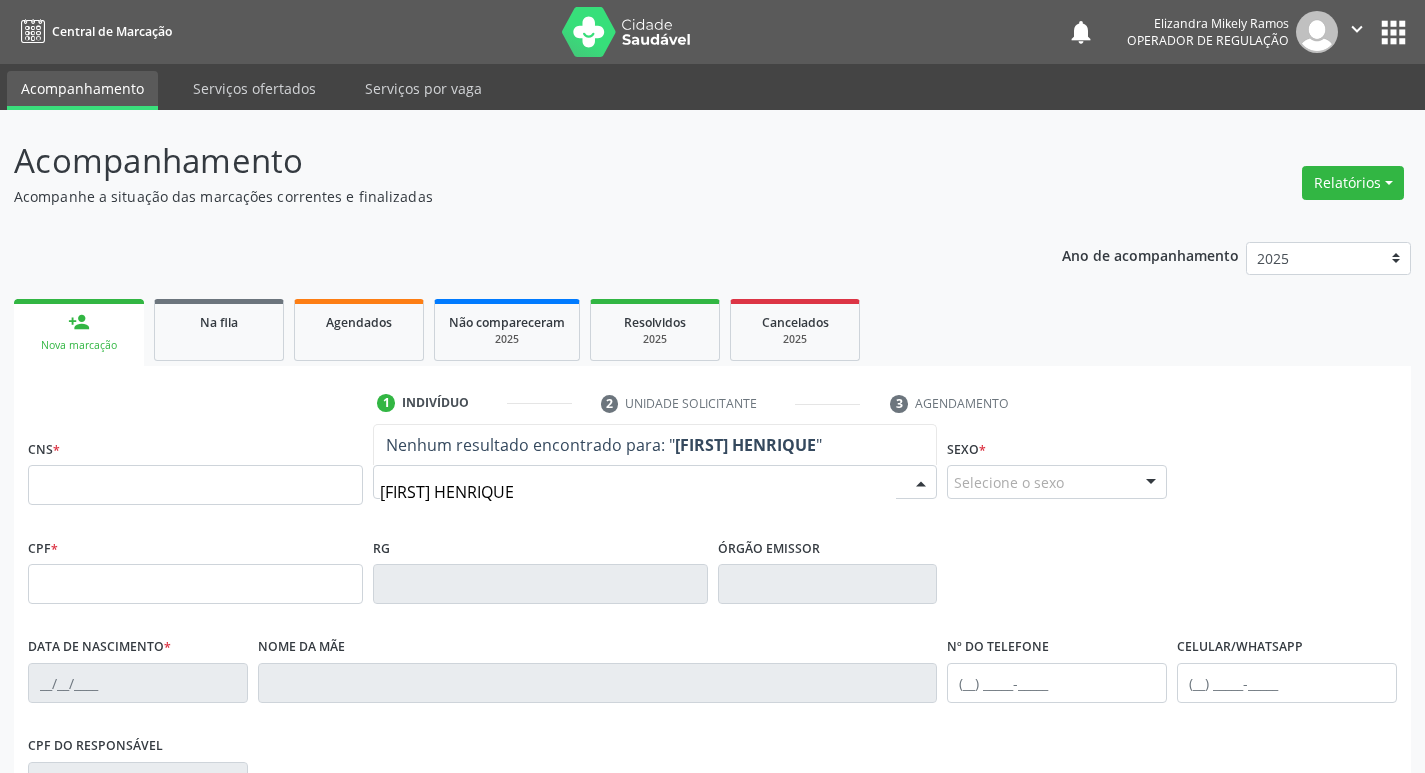 type on "[FIRST] HENRIQUE A" 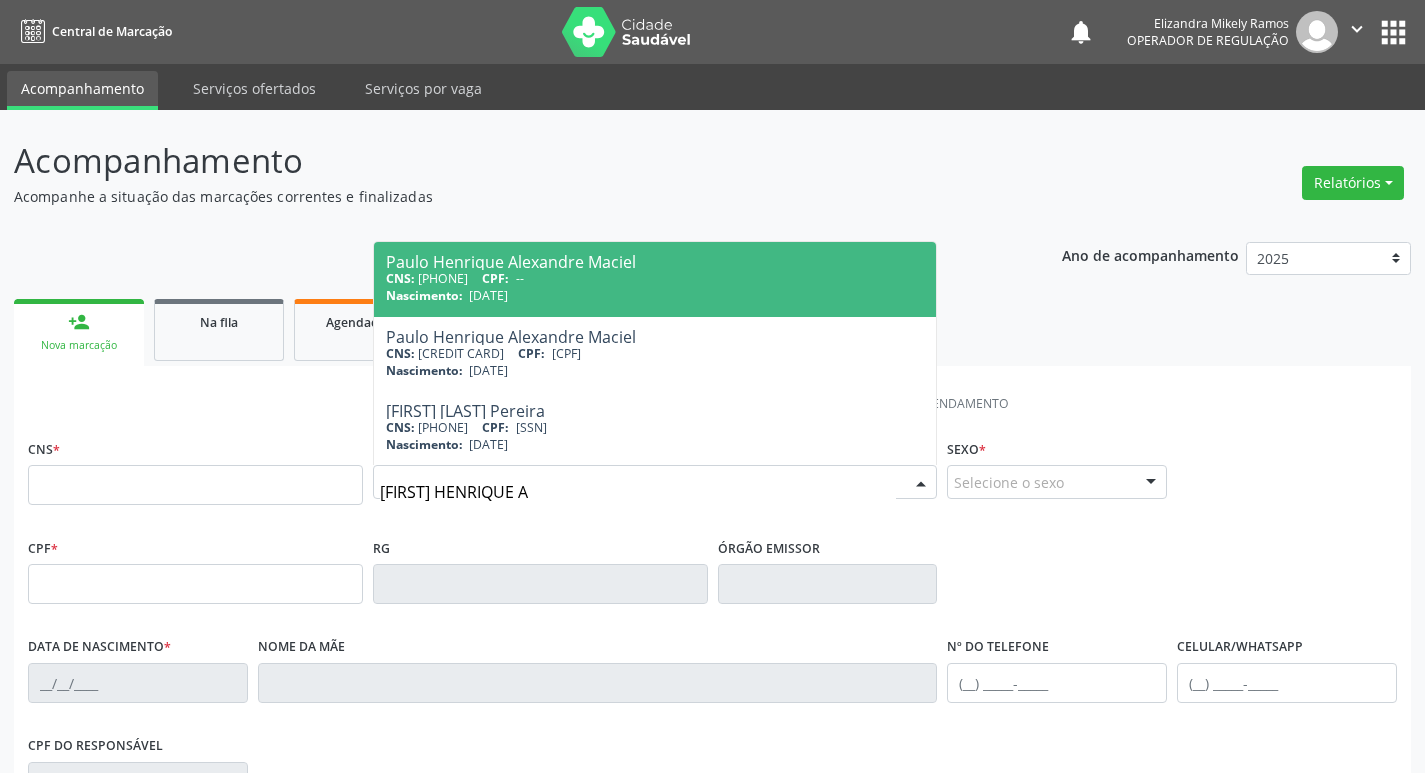 click on "Nascimento:
[DATE]" at bounding box center [655, 295] 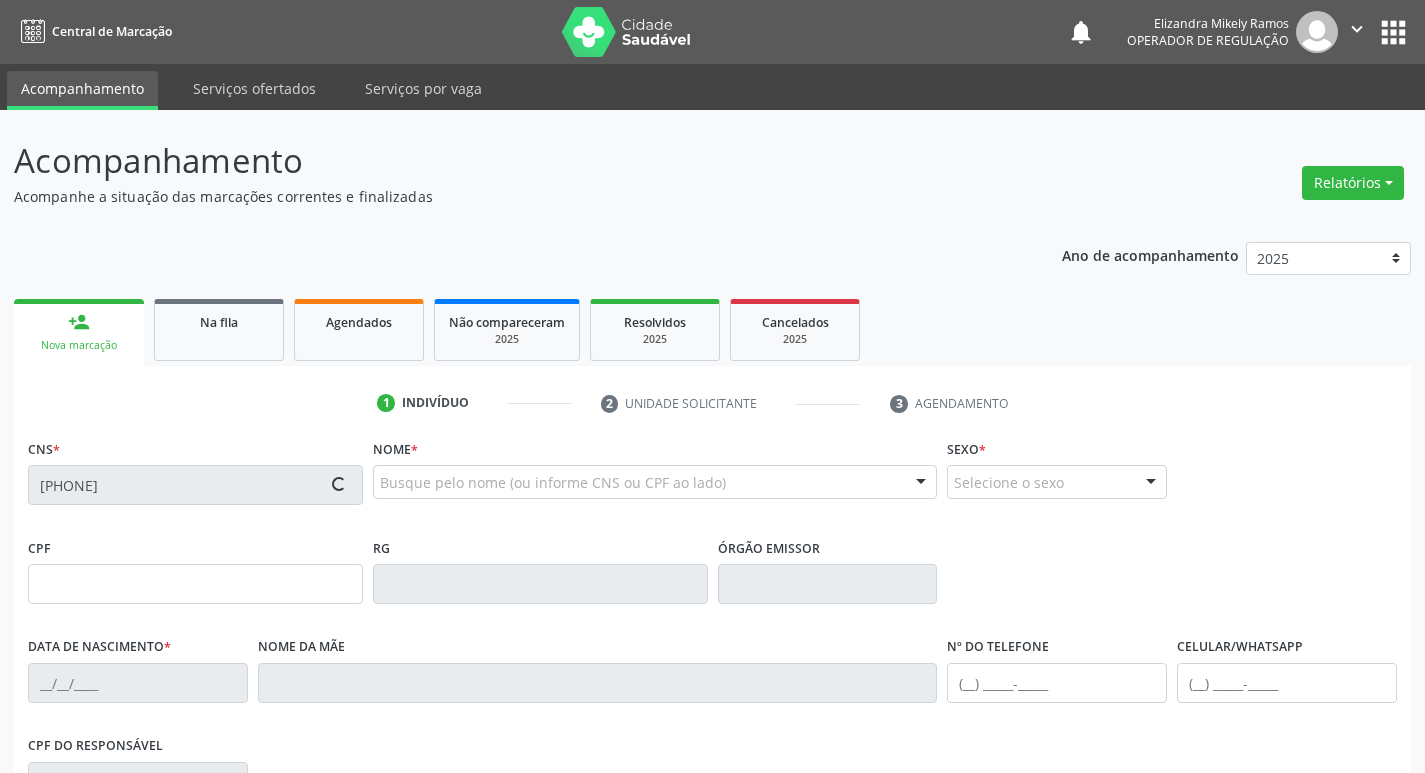 type on "[DATE]" 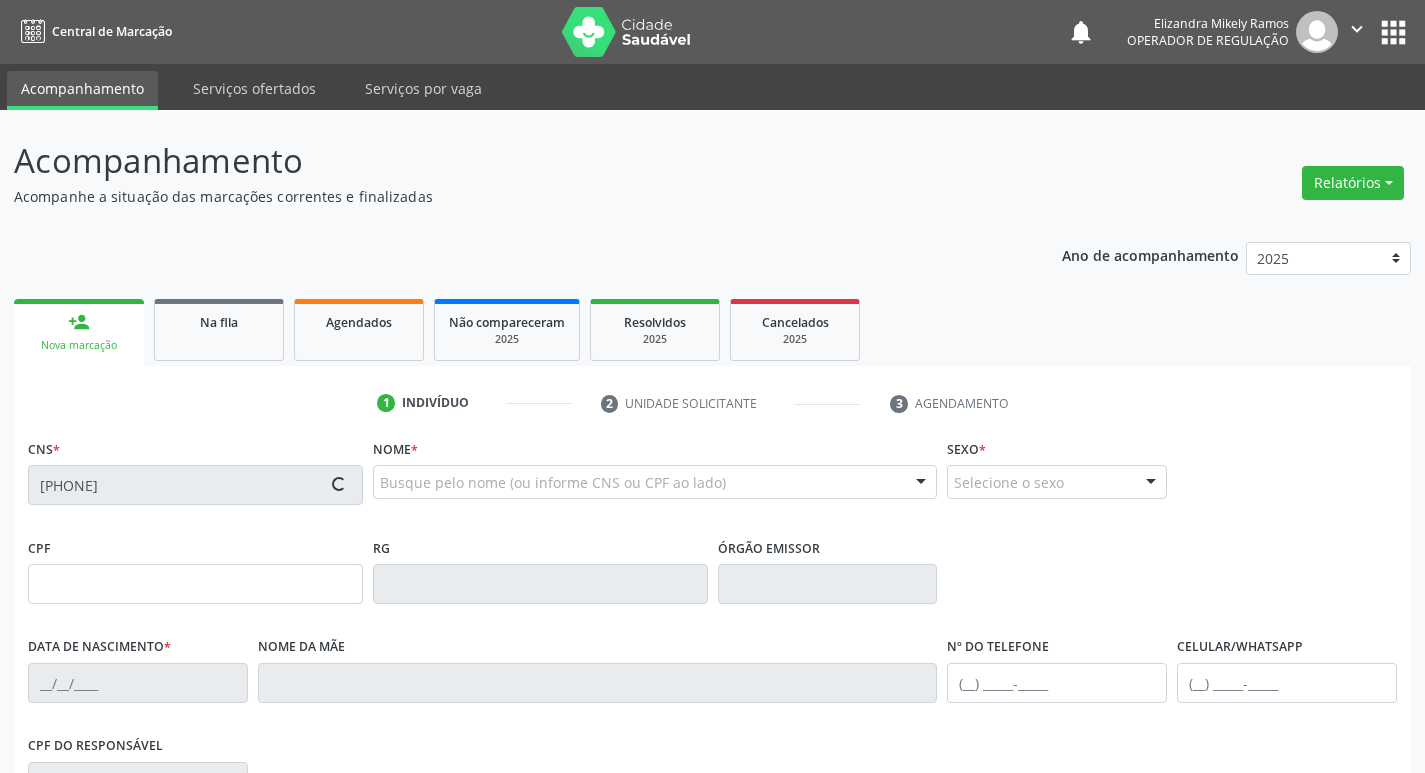type on "[FIRST] [LAST] Ferreira" 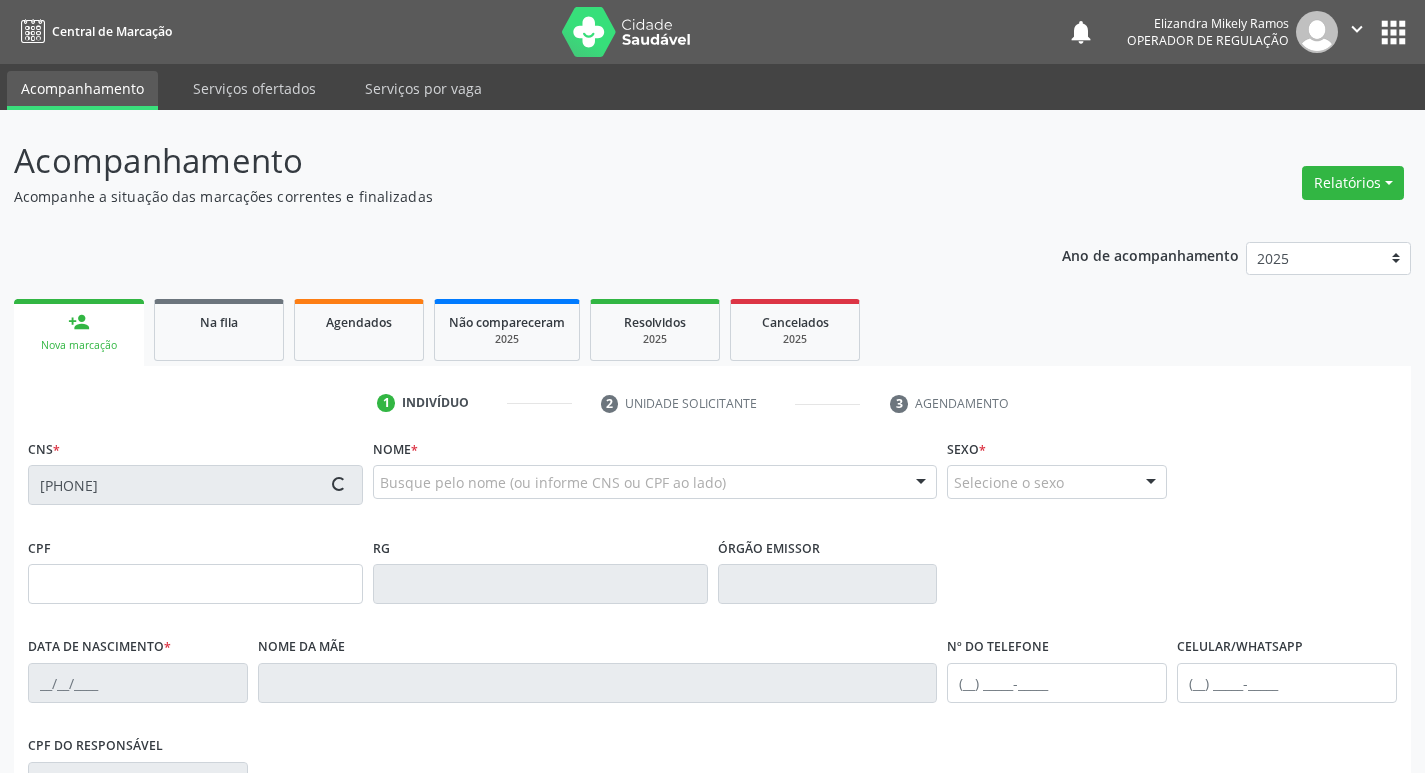 type on "([PHONE])" 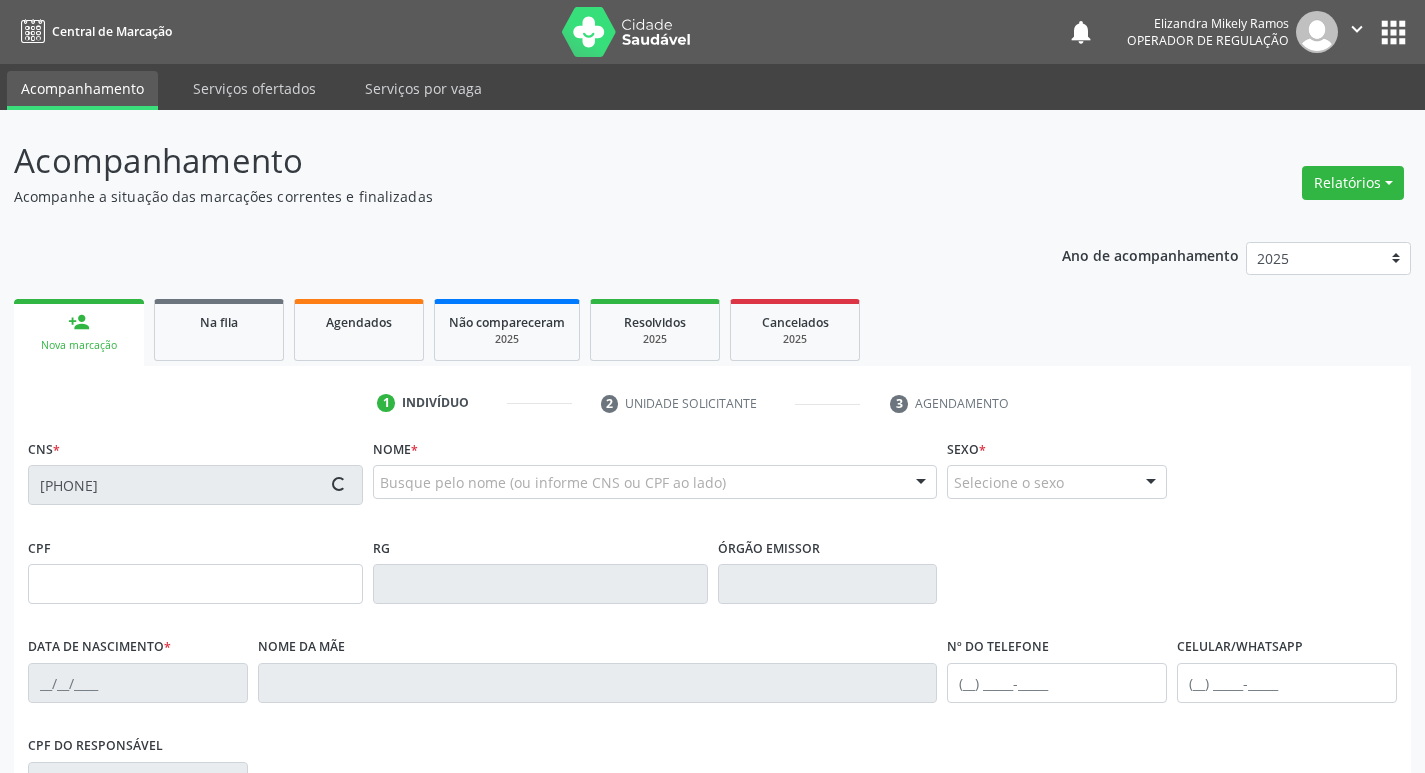 type on "89" 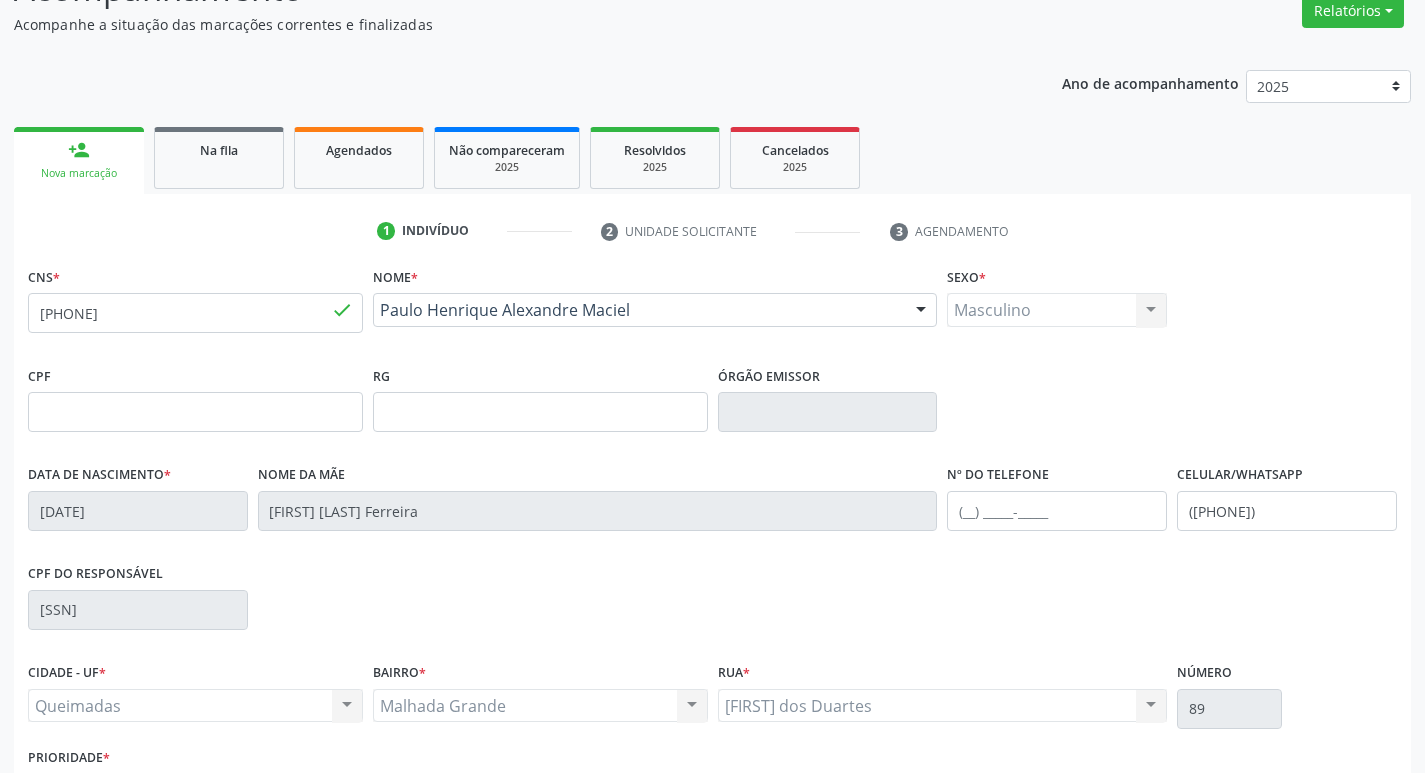 scroll, scrollTop: 311, scrollLeft: 0, axis: vertical 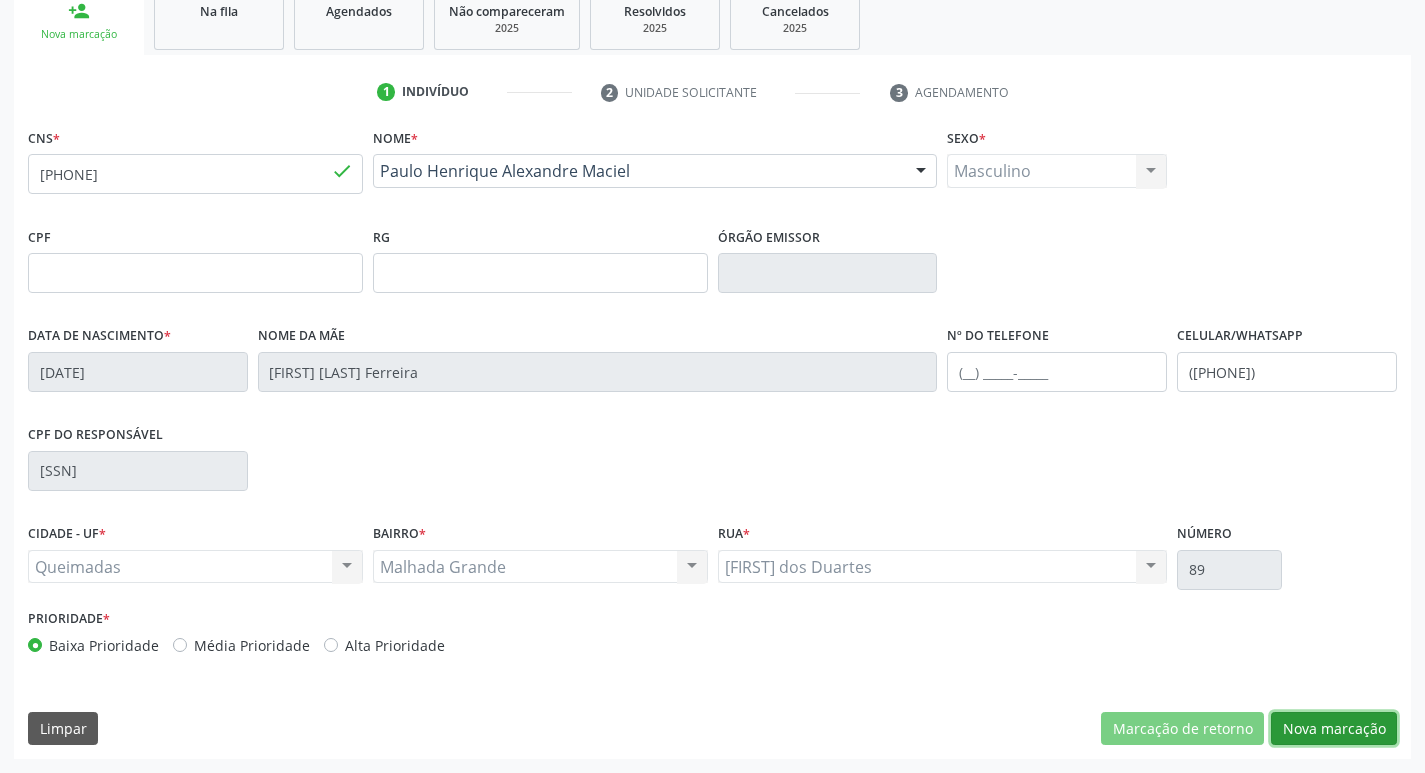 click on "Nova marcação" at bounding box center [1334, 729] 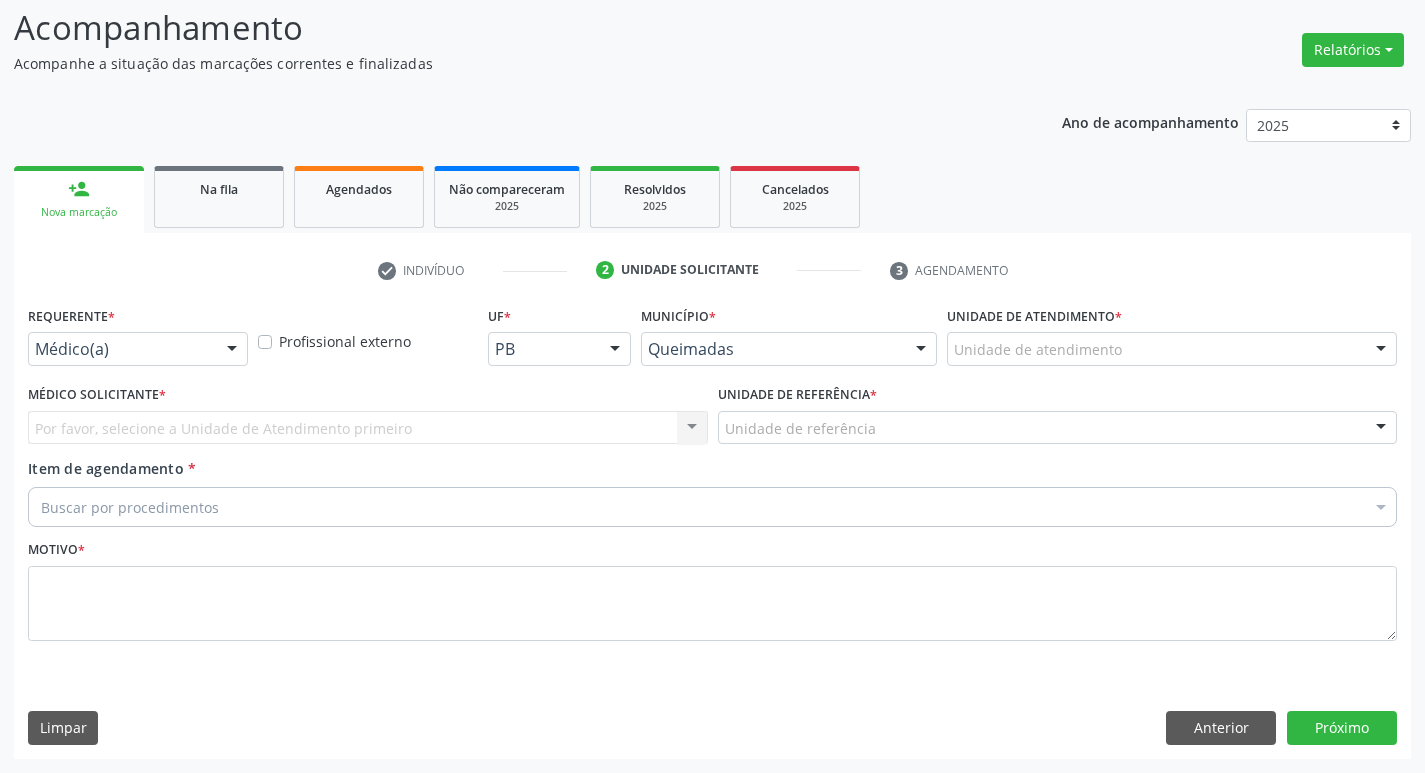 scroll, scrollTop: 133, scrollLeft: 0, axis: vertical 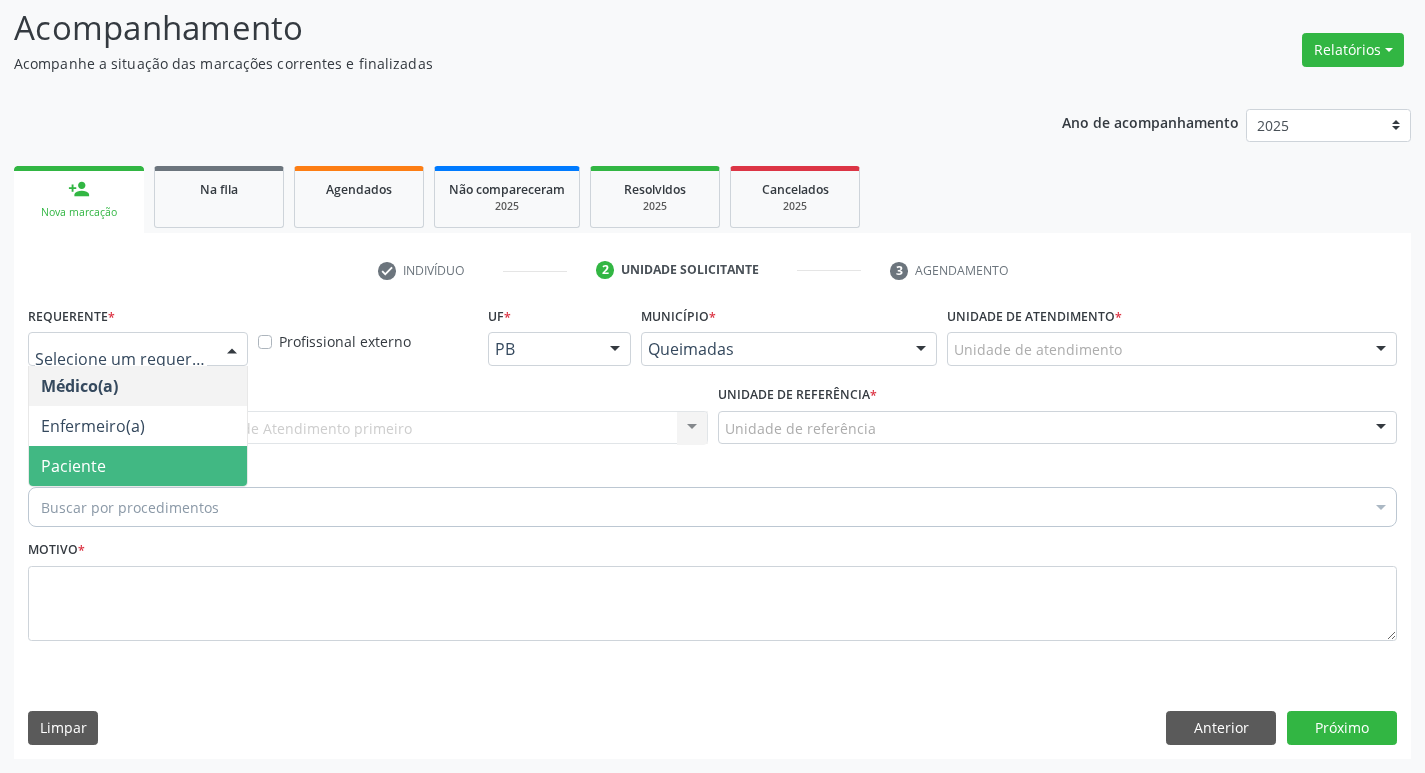 click on "Paciente" at bounding box center [138, 466] 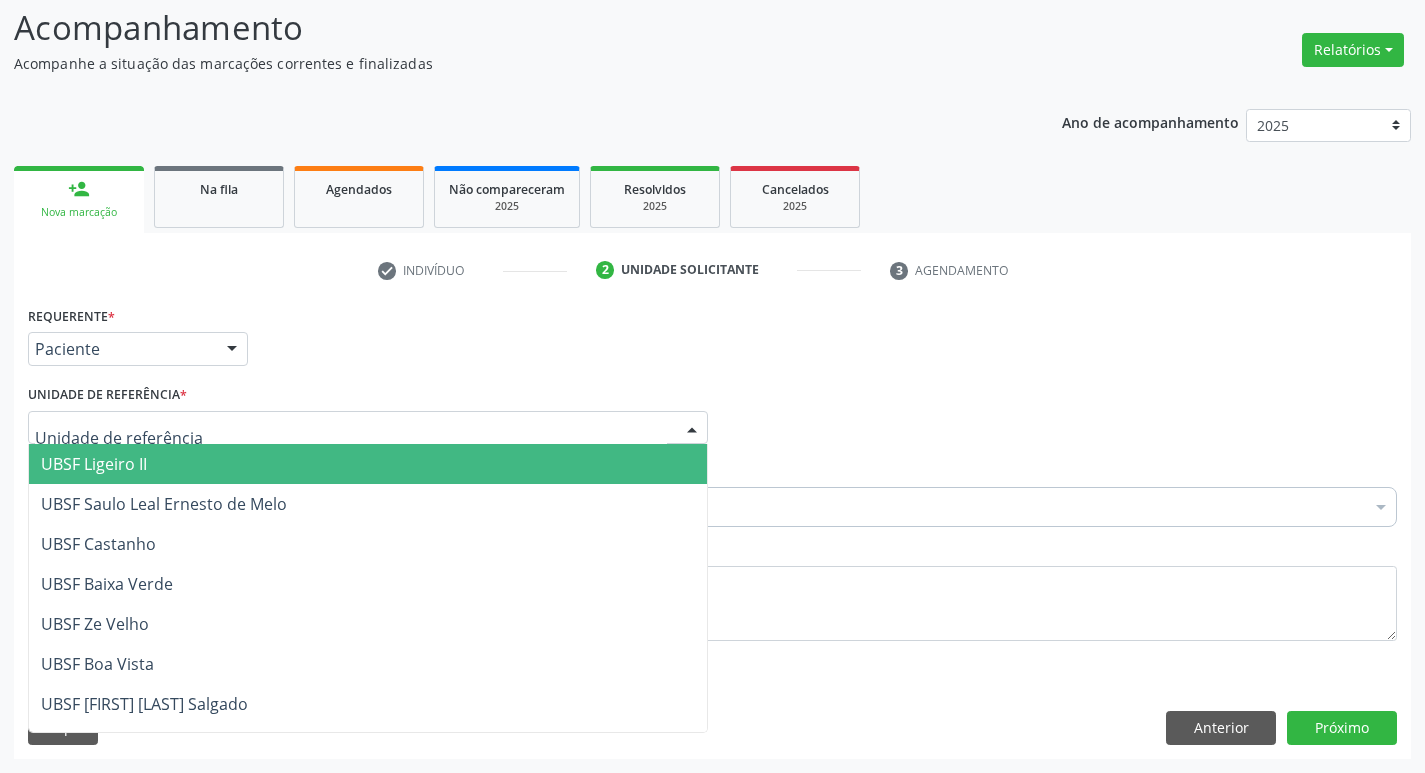 type on "M" 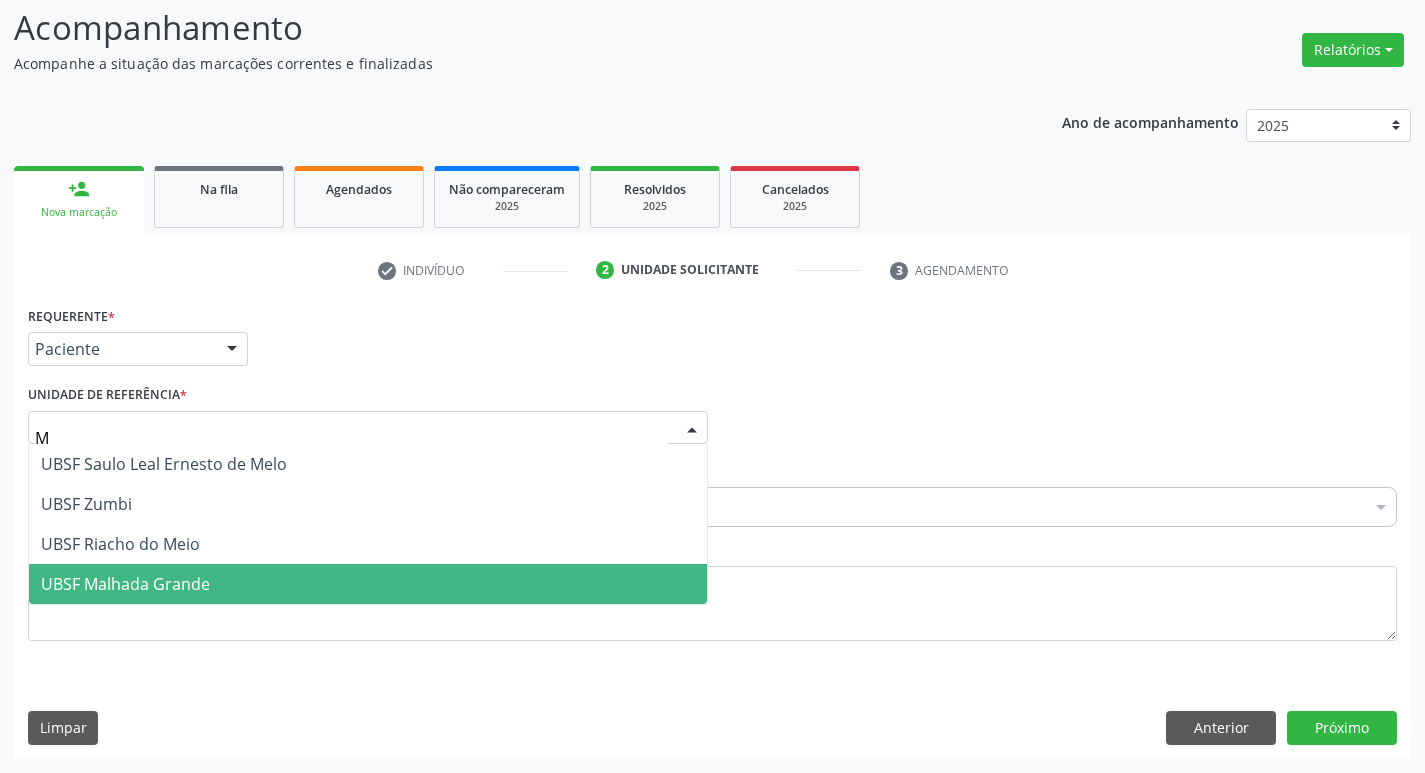 click on "UBSF Malhada Grande" at bounding box center (125, 584) 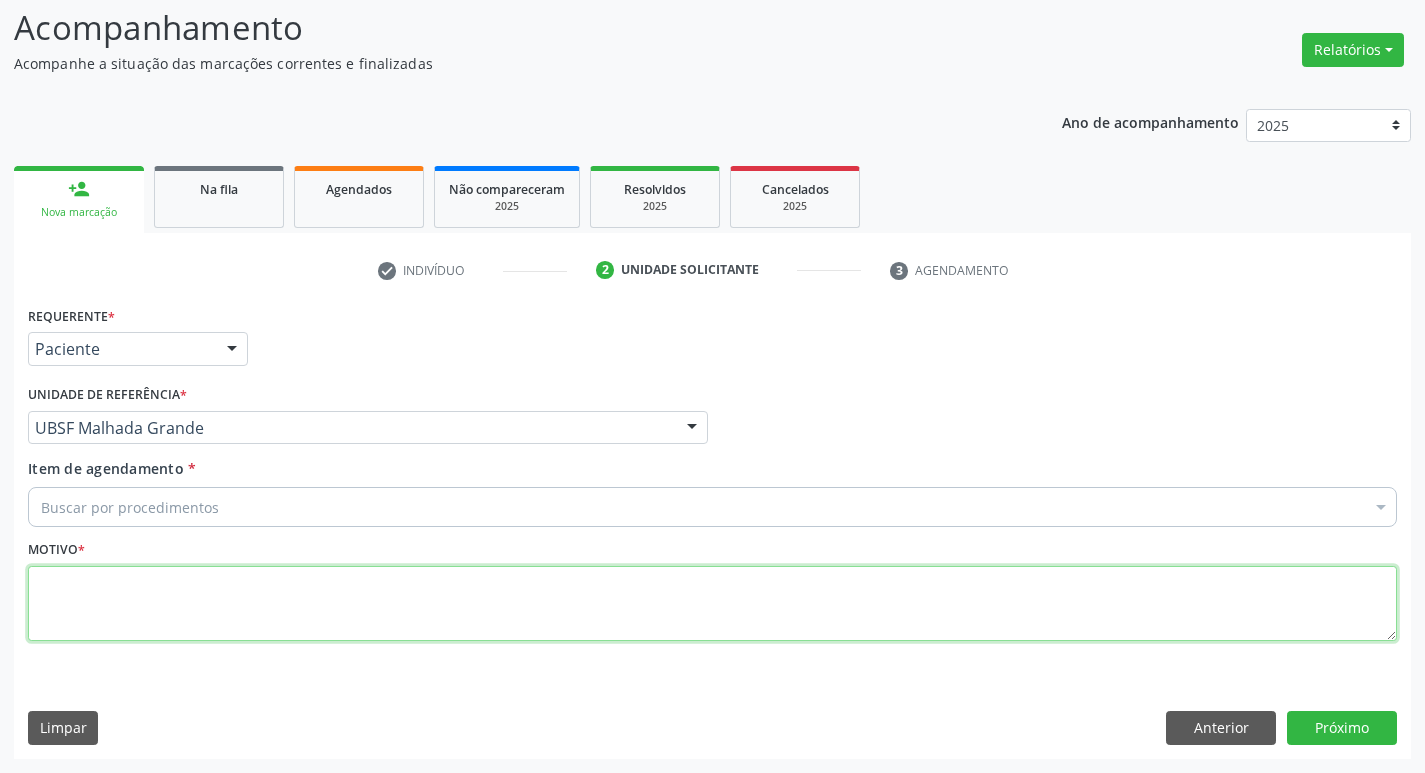 click at bounding box center (712, 604) 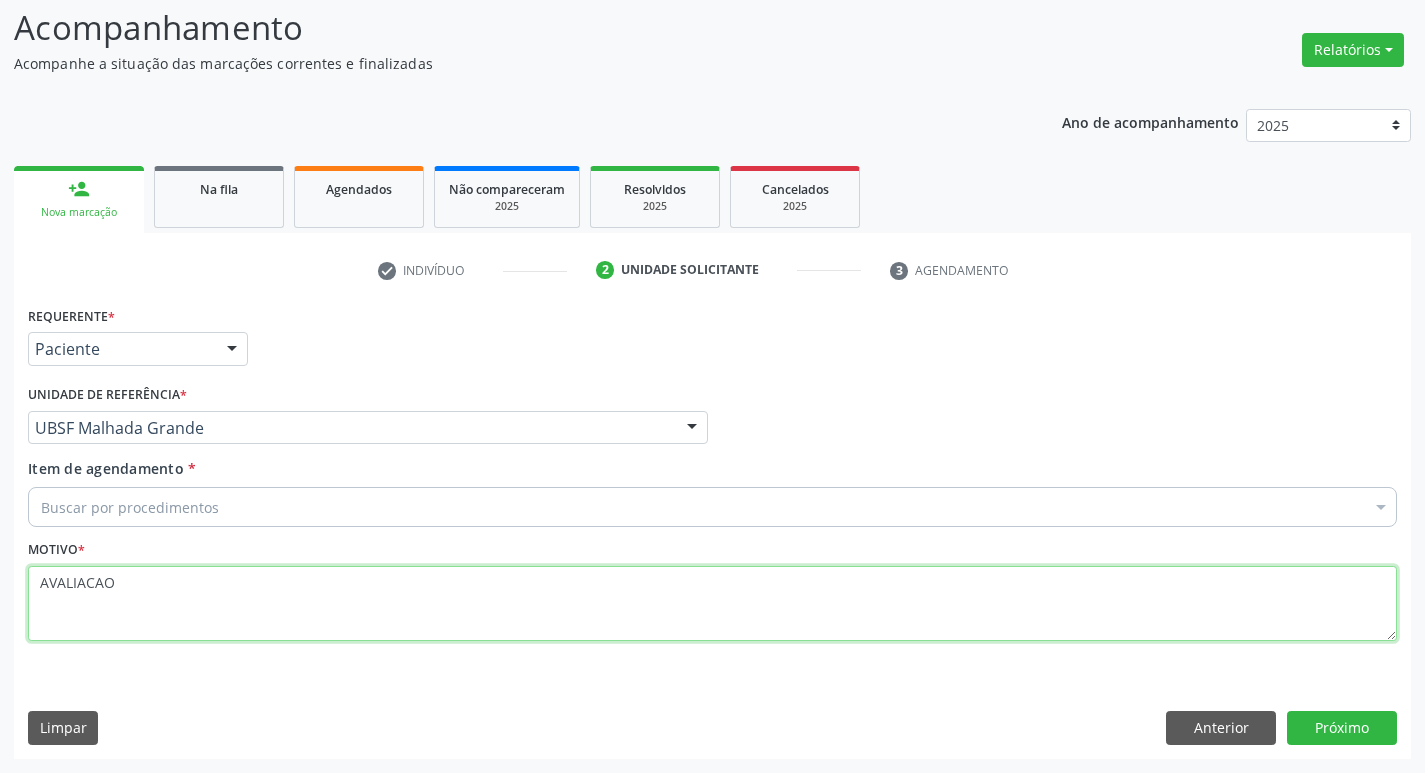 type on "AVALIACAO" 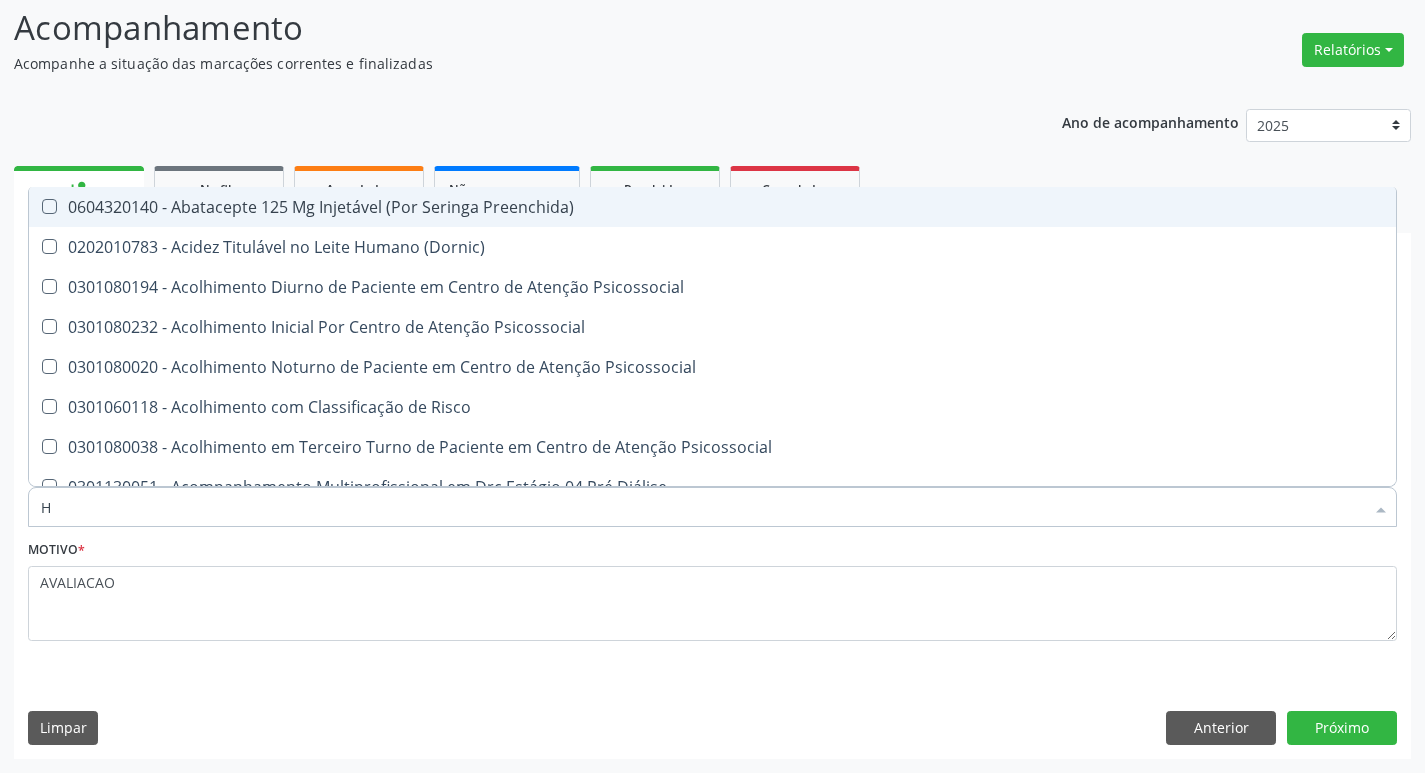 type on "HEMOGR" 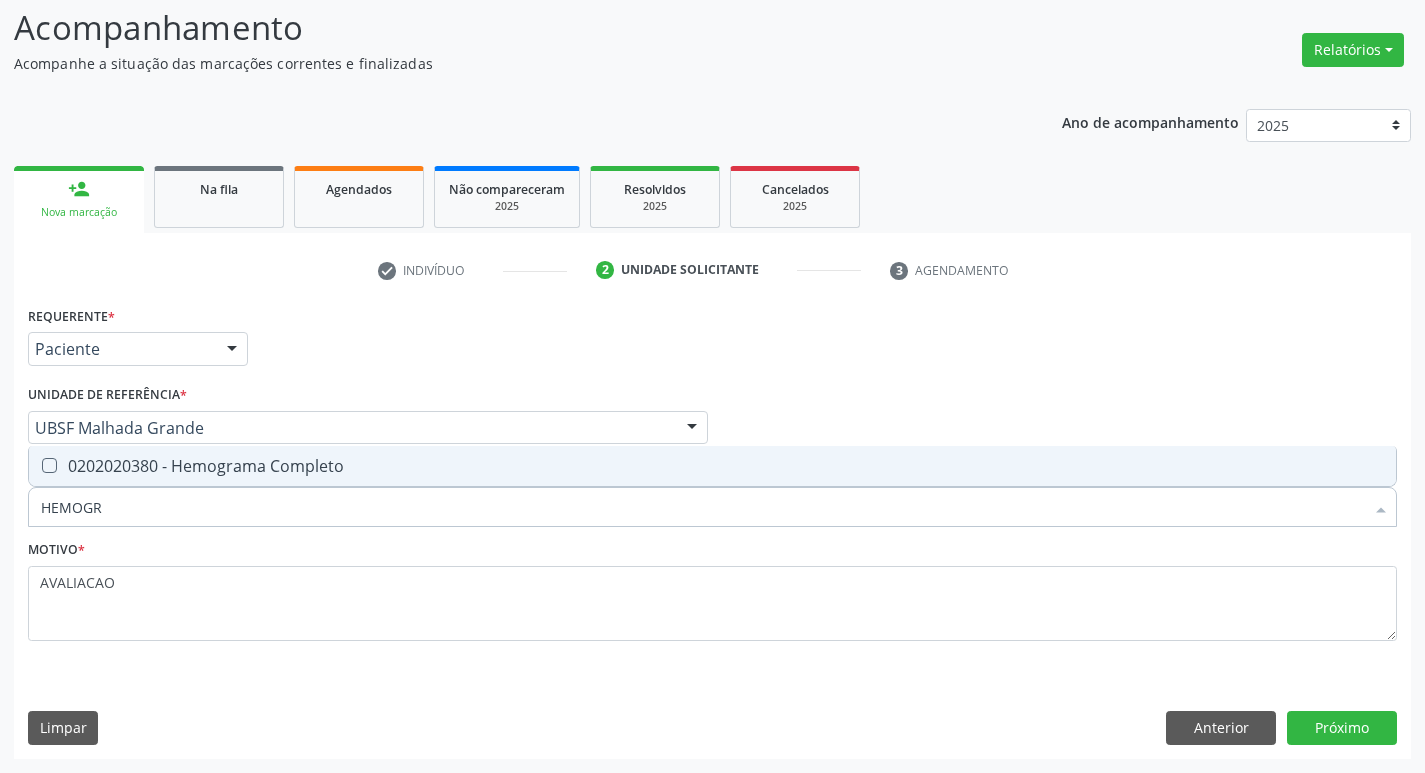click on "0202020380 - Hemograma Completo" at bounding box center (712, 466) 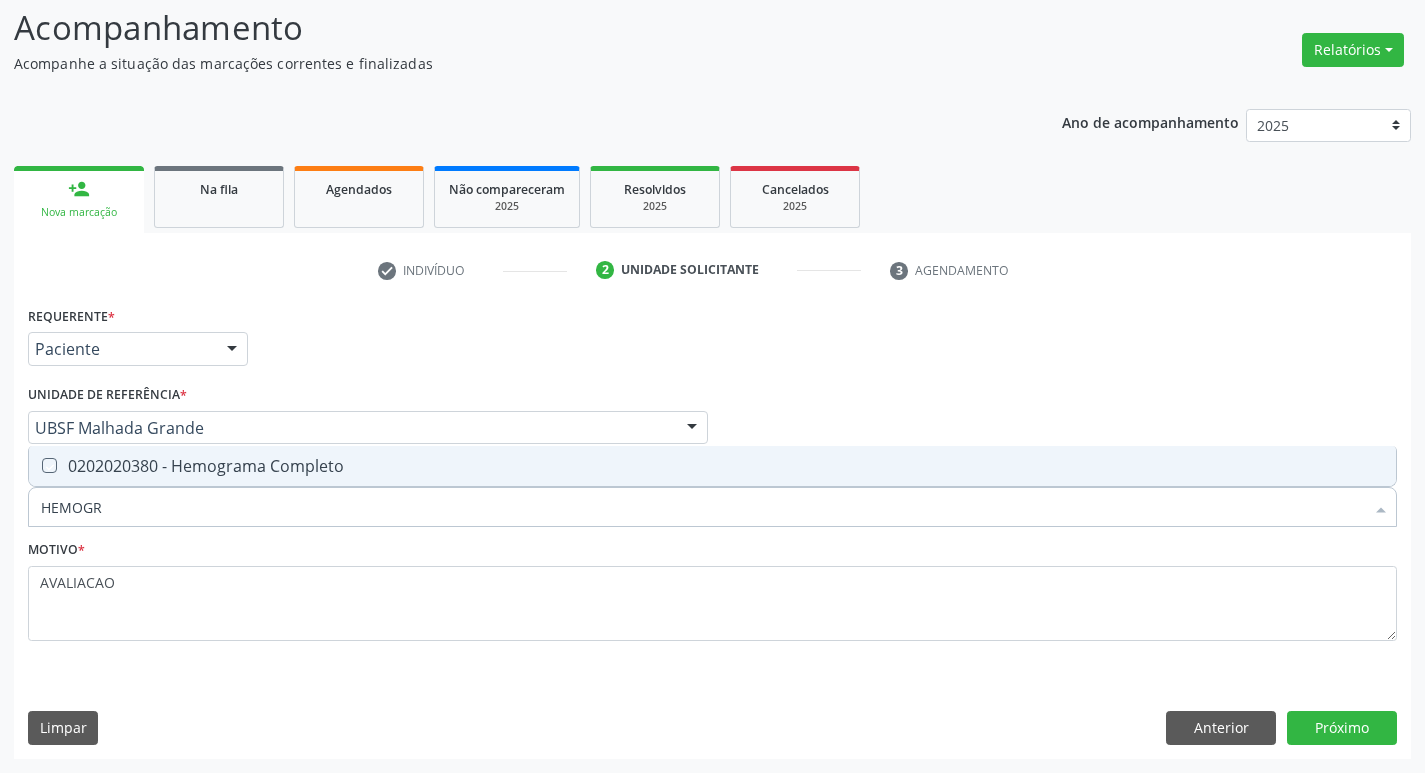 checkbox on "true" 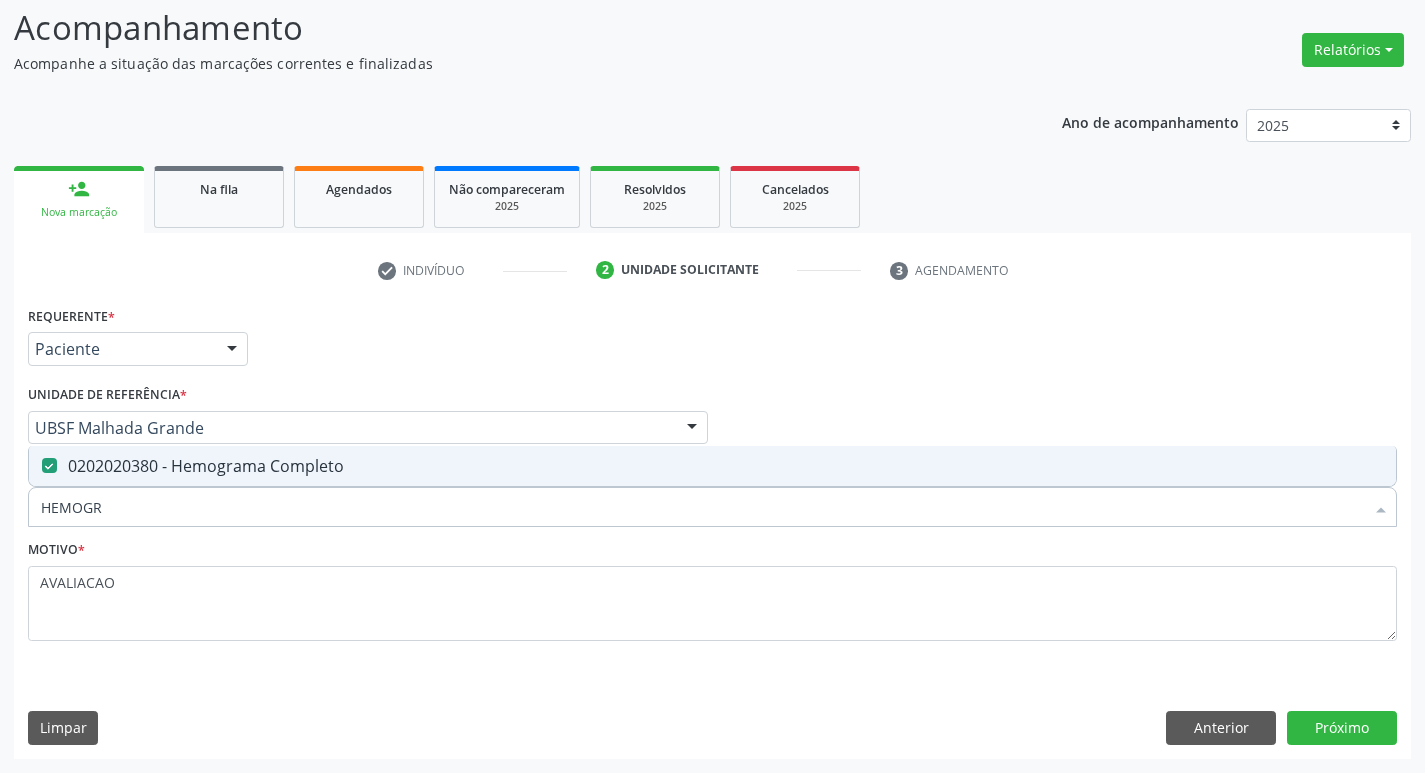 type on "HEMOG" 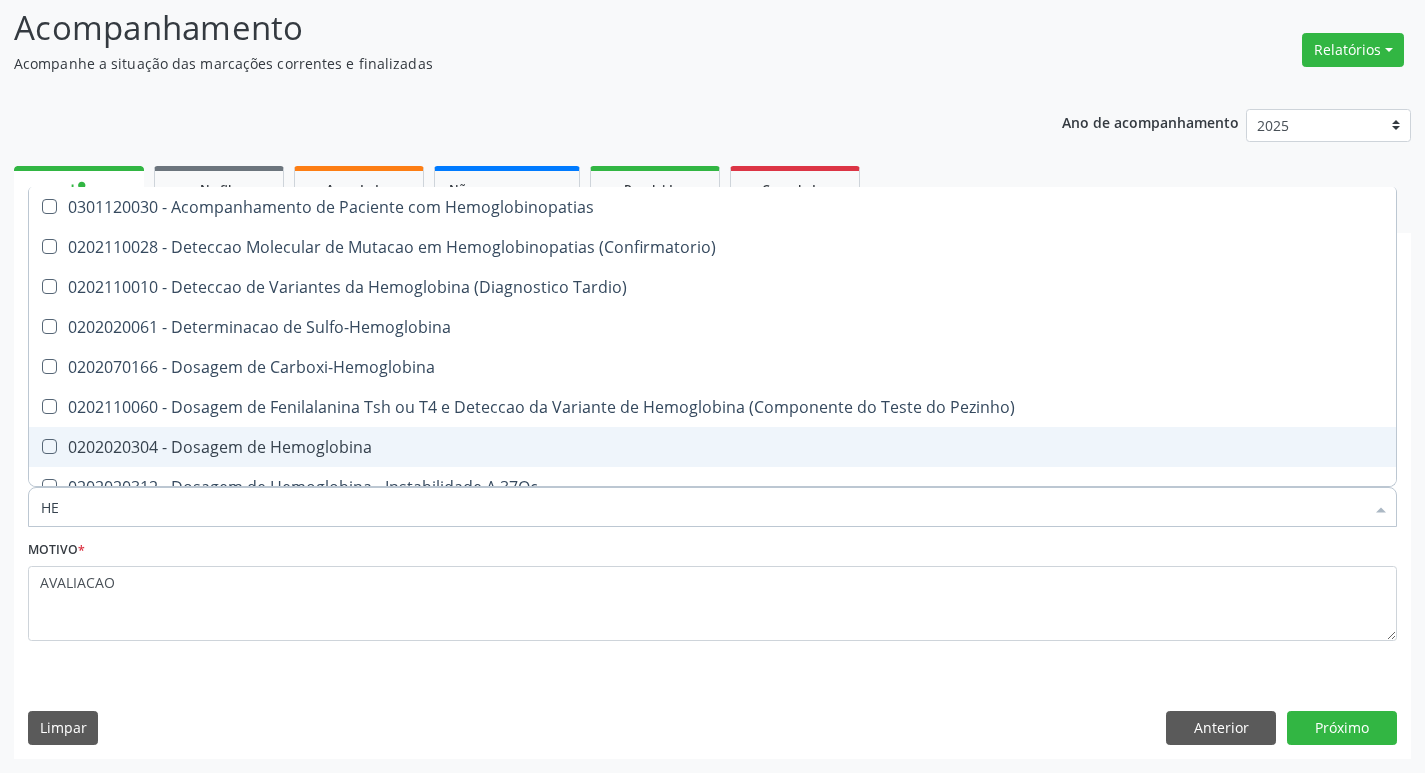 type on "H" 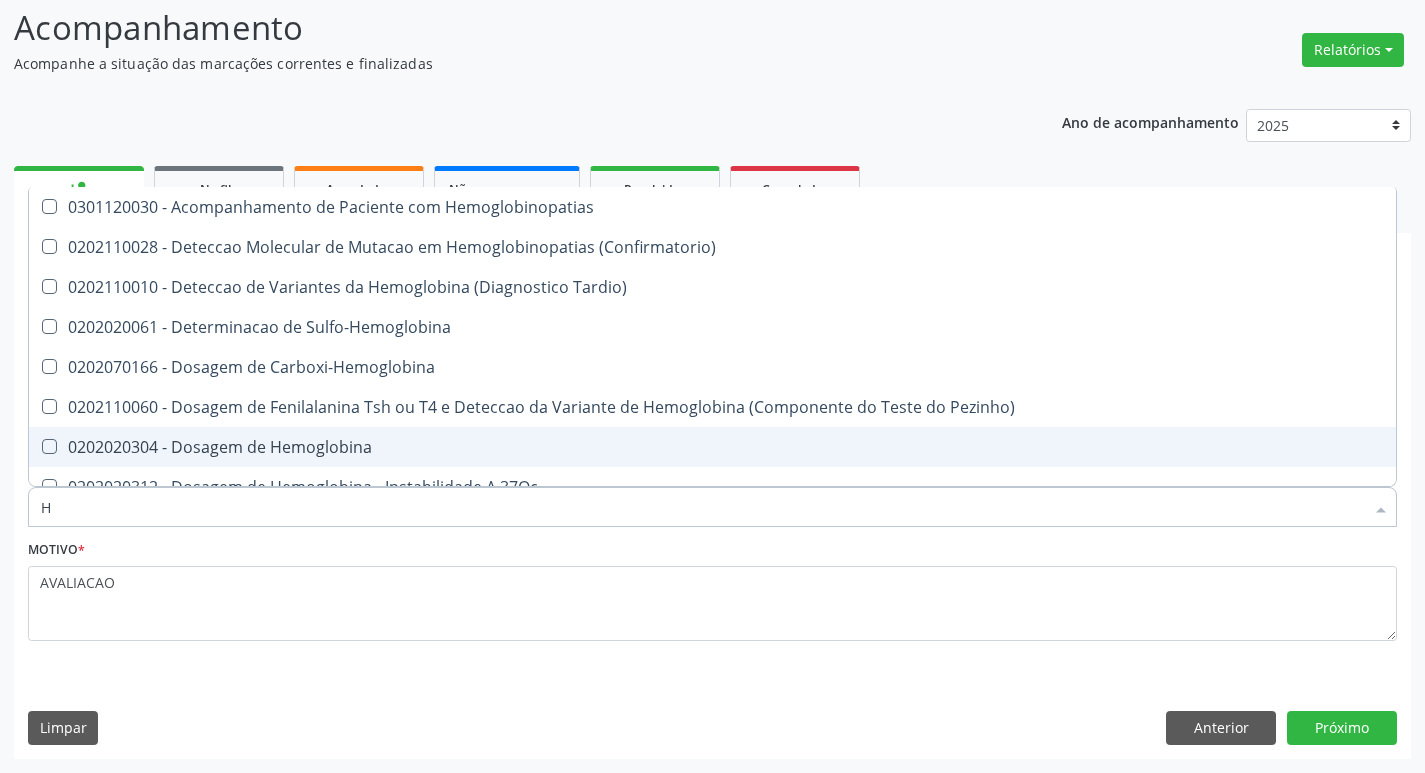 type 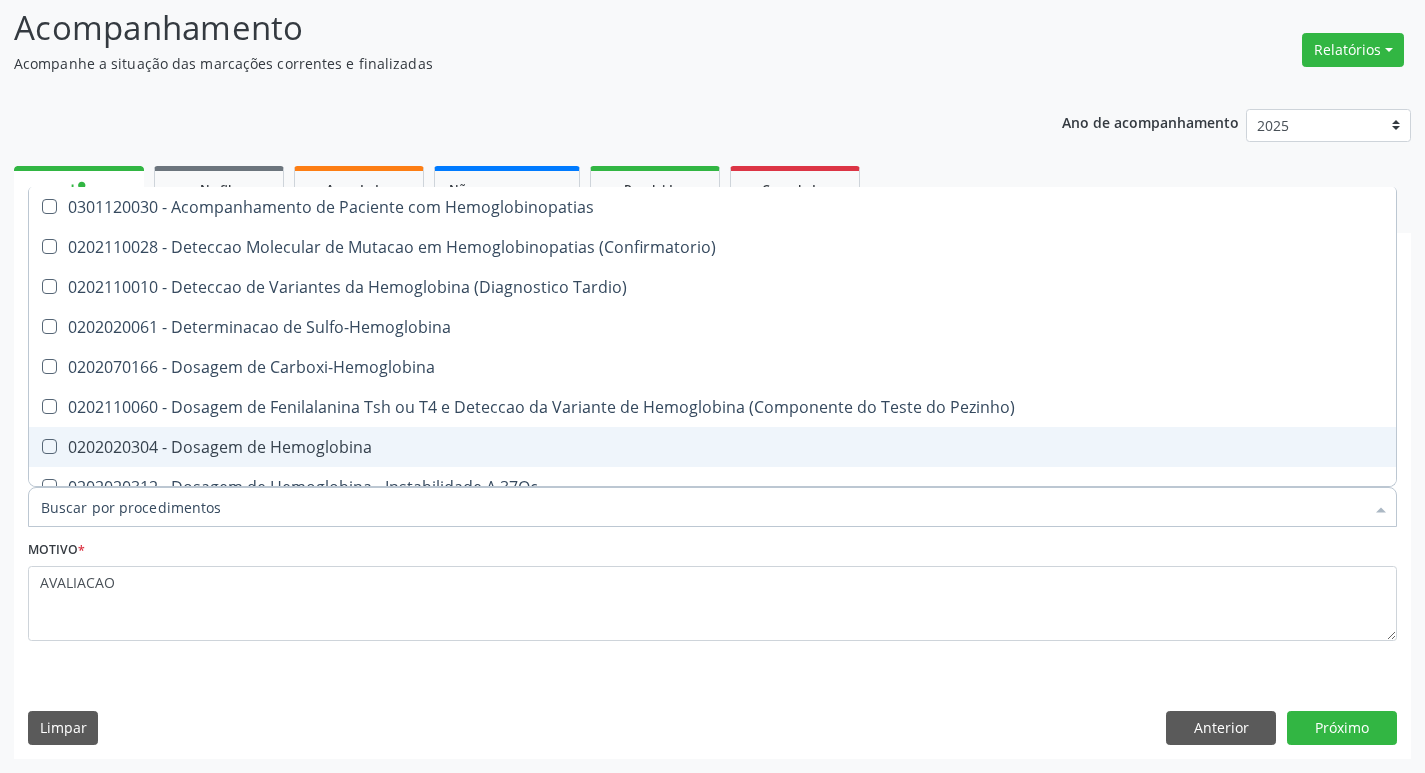 checkbox on "false" 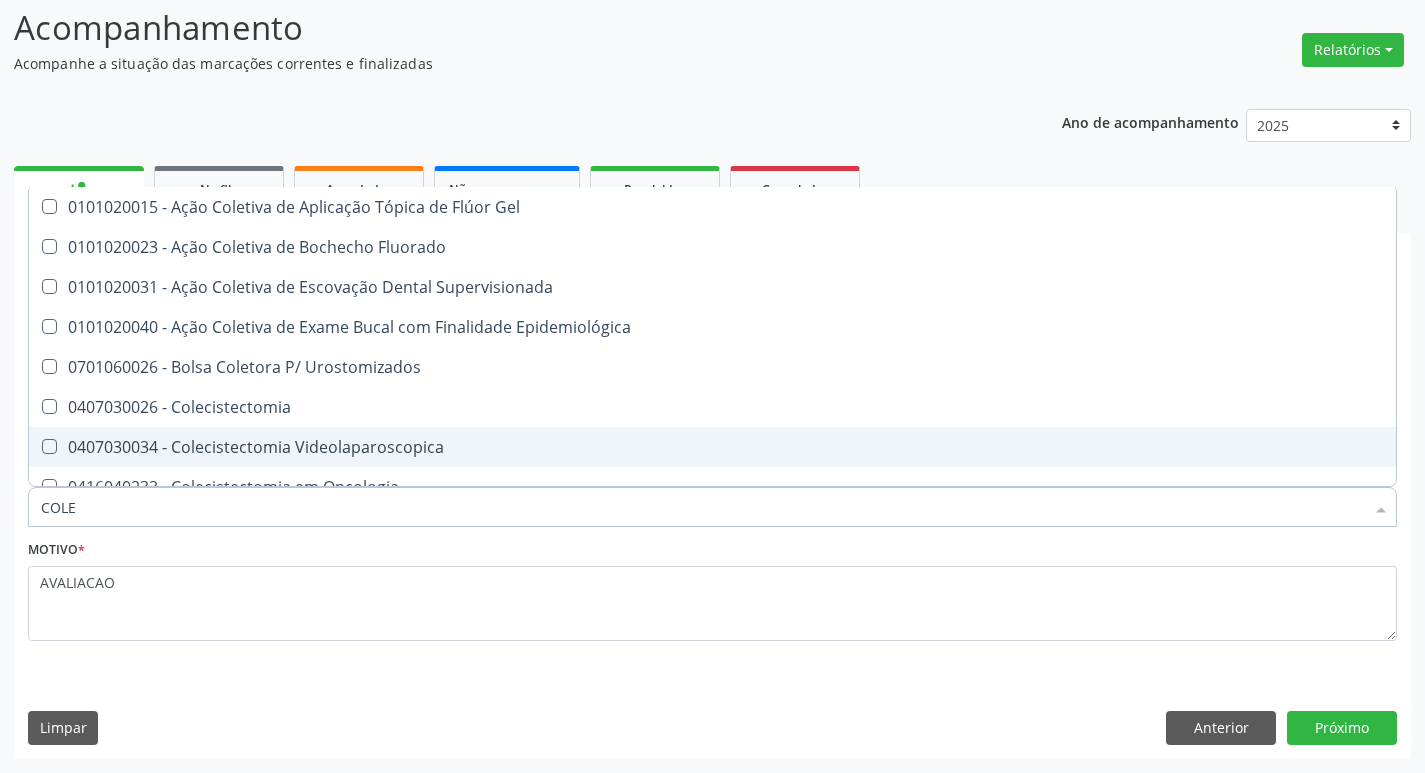 type on "COLES" 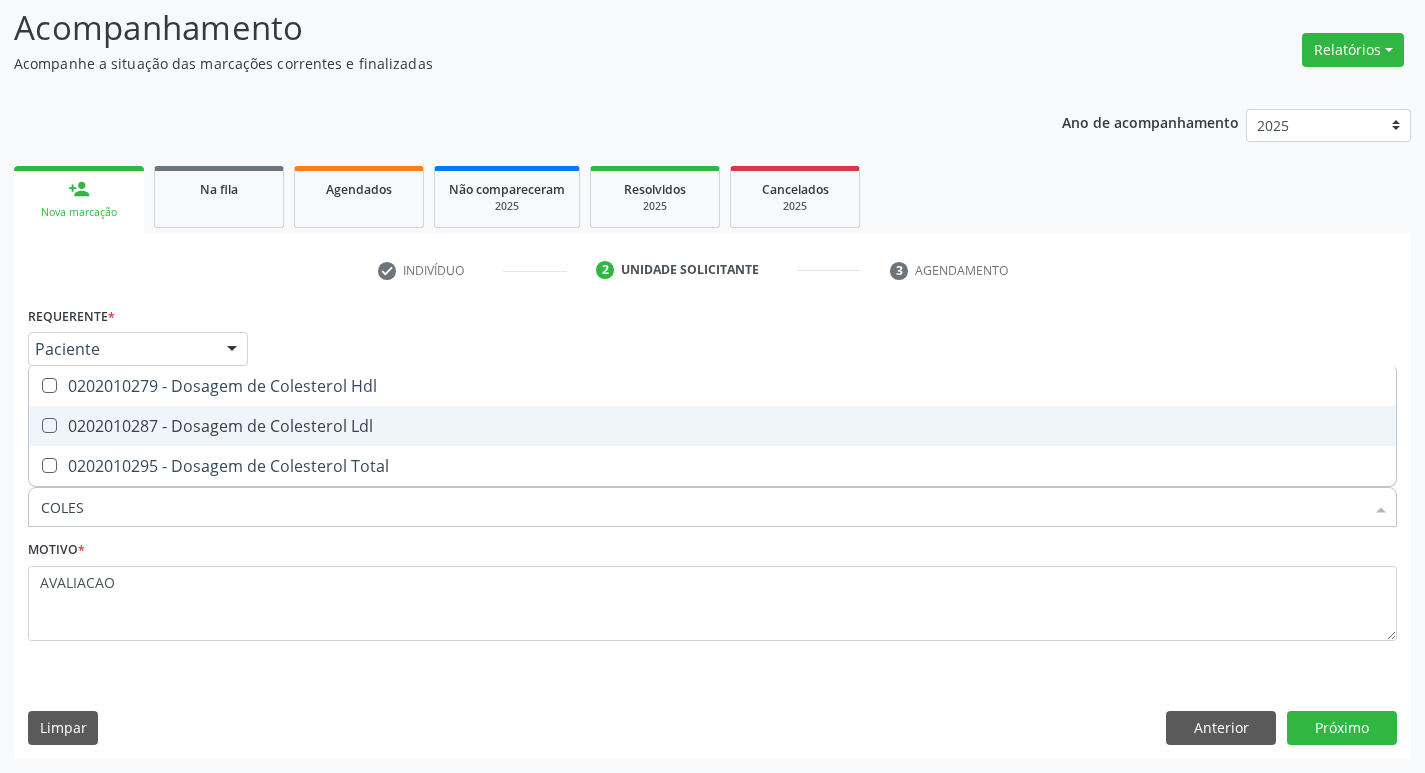 click on "0202010287 - Dosagem de Colesterol Ldl" at bounding box center (712, 426) 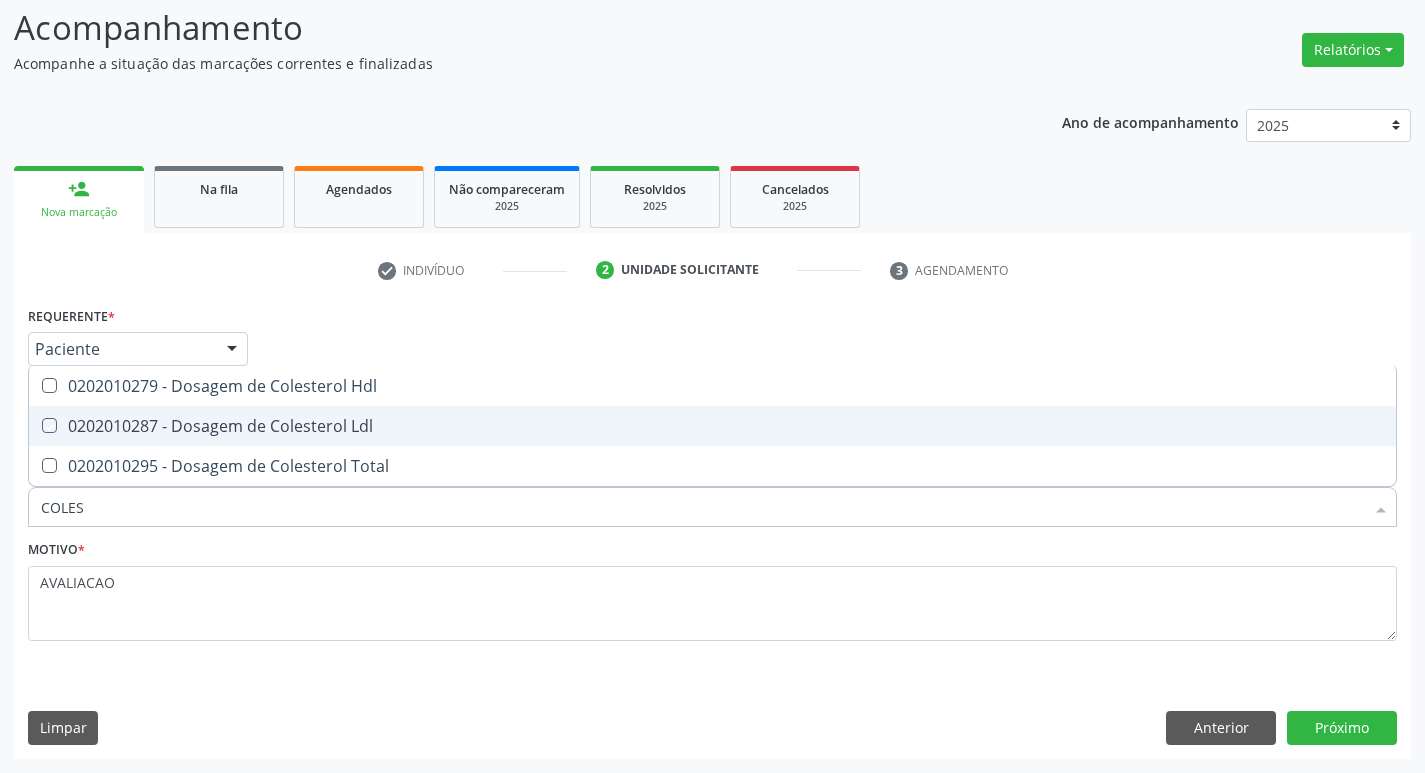 checkbox on "true" 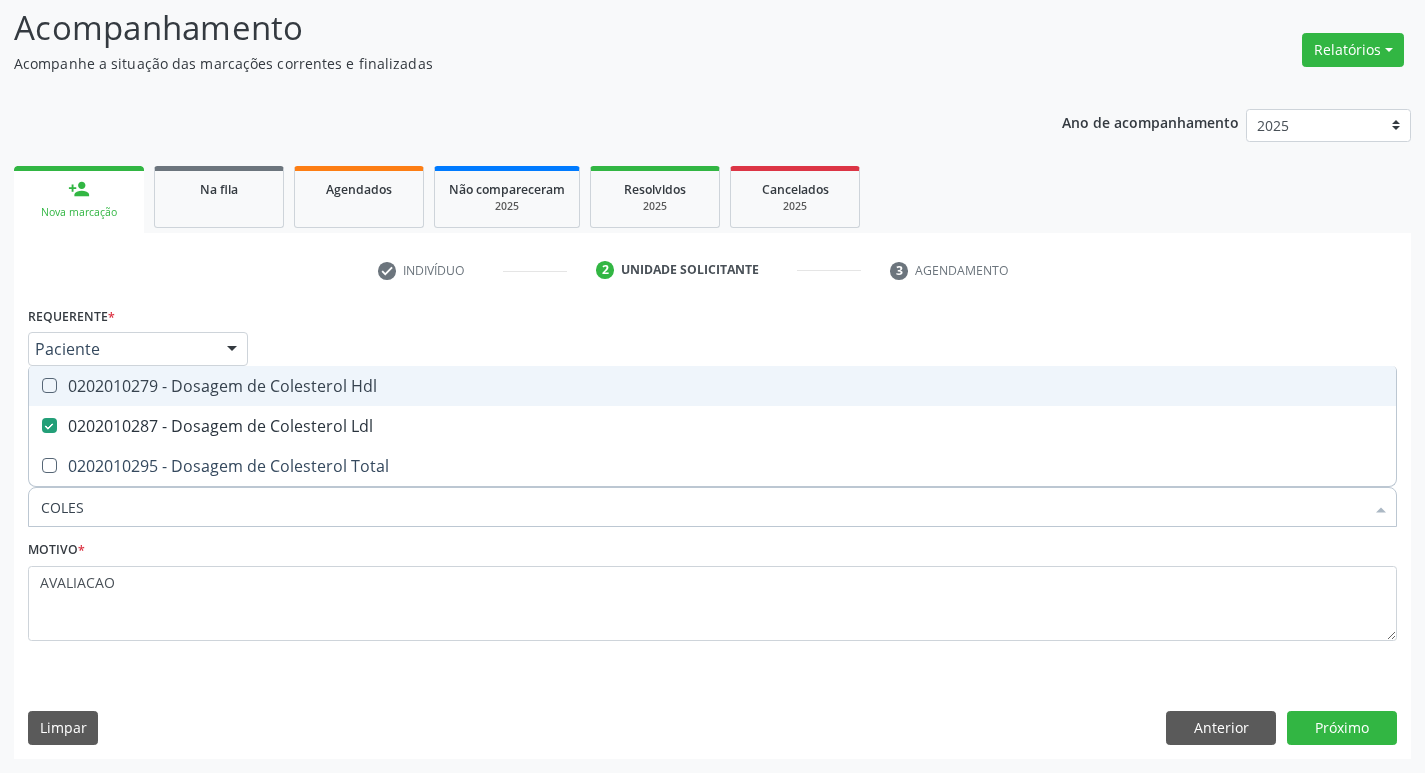 click on "0202010279 - Dosagem de Colesterol Hdl" at bounding box center [712, 386] 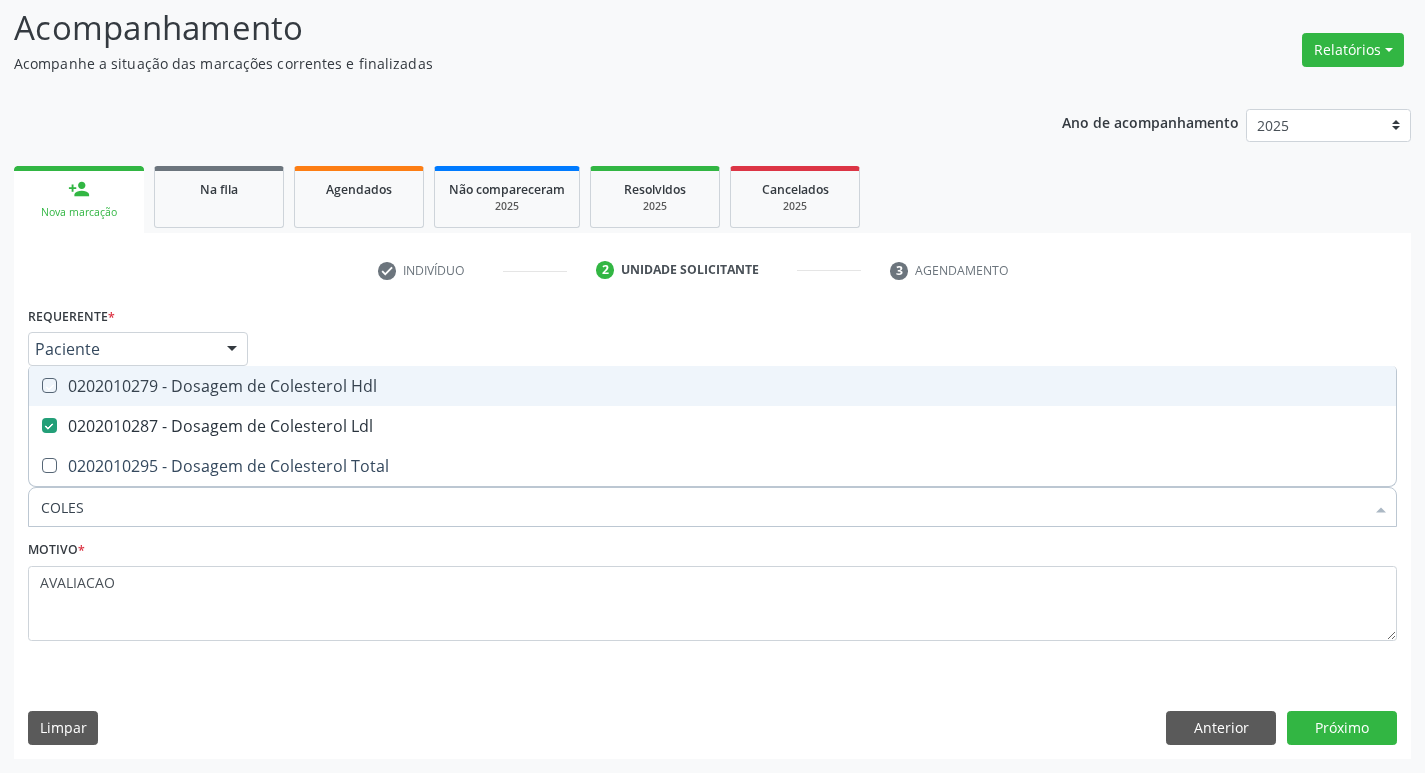 checkbox on "true" 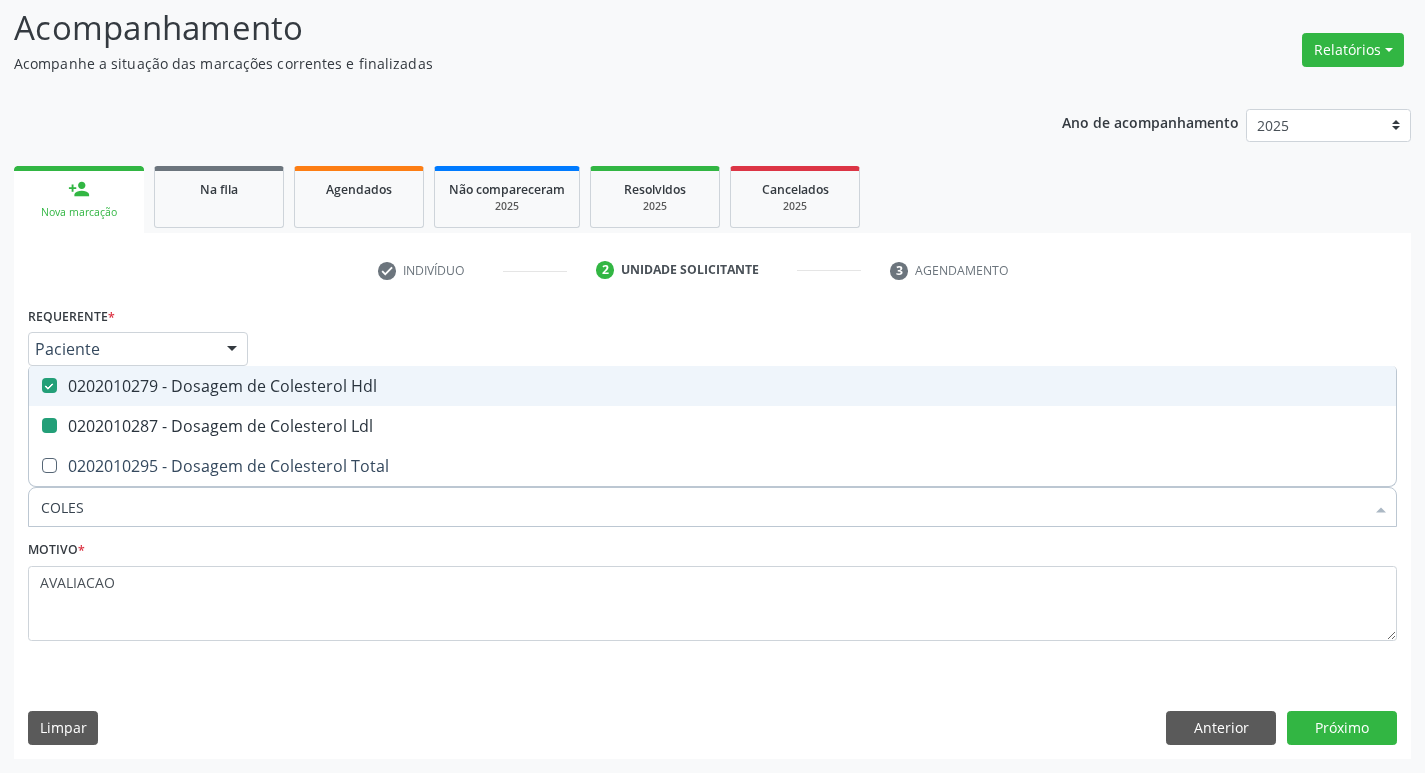 type on "COLE" 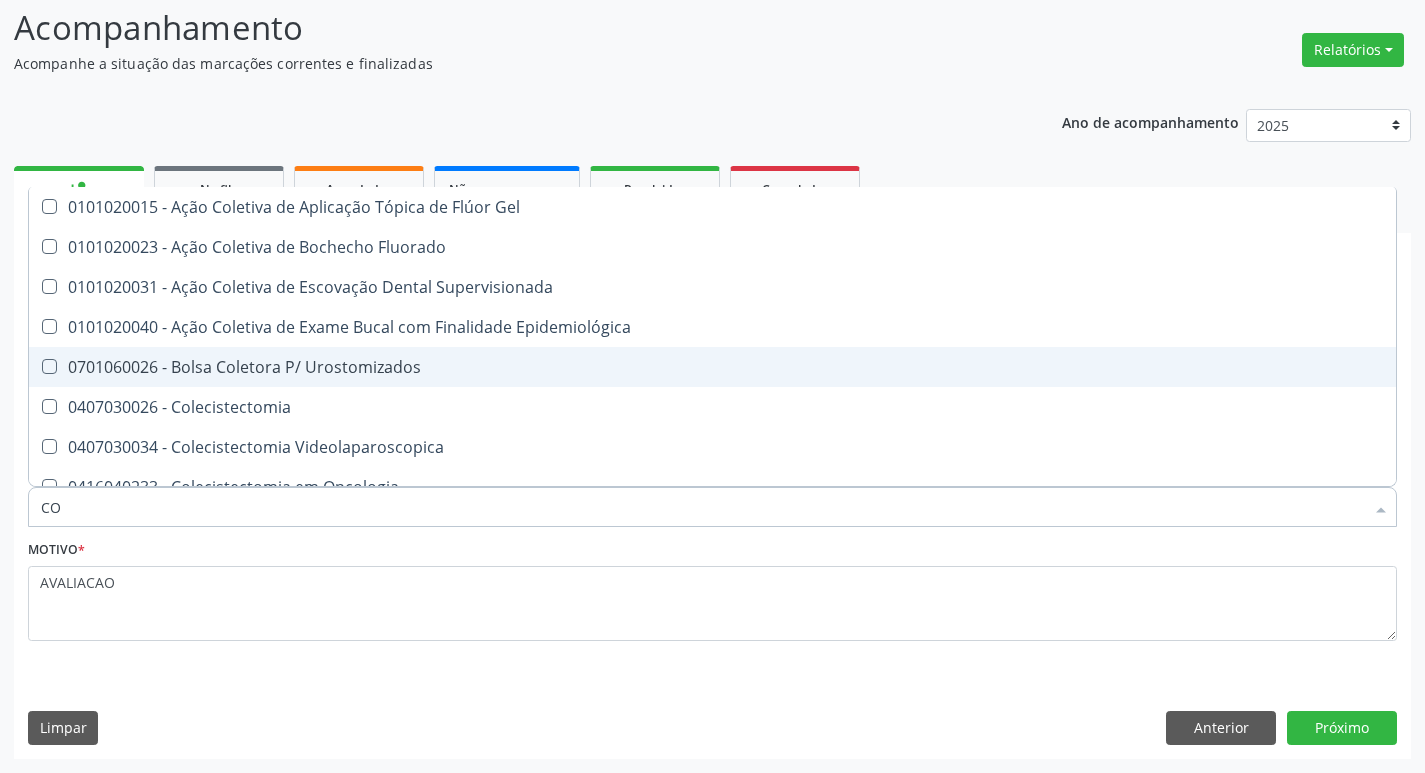 type on "C" 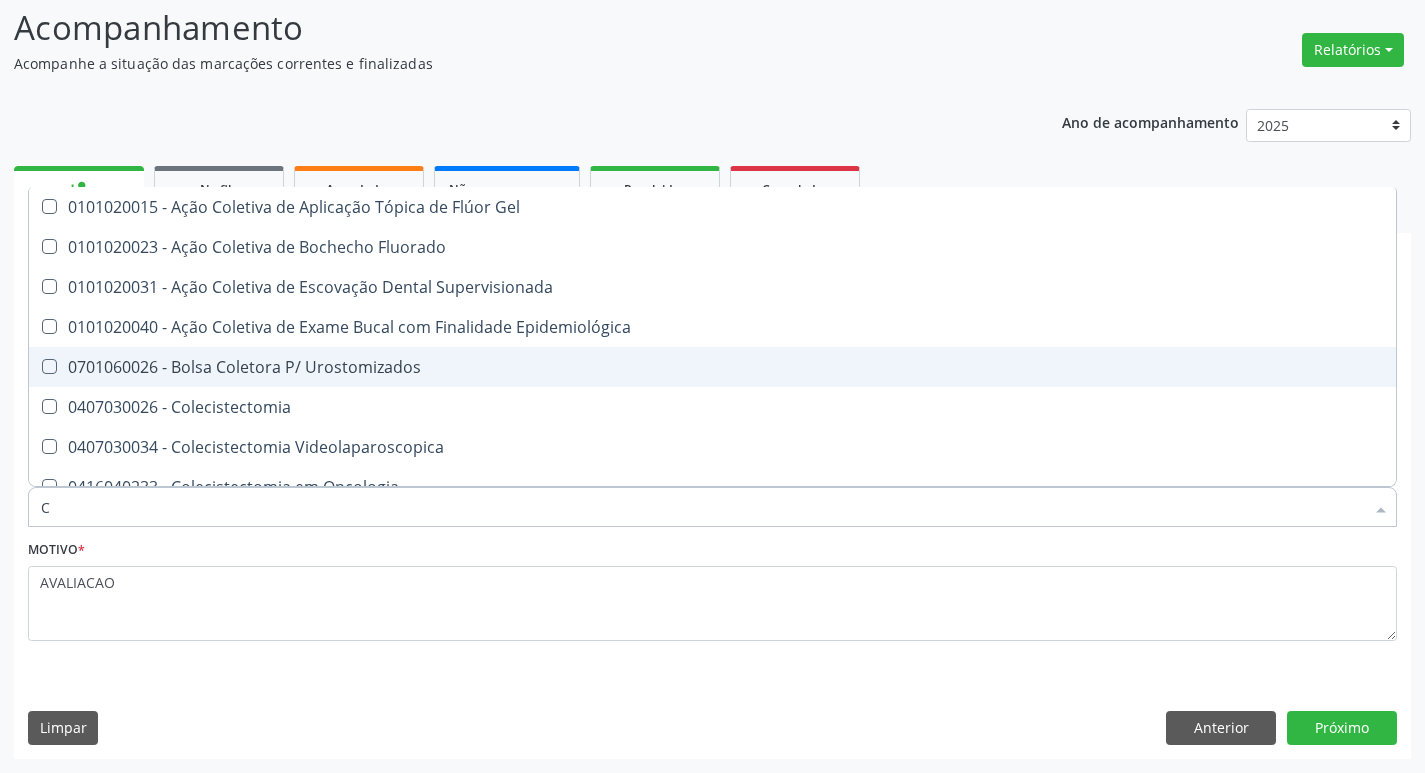 type 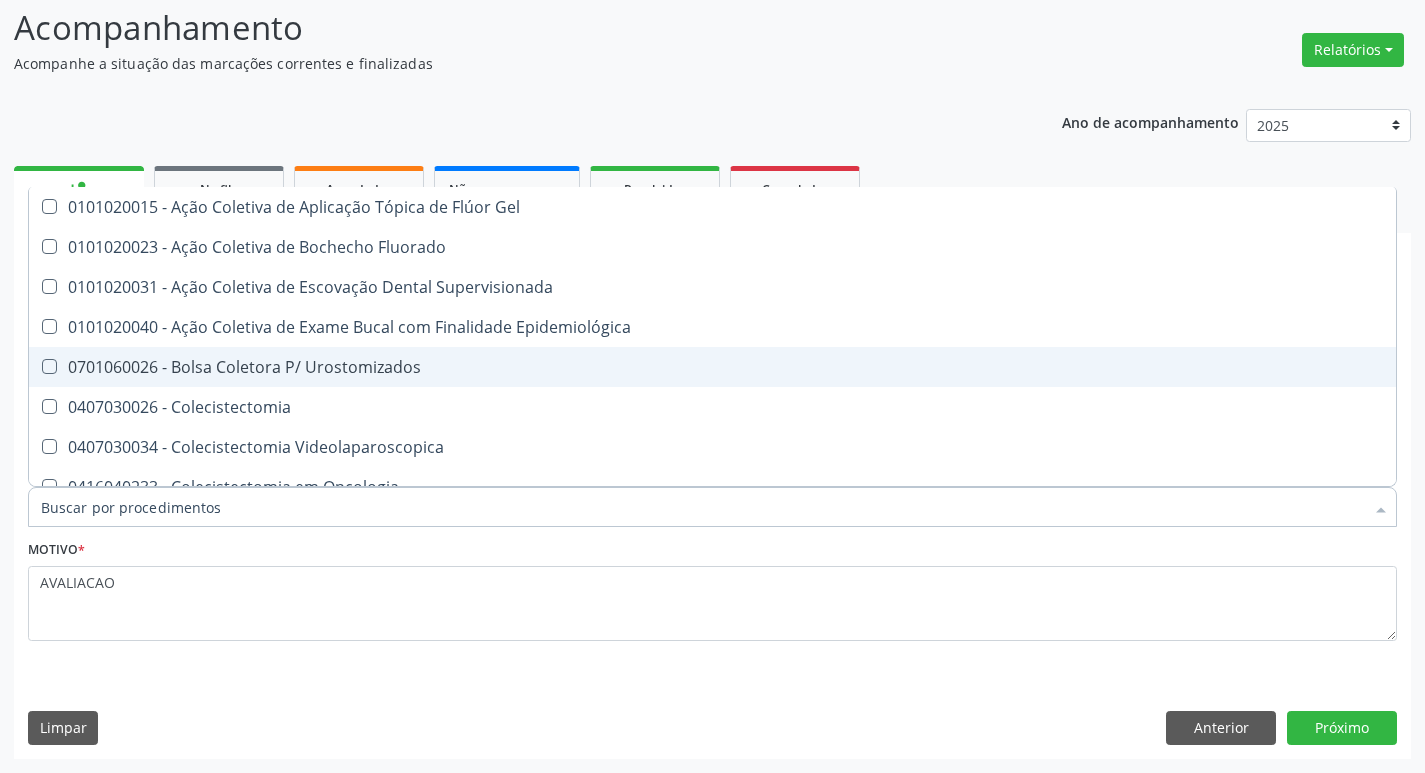 checkbox on "false" 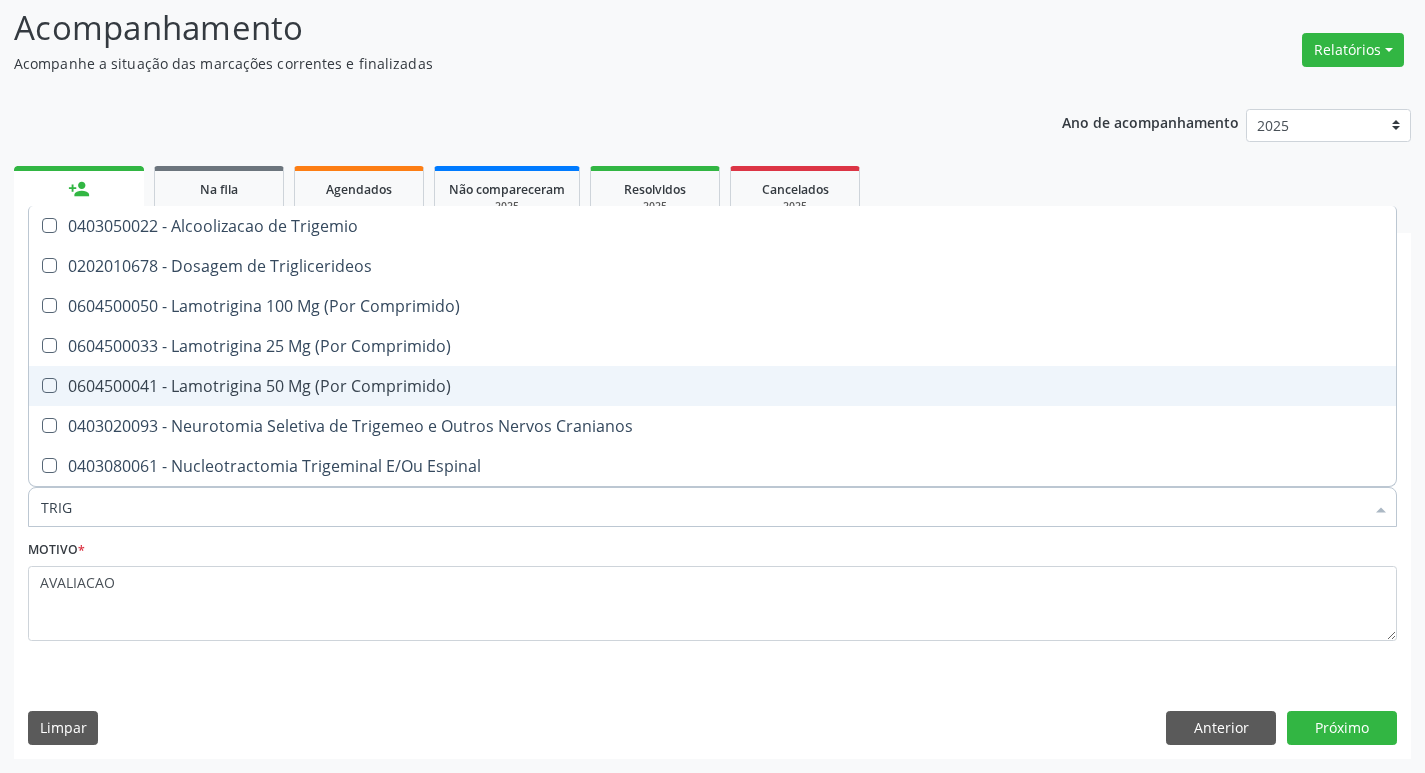 type on "TRIGL" 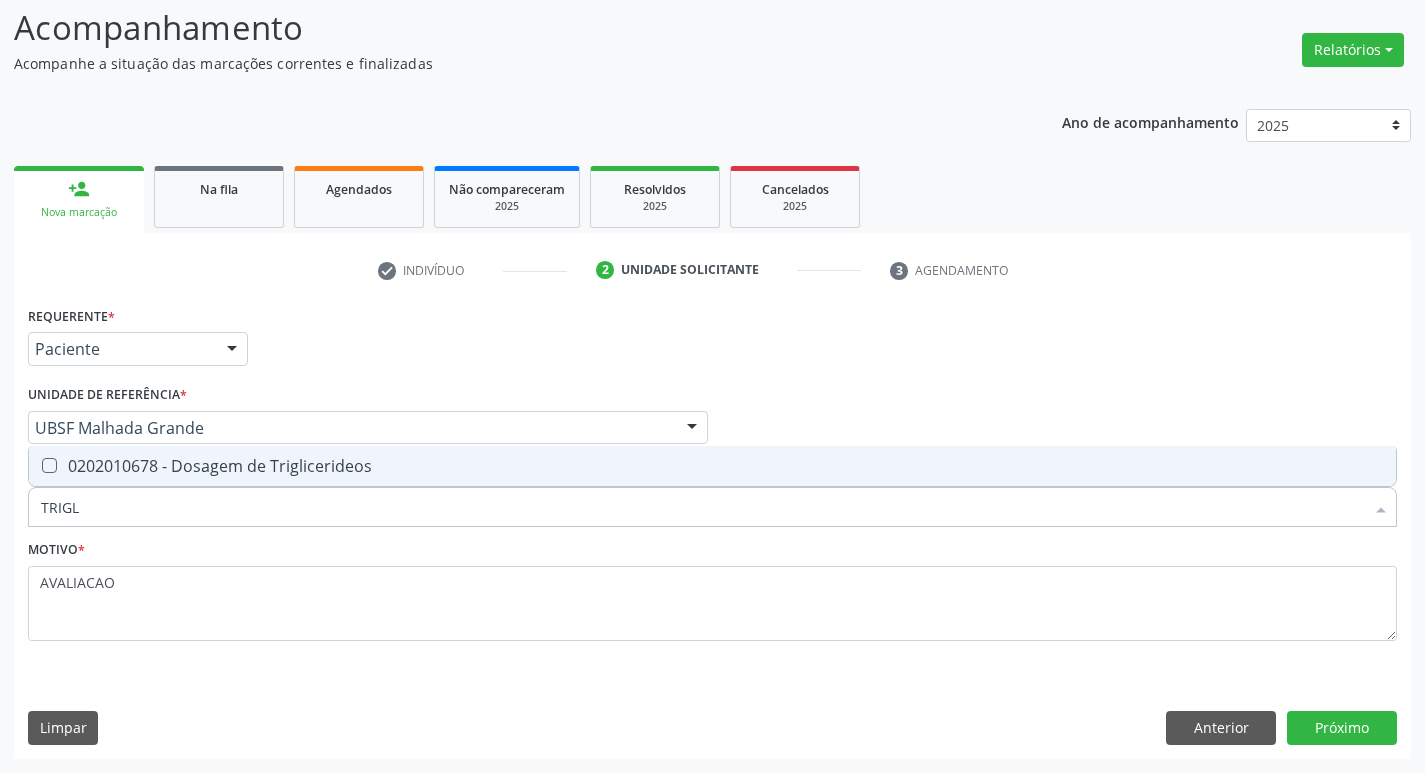 click on "0202010678 - Dosagem de Triglicerideos" at bounding box center (712, 466) 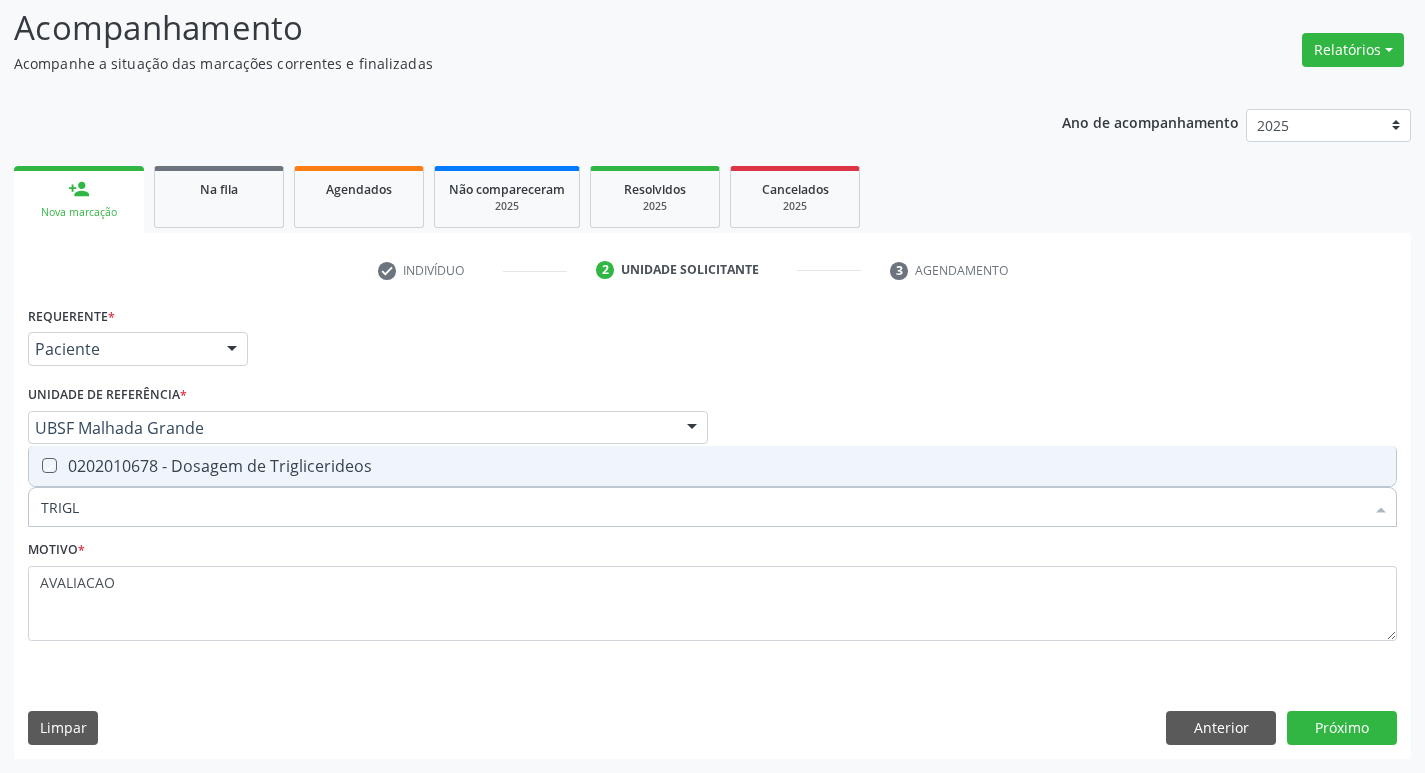 checkbox on "true" 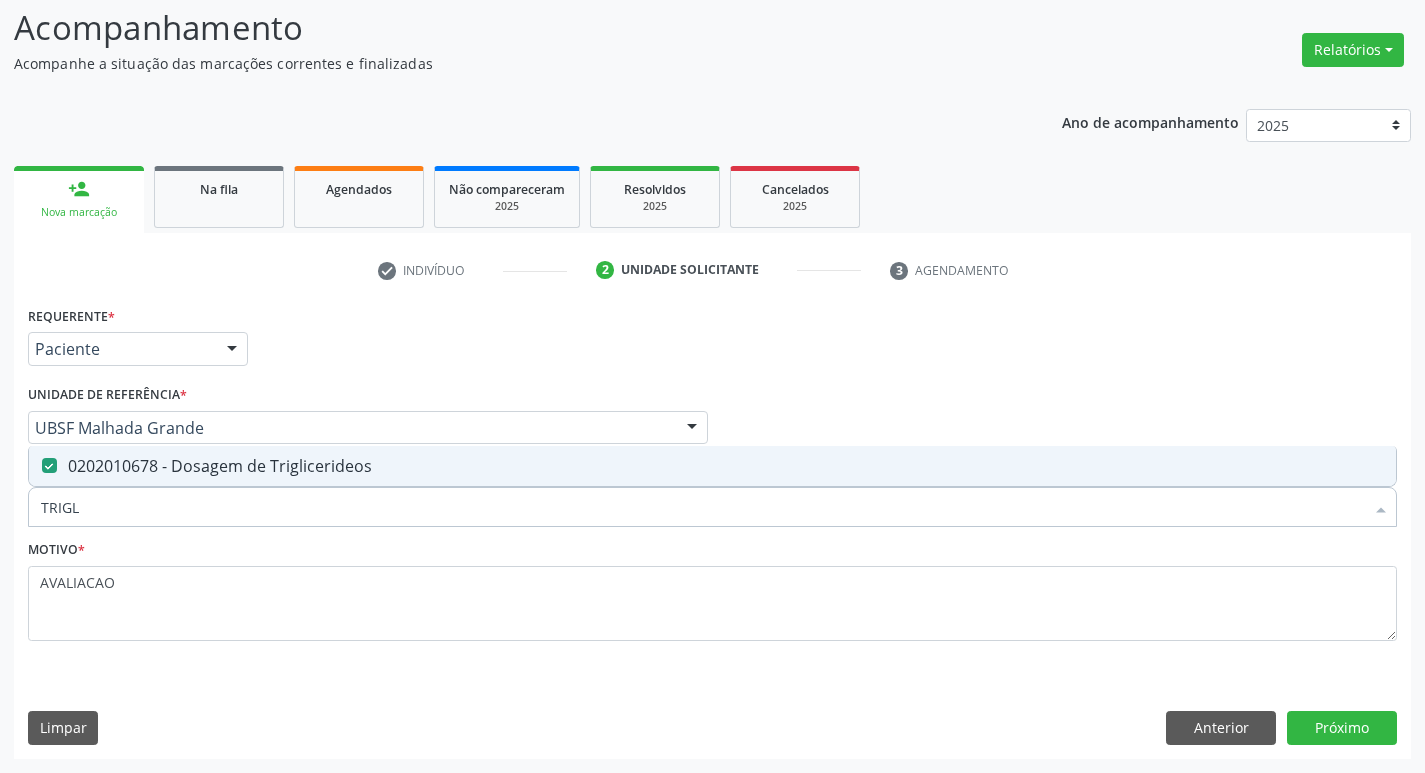 type on "TRIG" 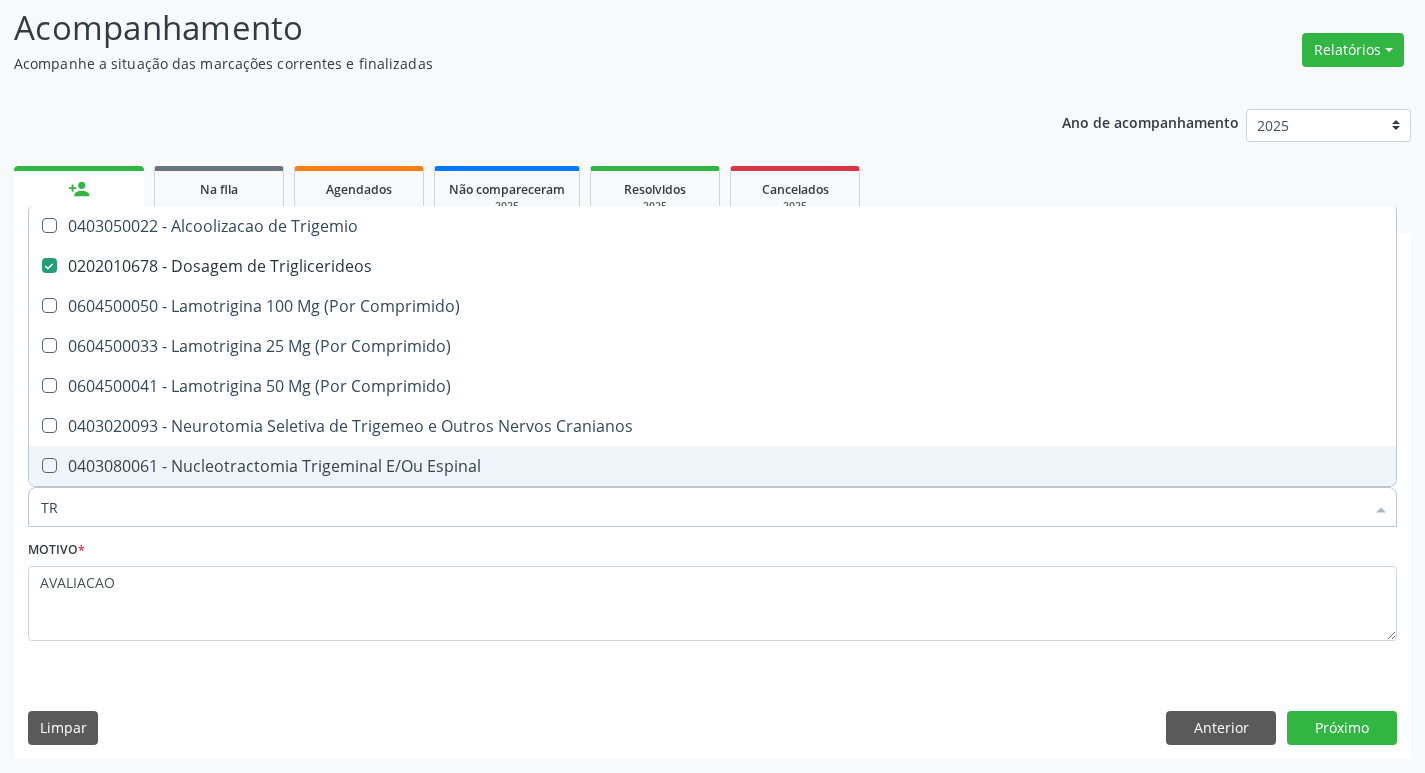 type on "T" 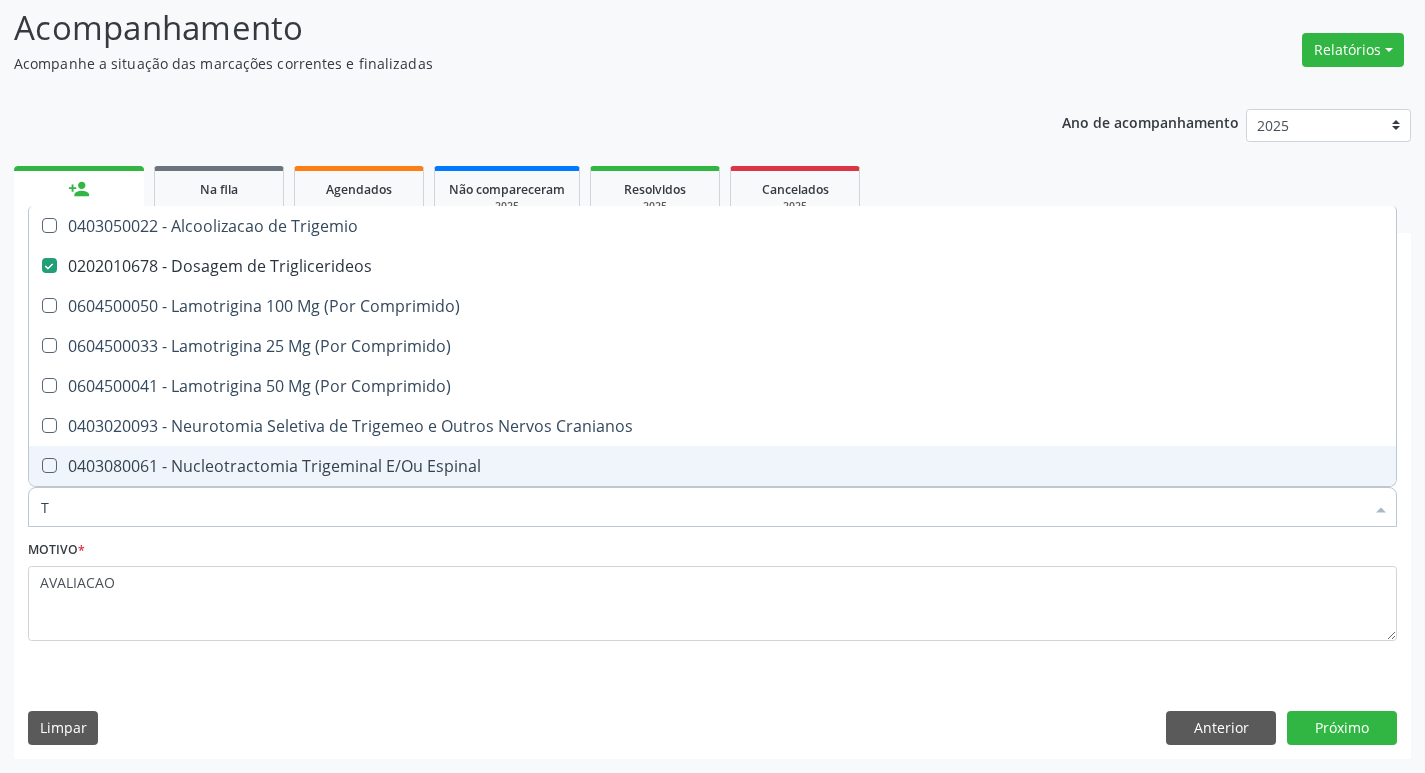 type 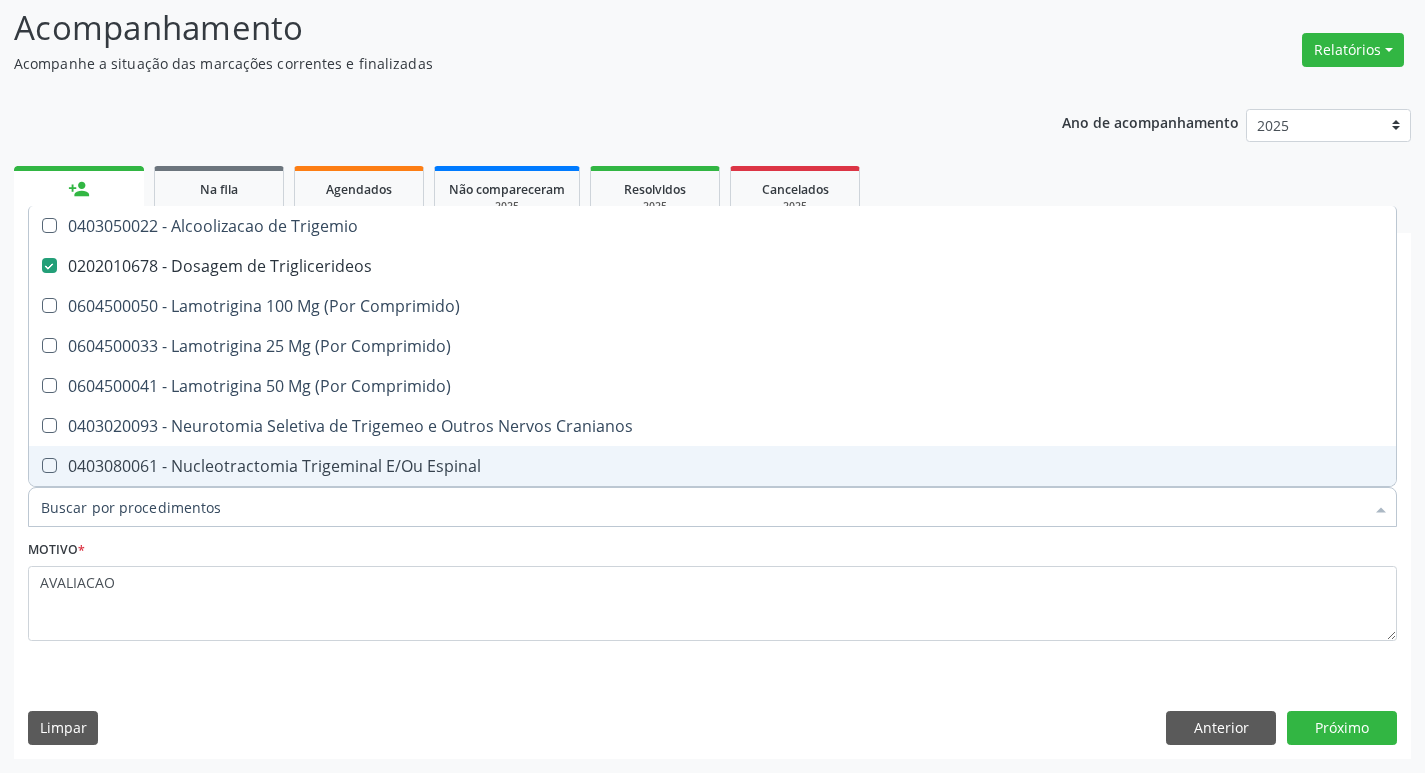 checkbox on "false" 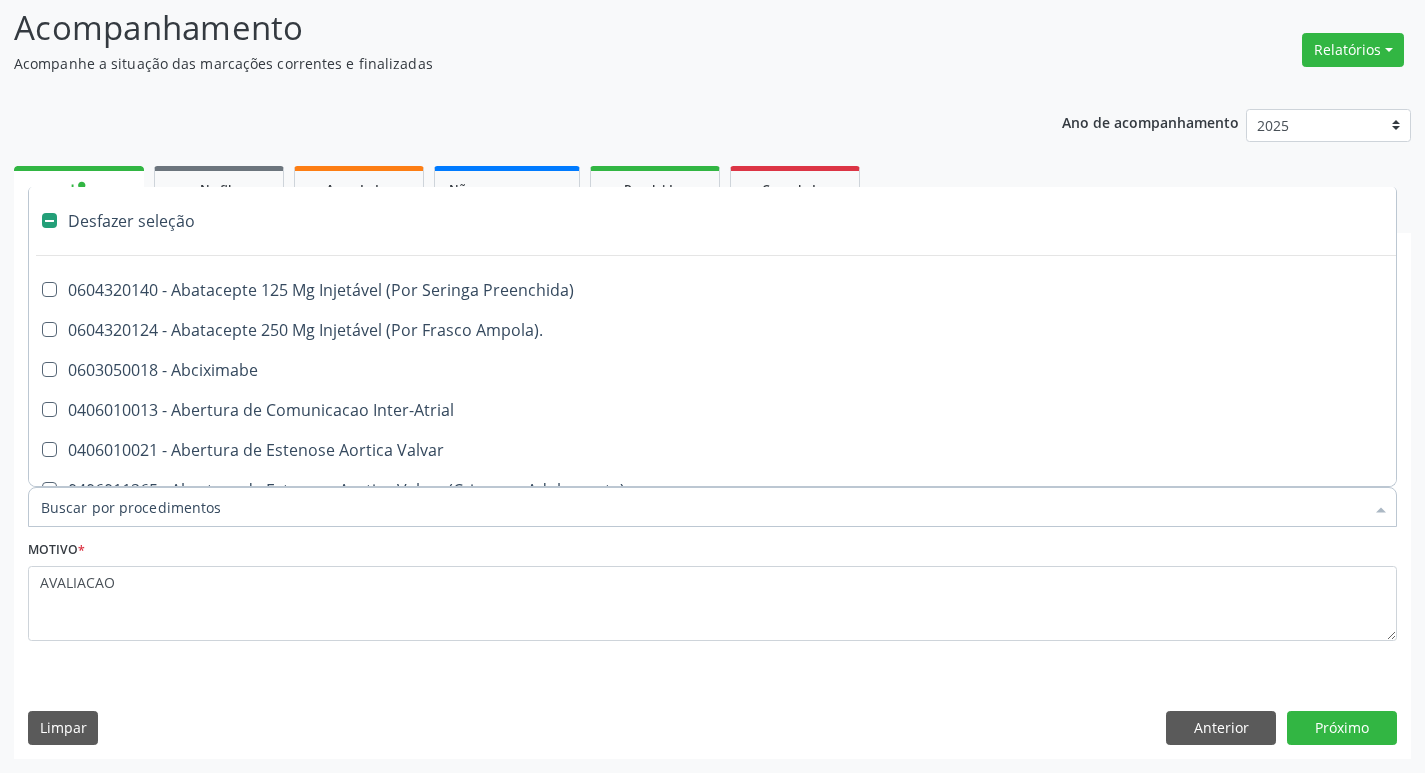 type on "G" 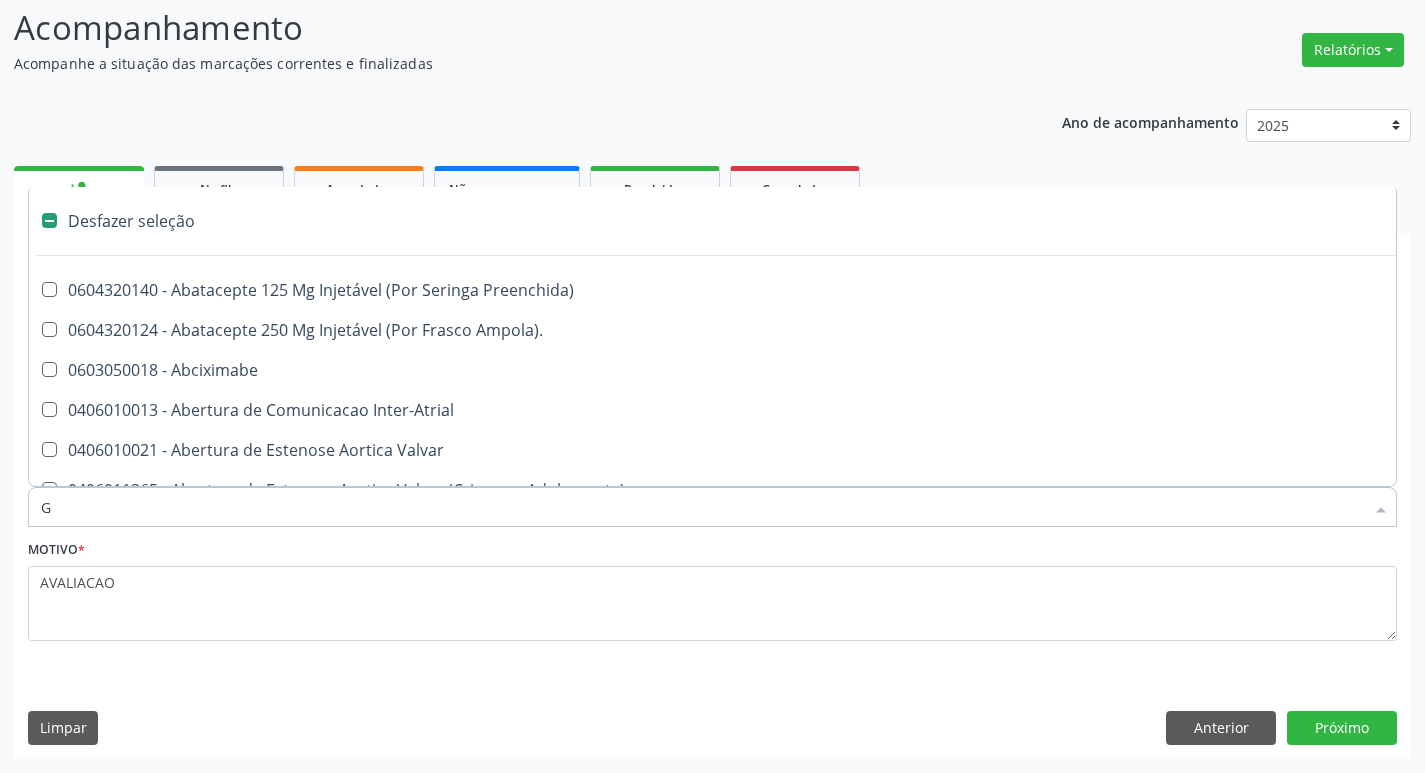checkbox on "true" 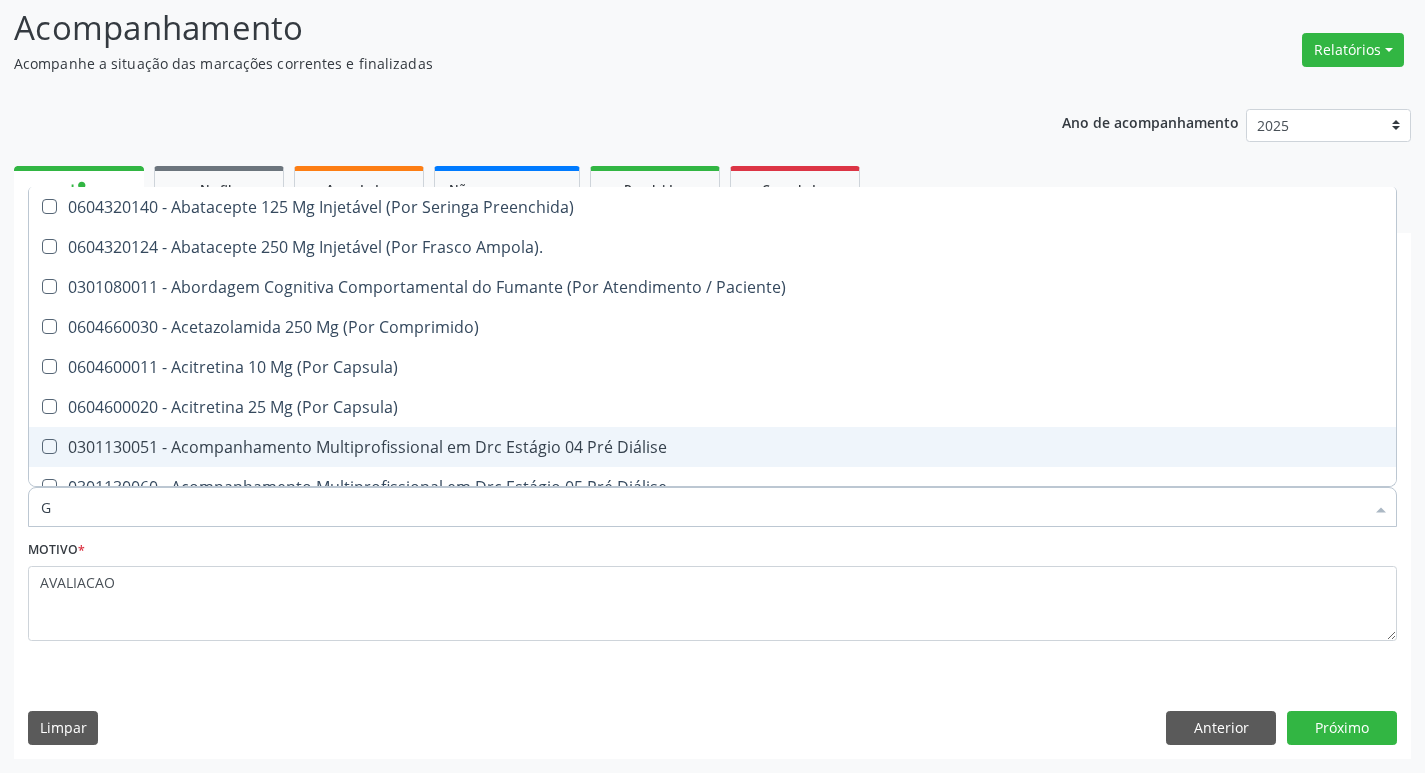type on "GLICOSE" 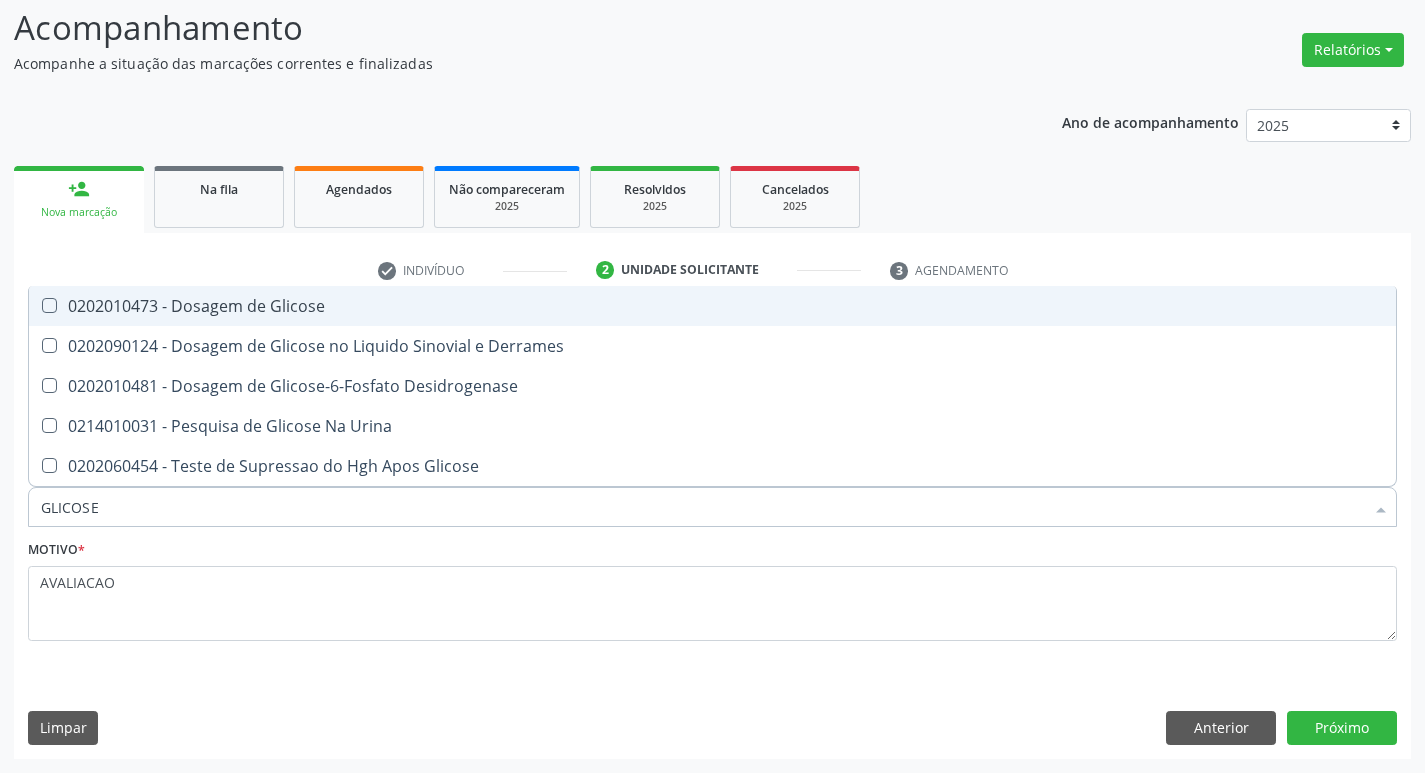 click on "0202010473 - Dosagem de Glicose" at bounding box center [712, 306] 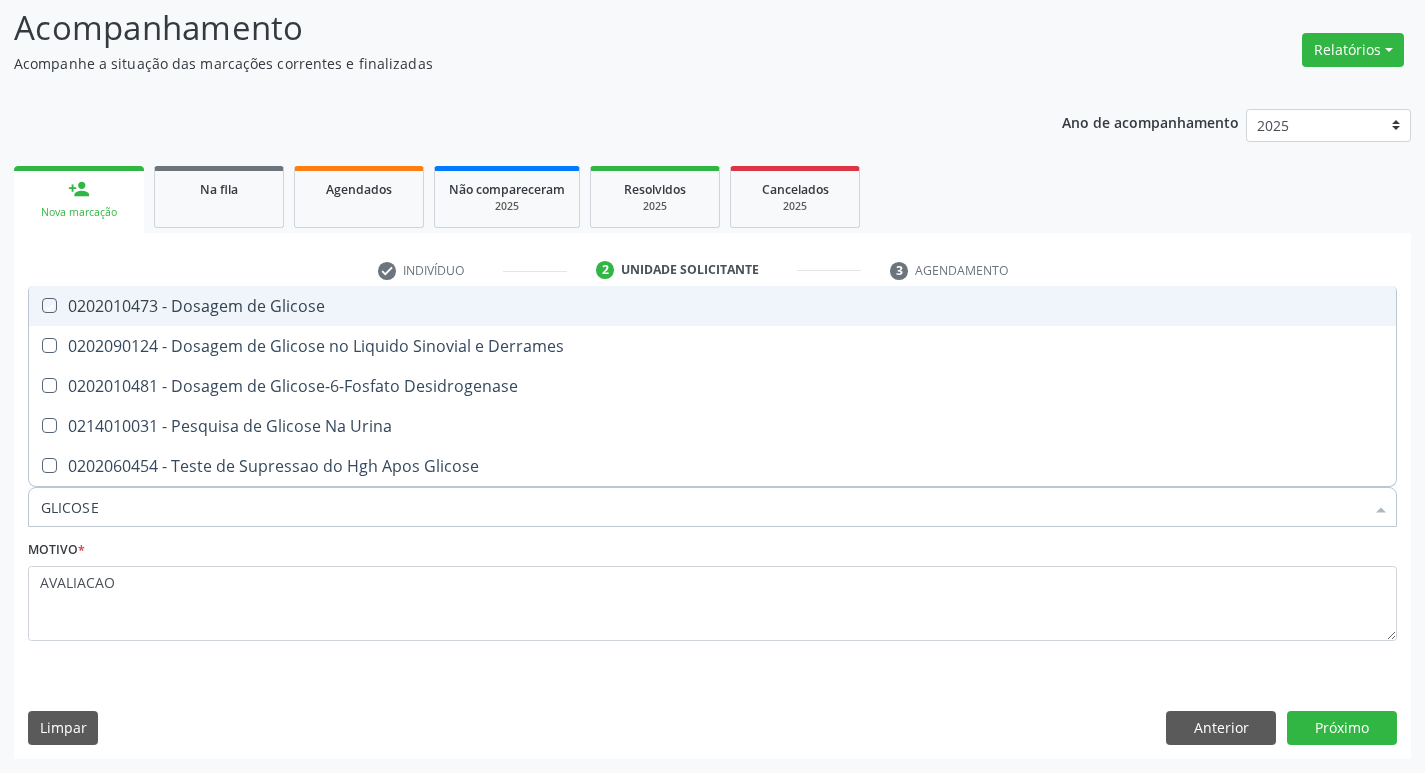 checkbox on "true" 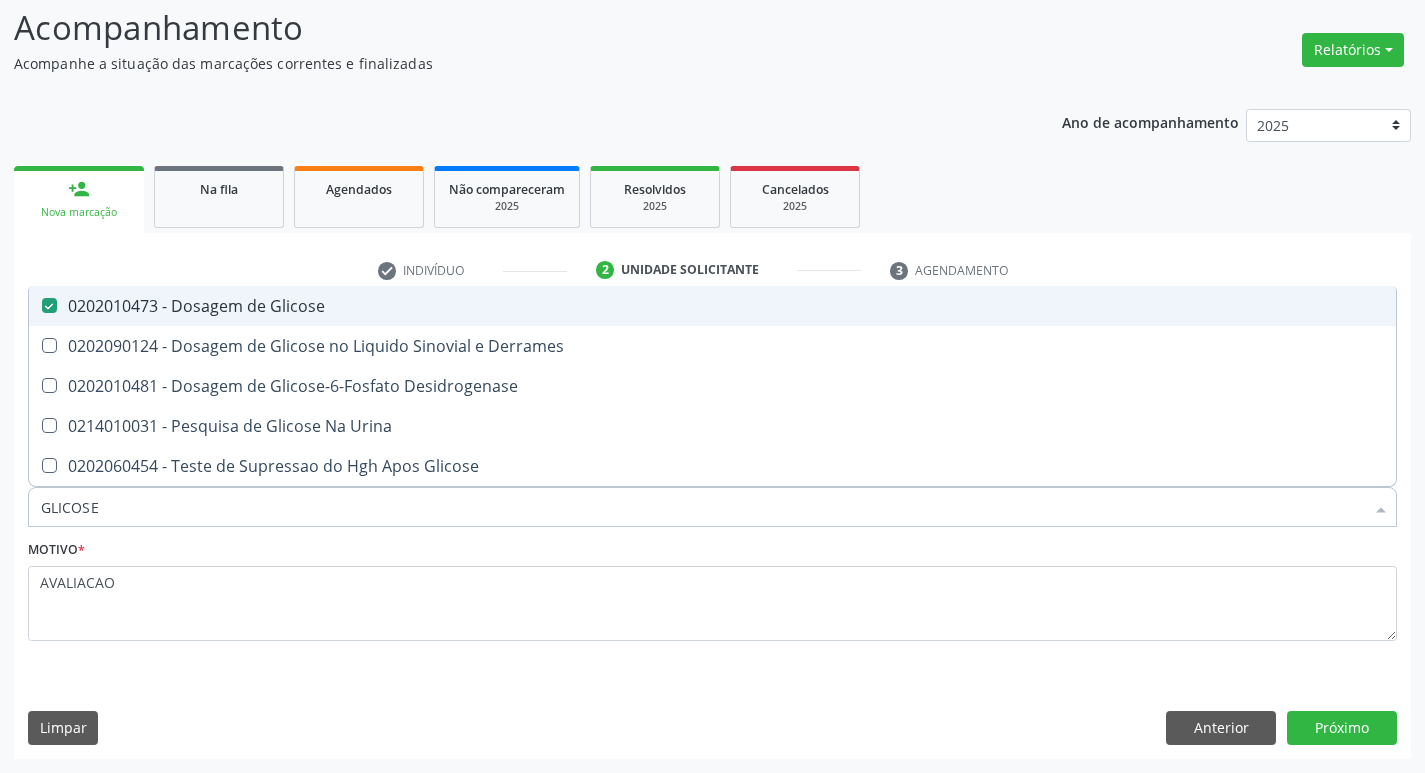 type on "GLICOS" 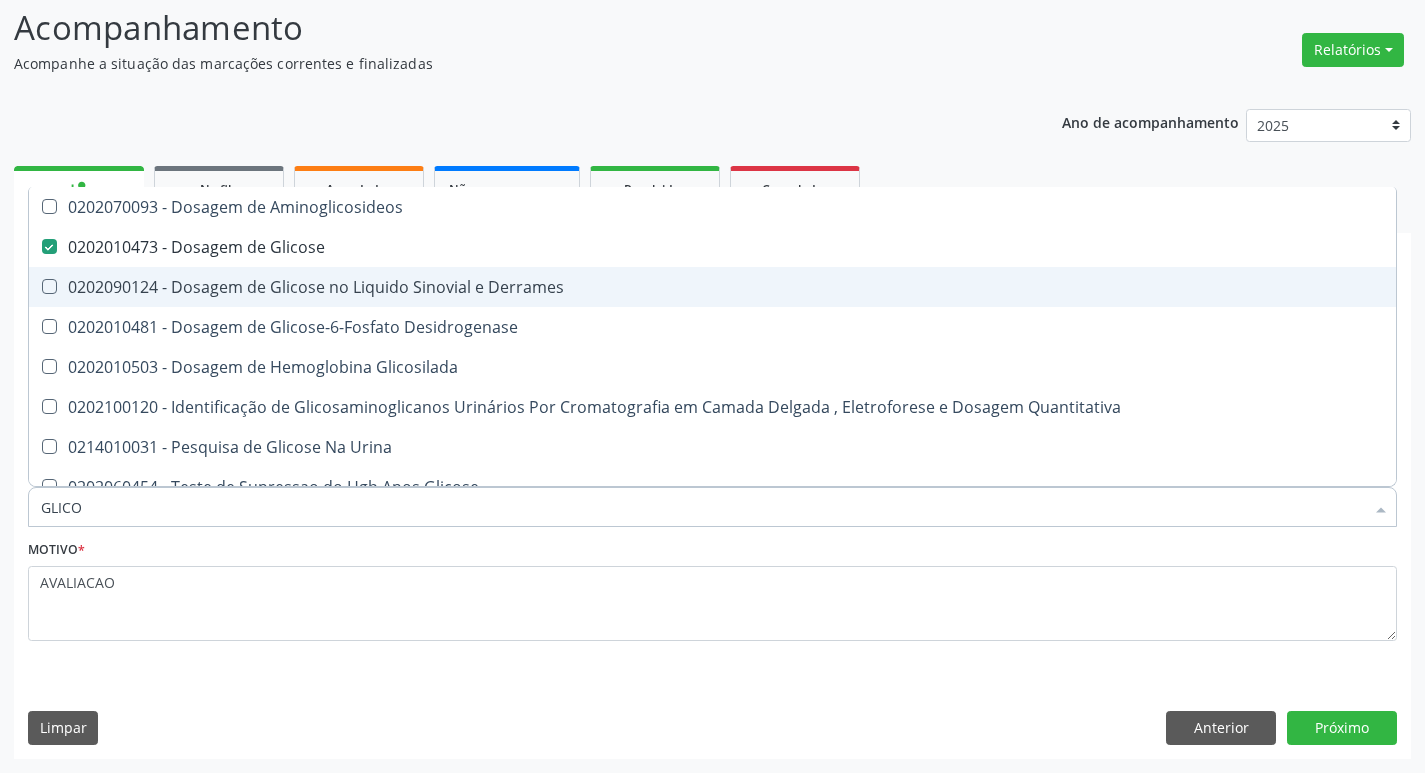 type on "GLIC" 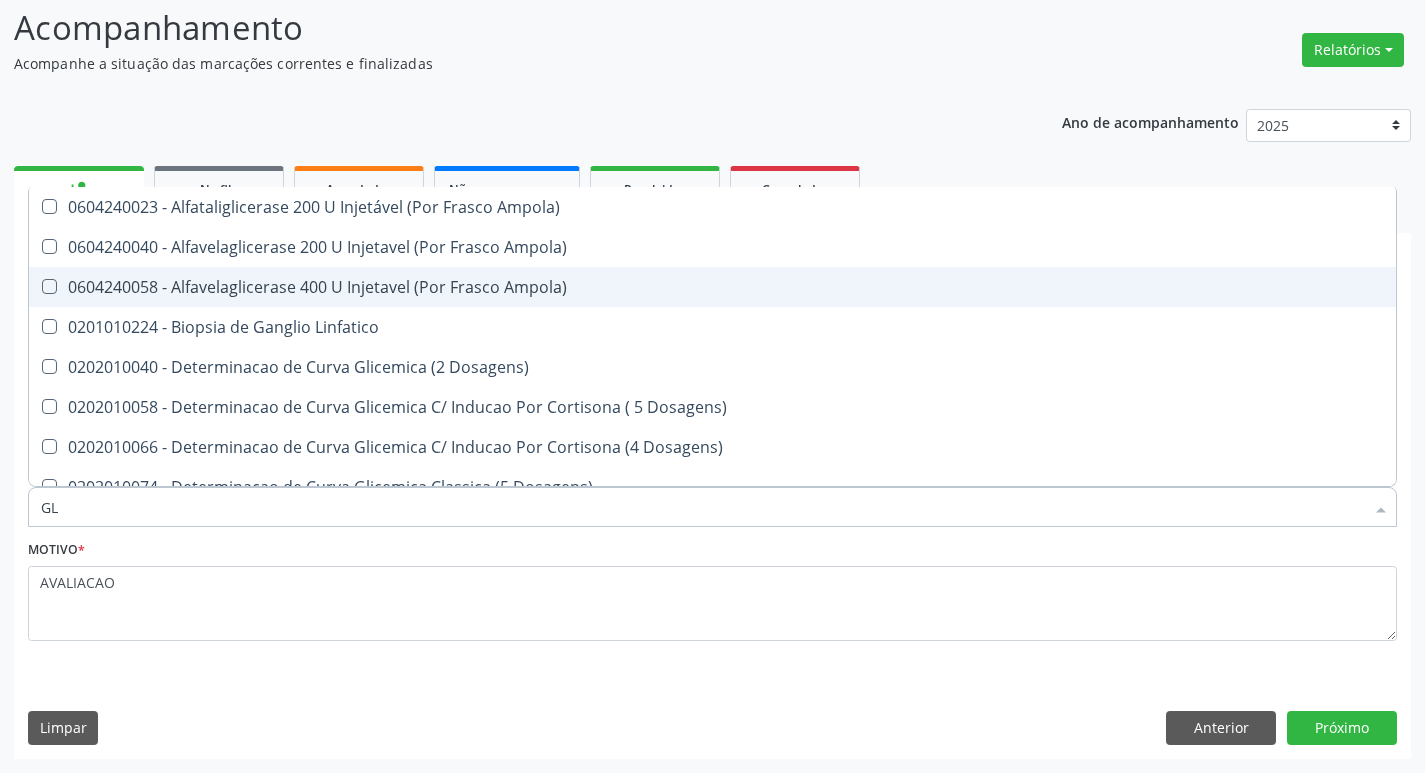 type on "G" 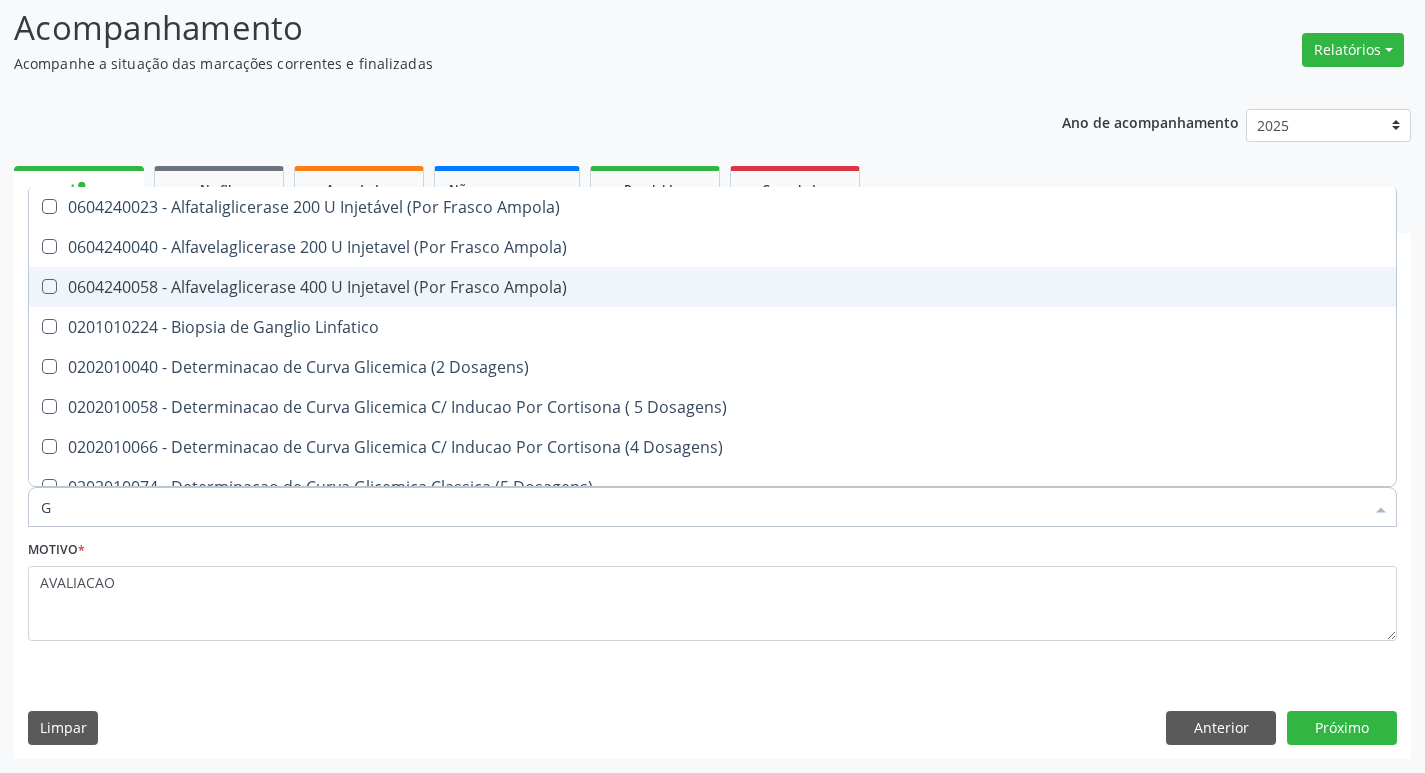 type 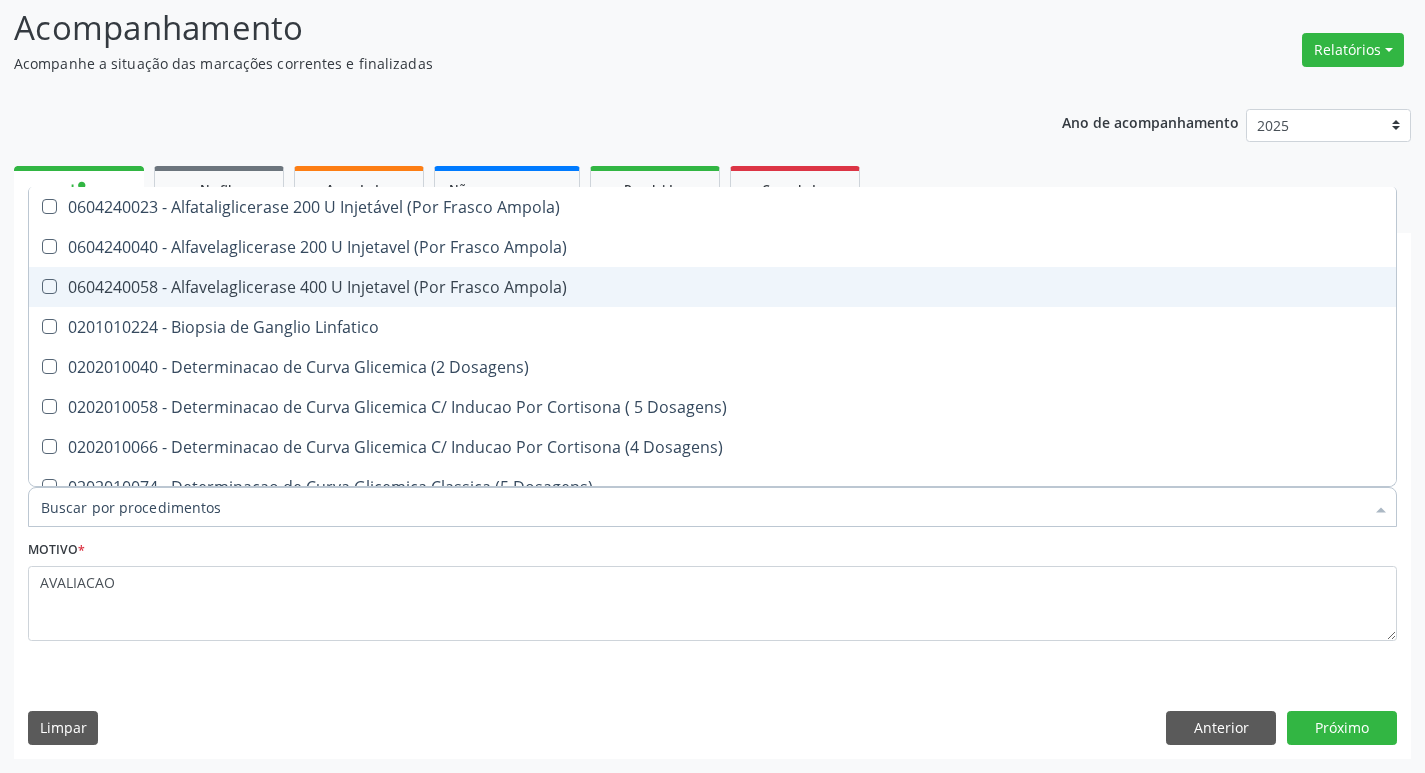 checkbox on "false" 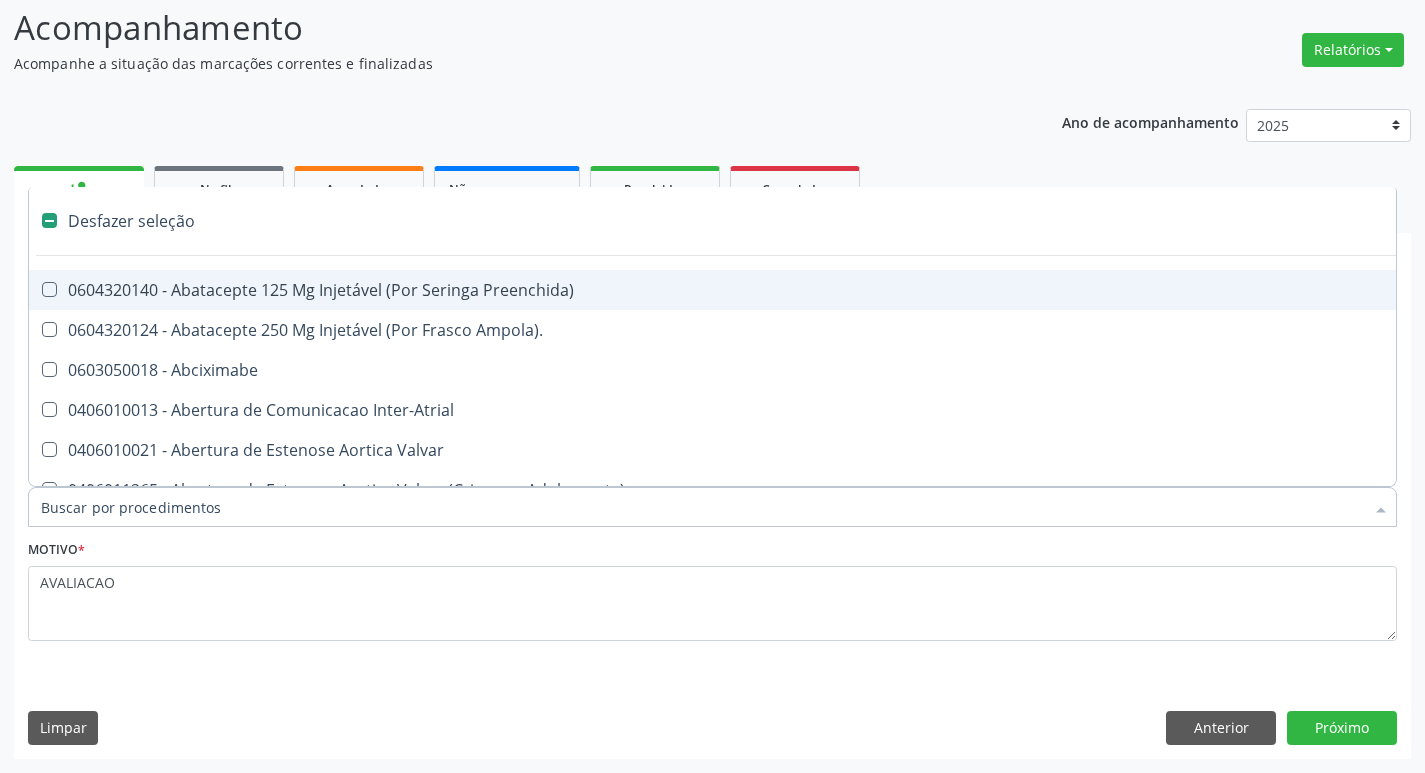 type on "2" 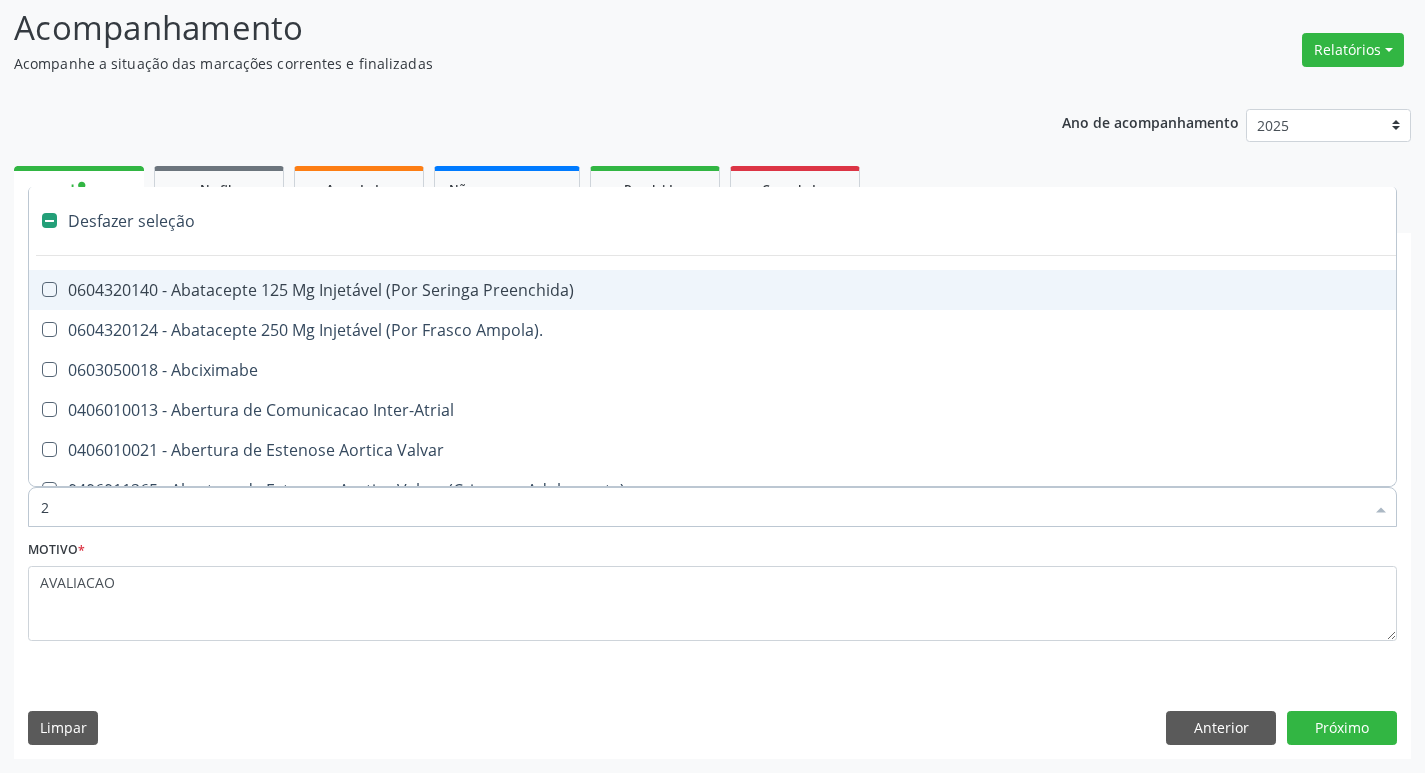 checkbox on "true" 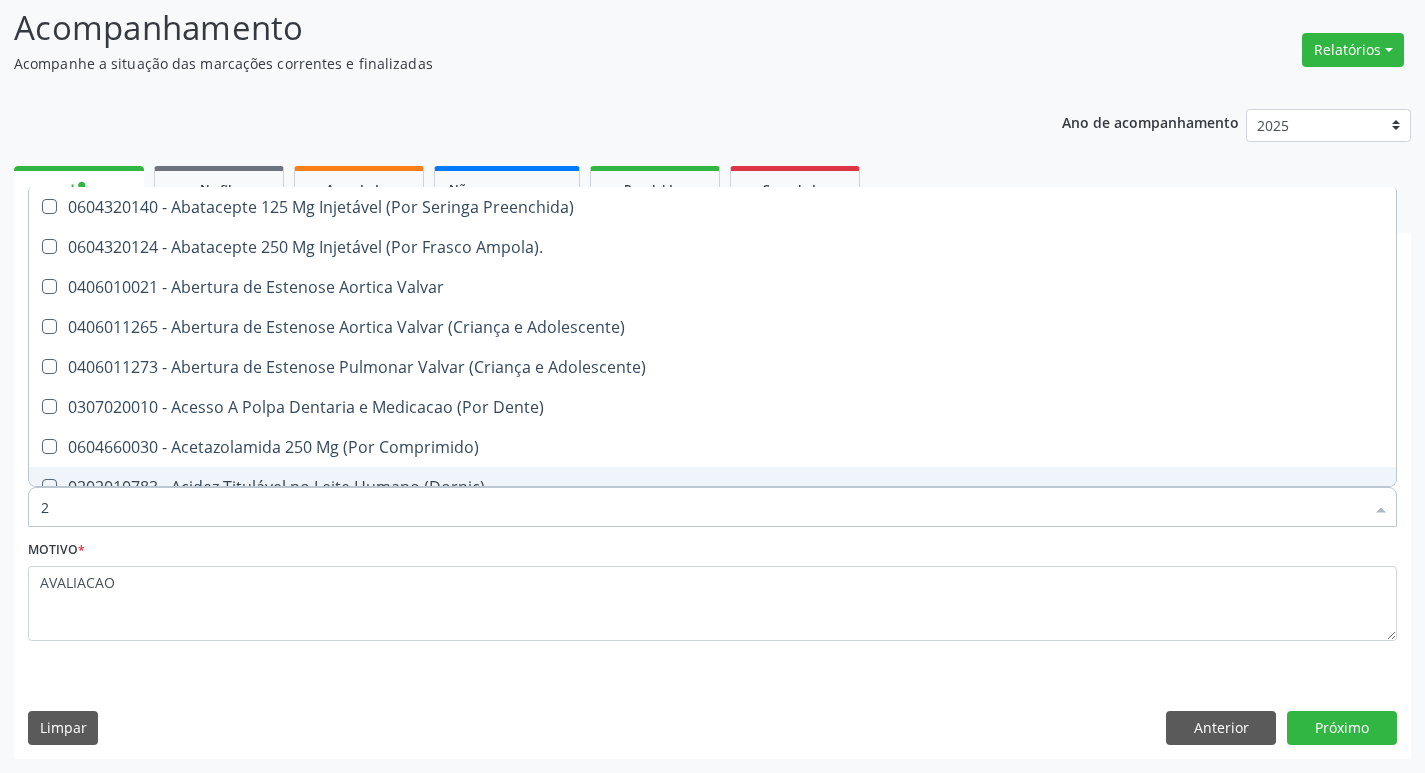 type on "20205001" 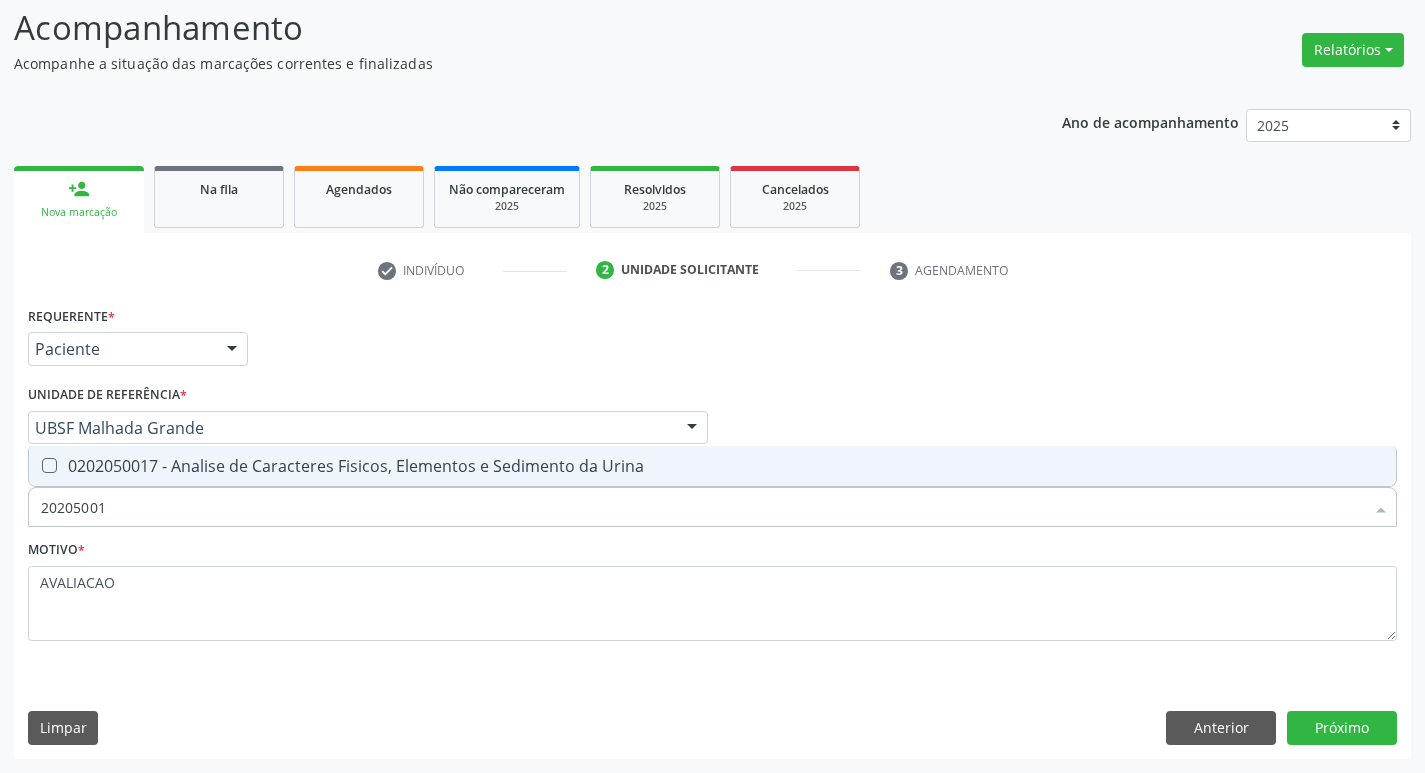 click on "0202050017 - Analise de Caracteres Fisicos, Elementos e Sedimento da Urina" at bounding box center [712, 466] 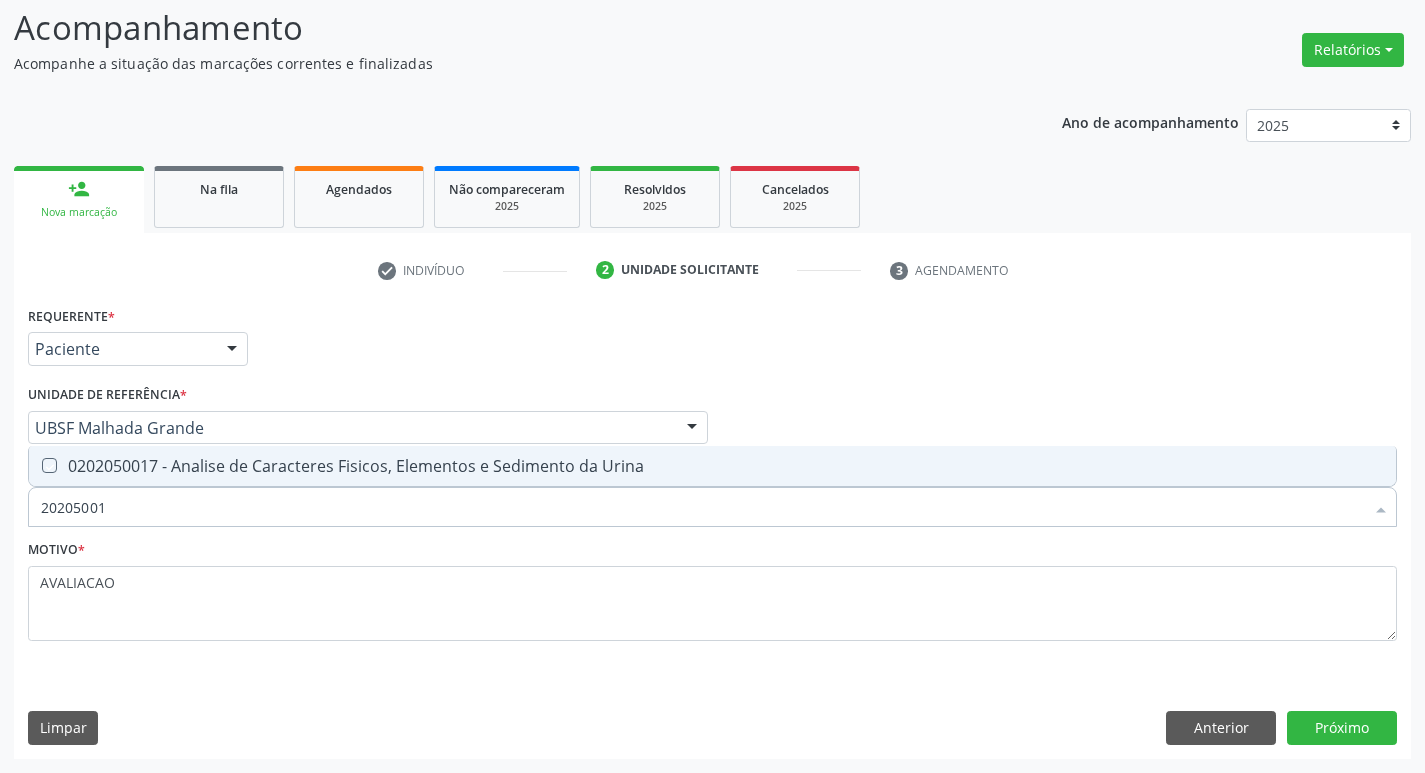 checkbox on "true" 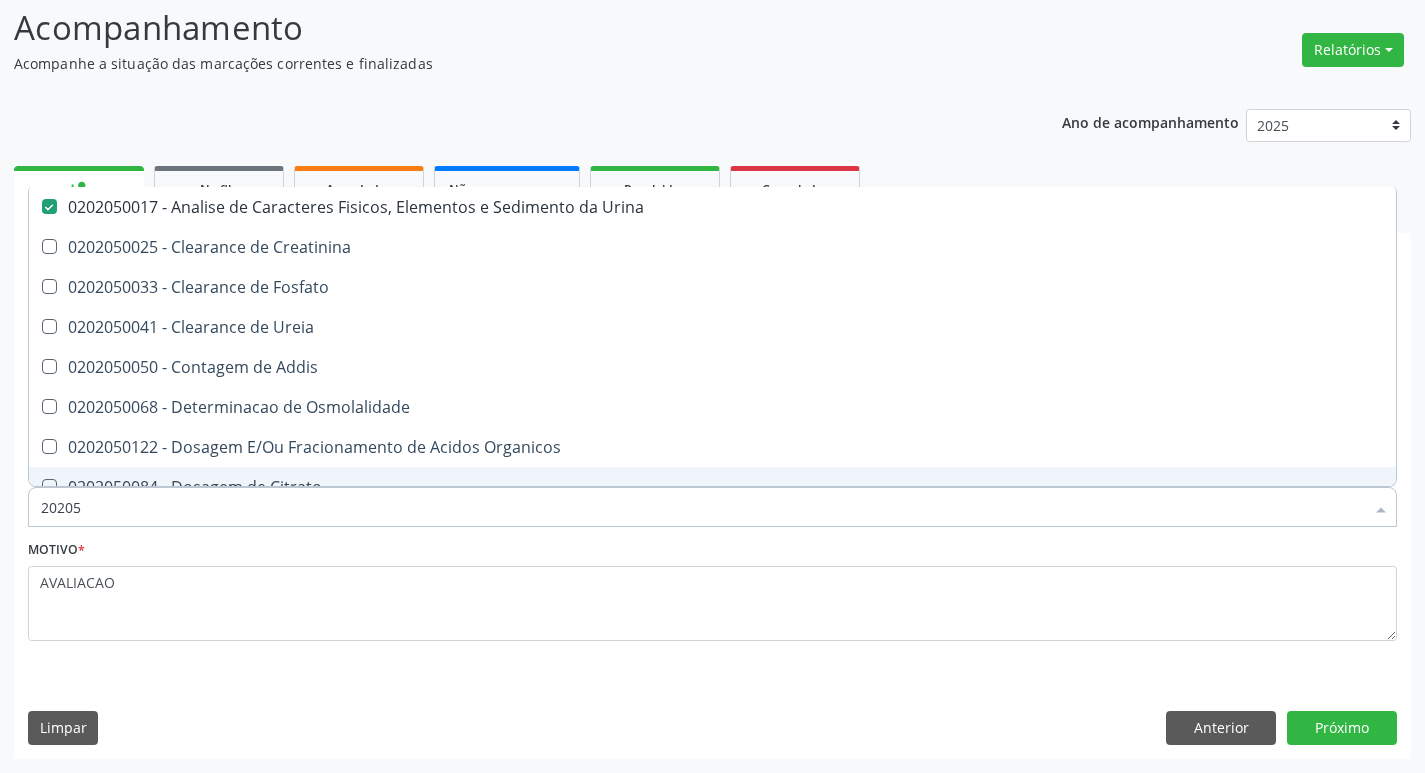 type on "2020" 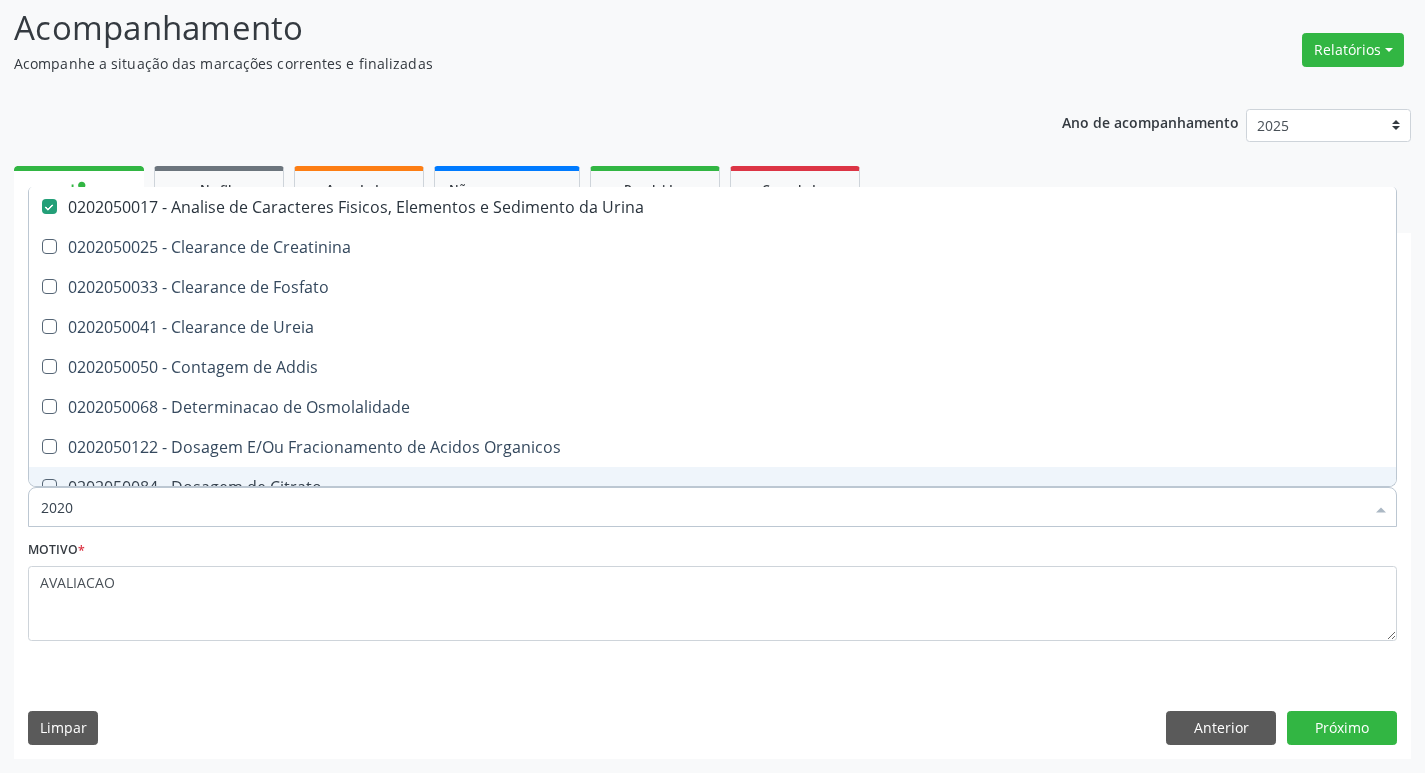checkbox on "false" 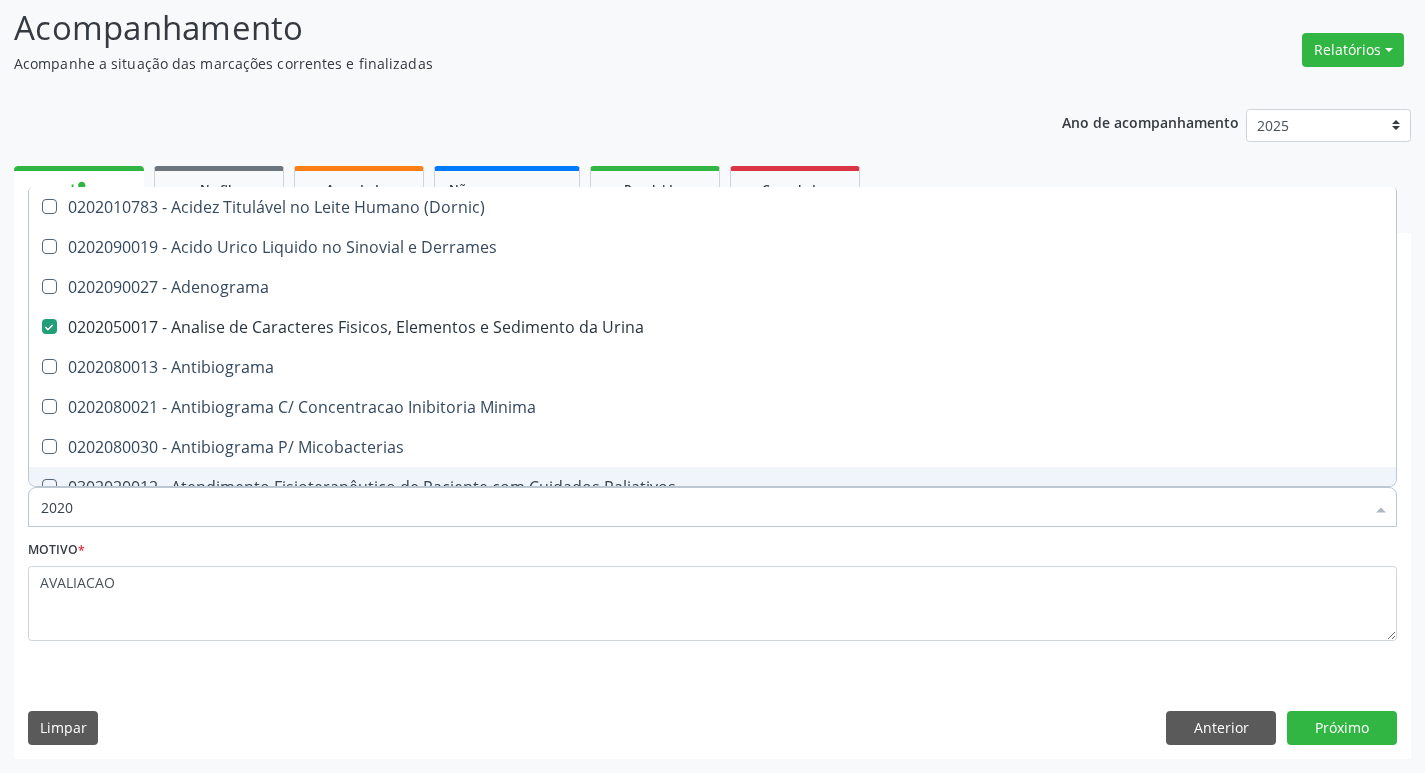 type on "20204003" 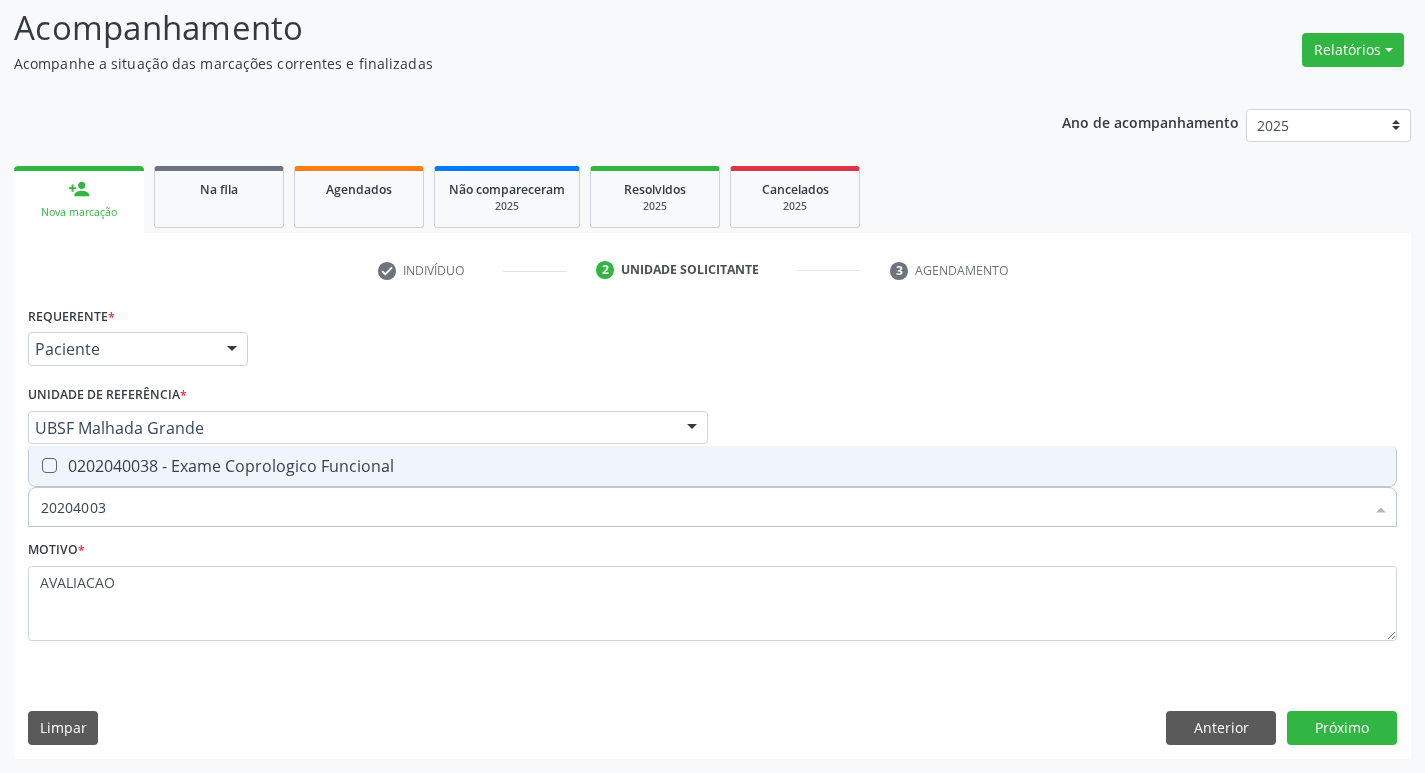 click on "0202040038 - Exame Coprologico Funcional" at bounding box center [712, 466] 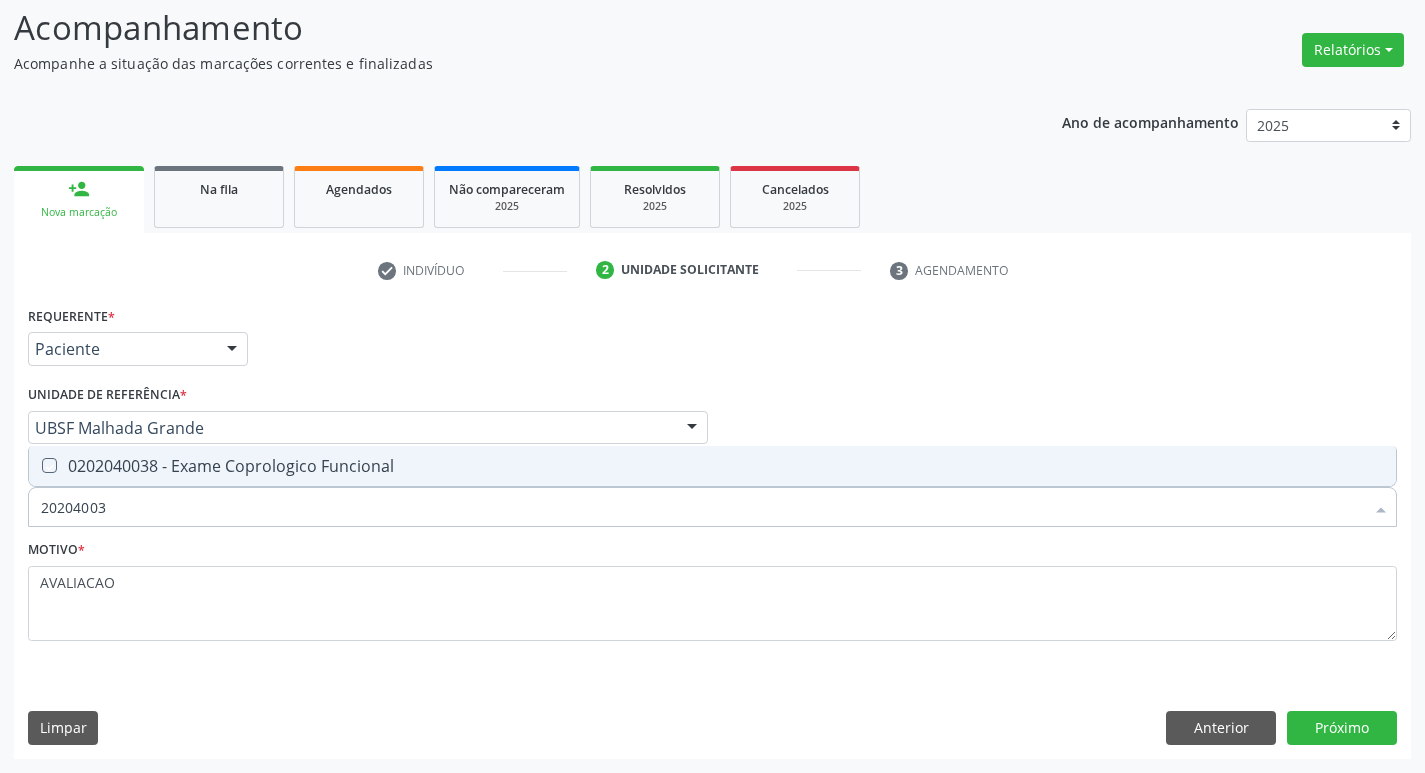 checkbox on "true" 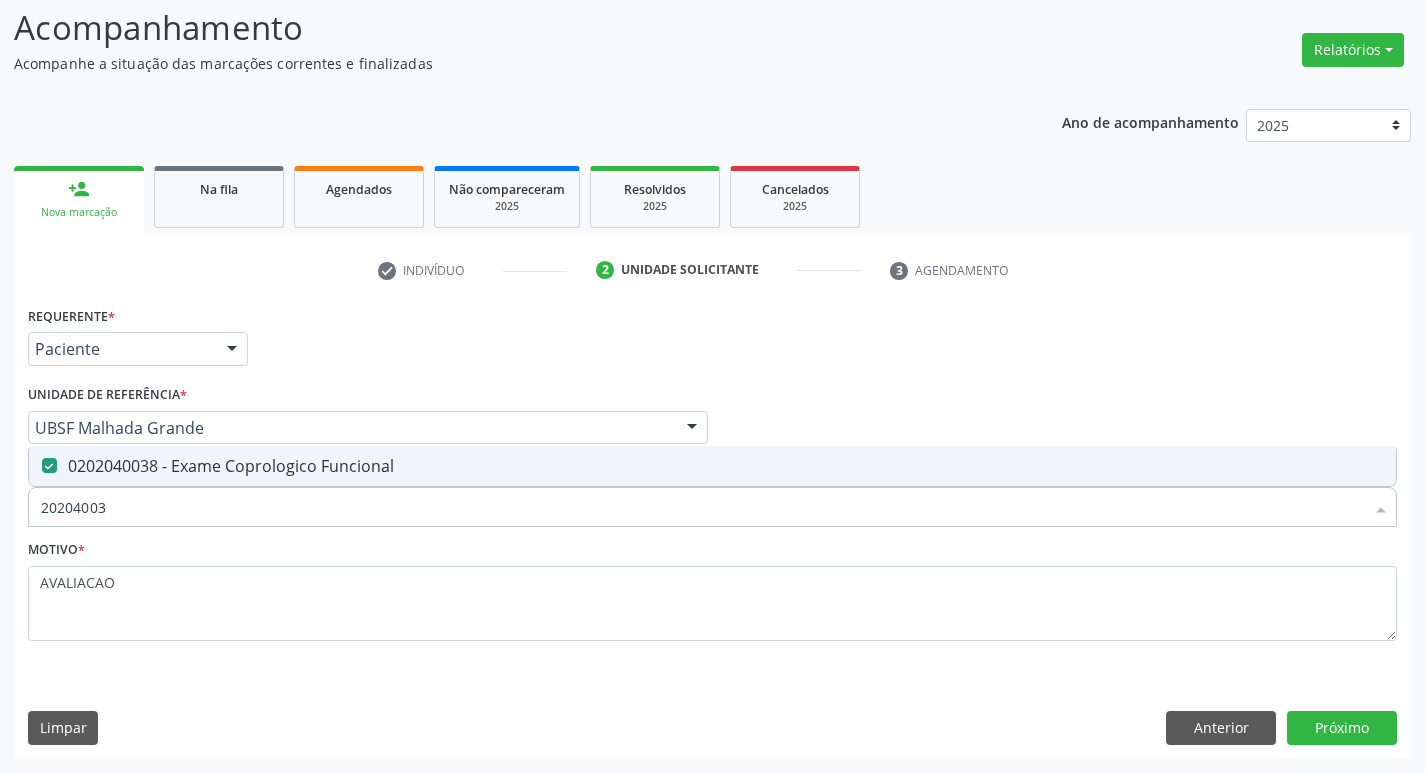 type on "2020400" 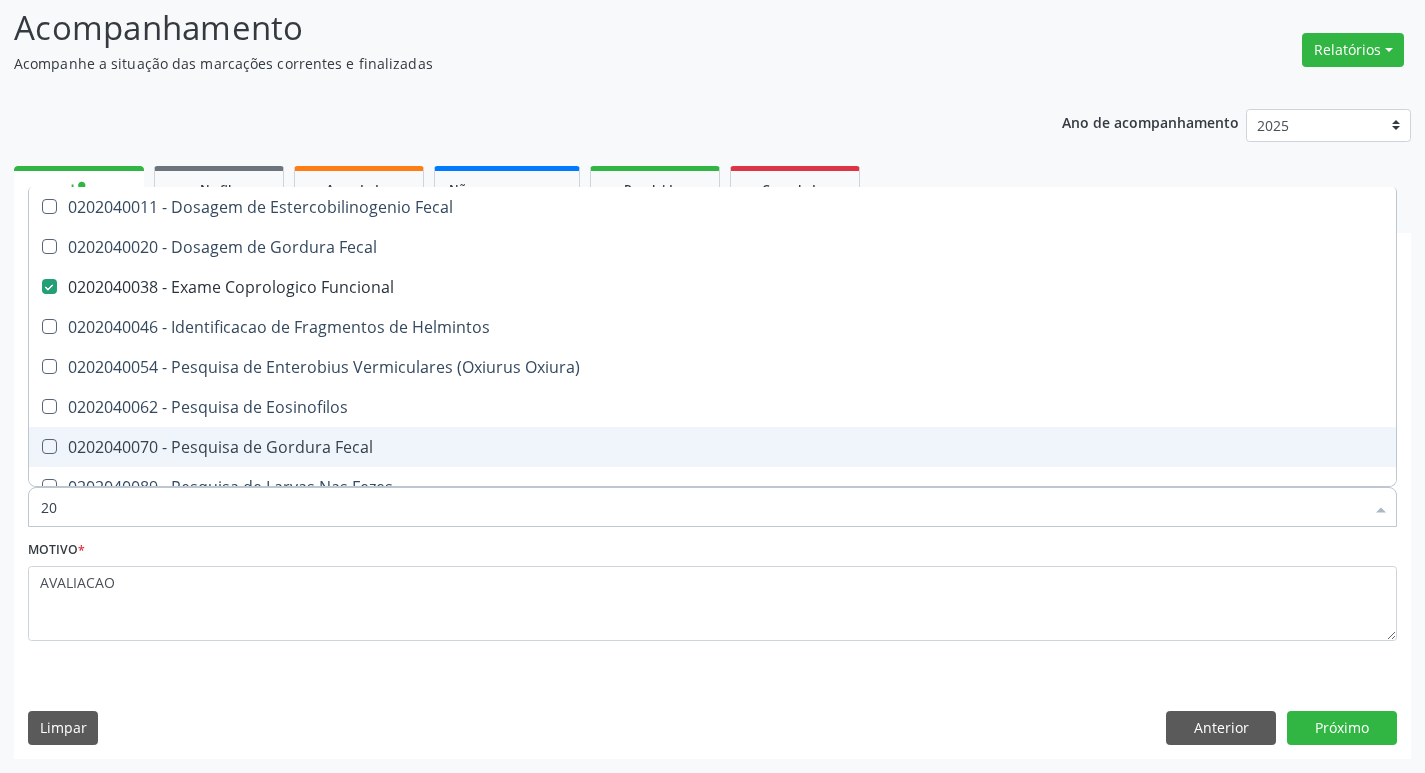 type on "2" 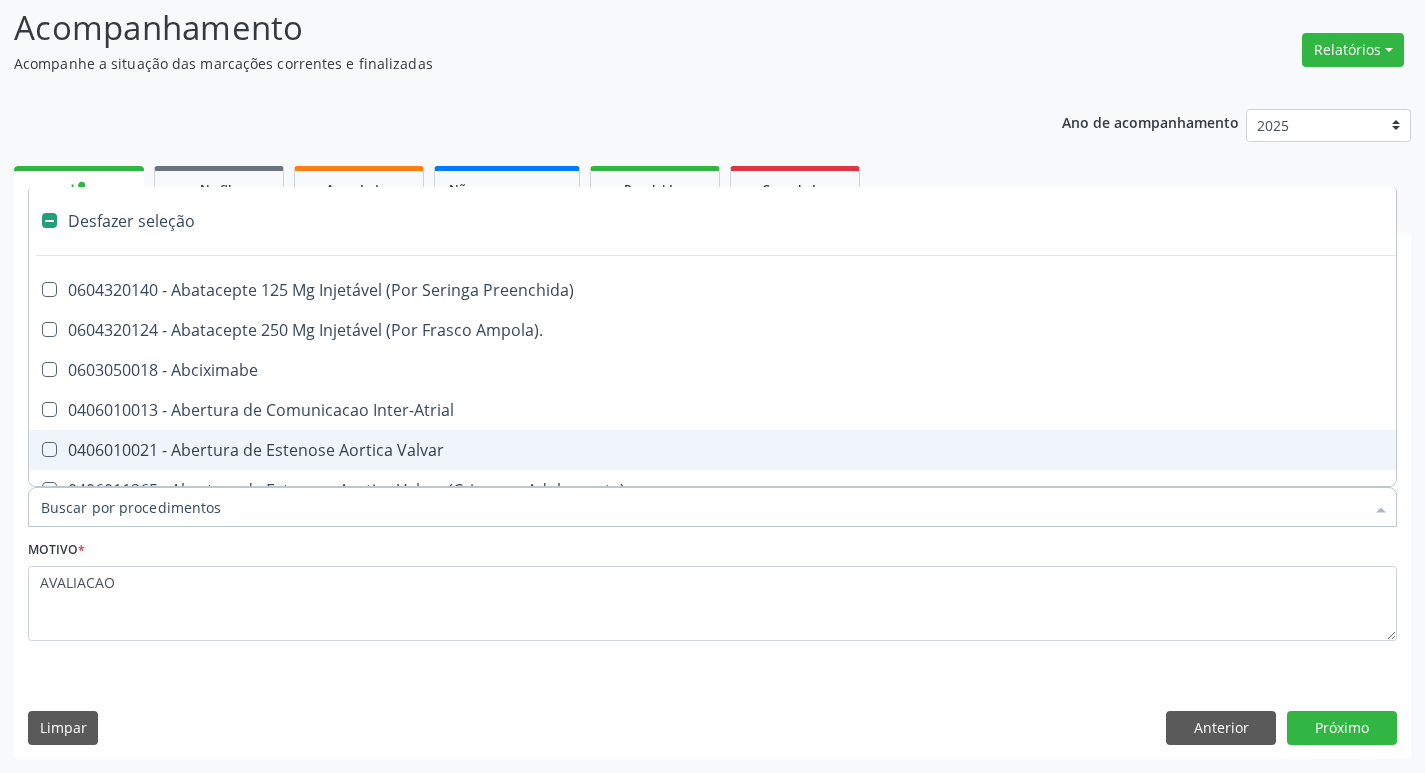 type on "F" 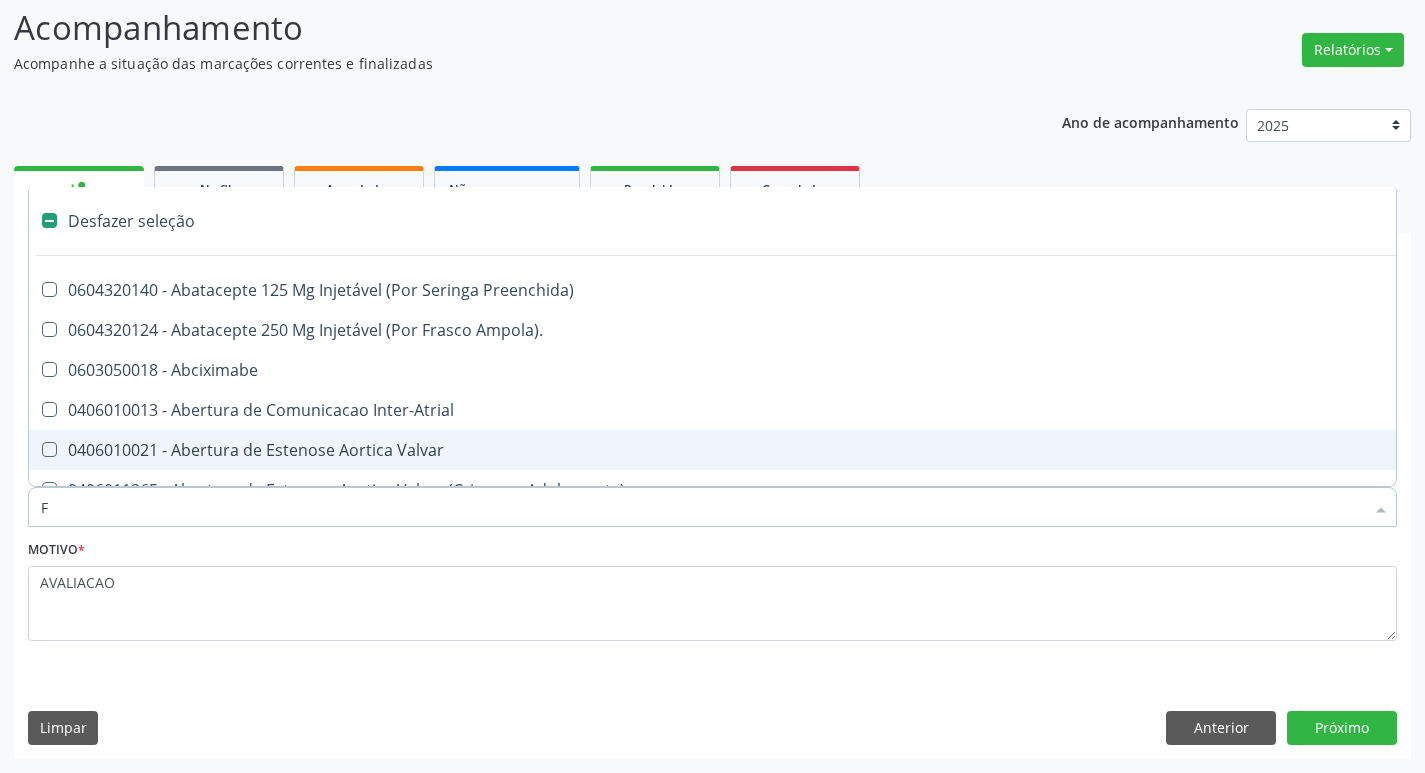 checkbox on "true" 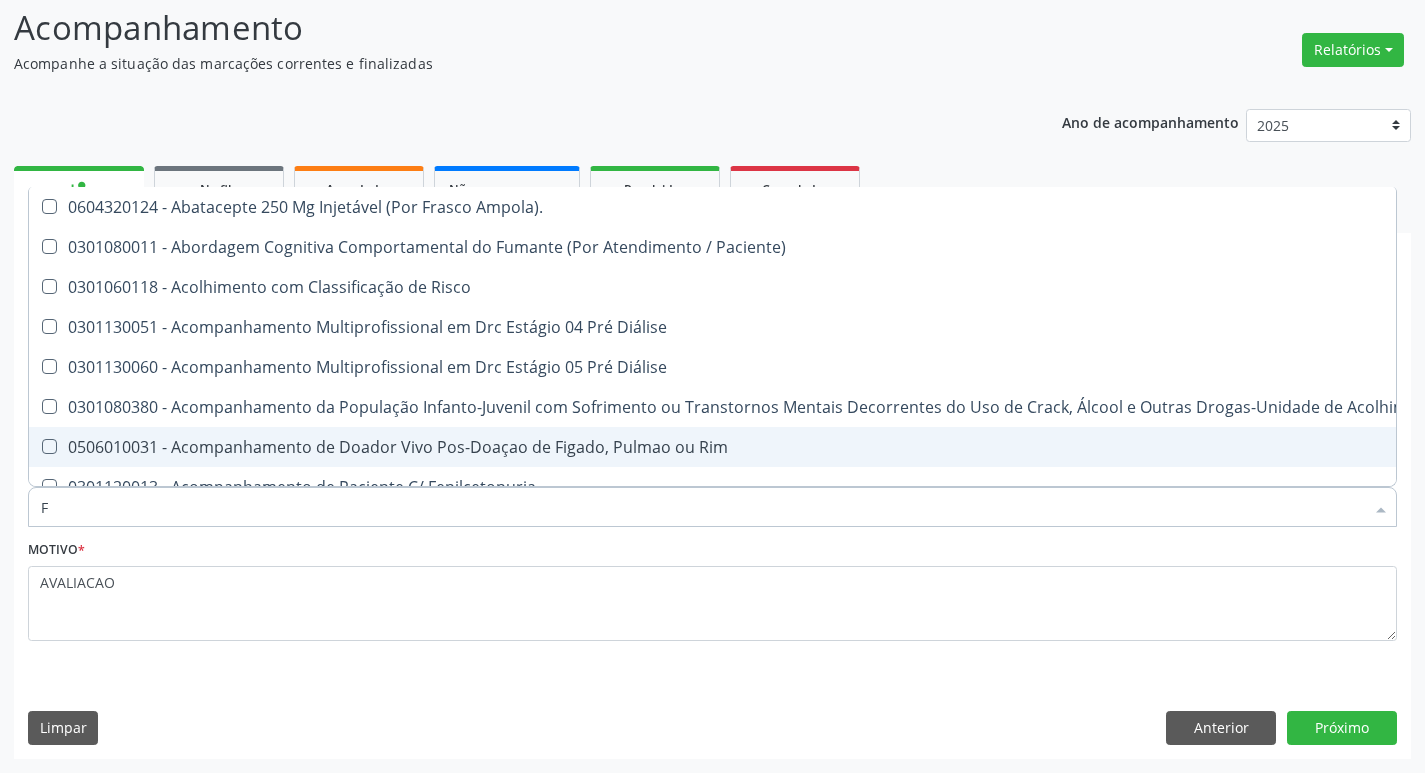 type on "FE" 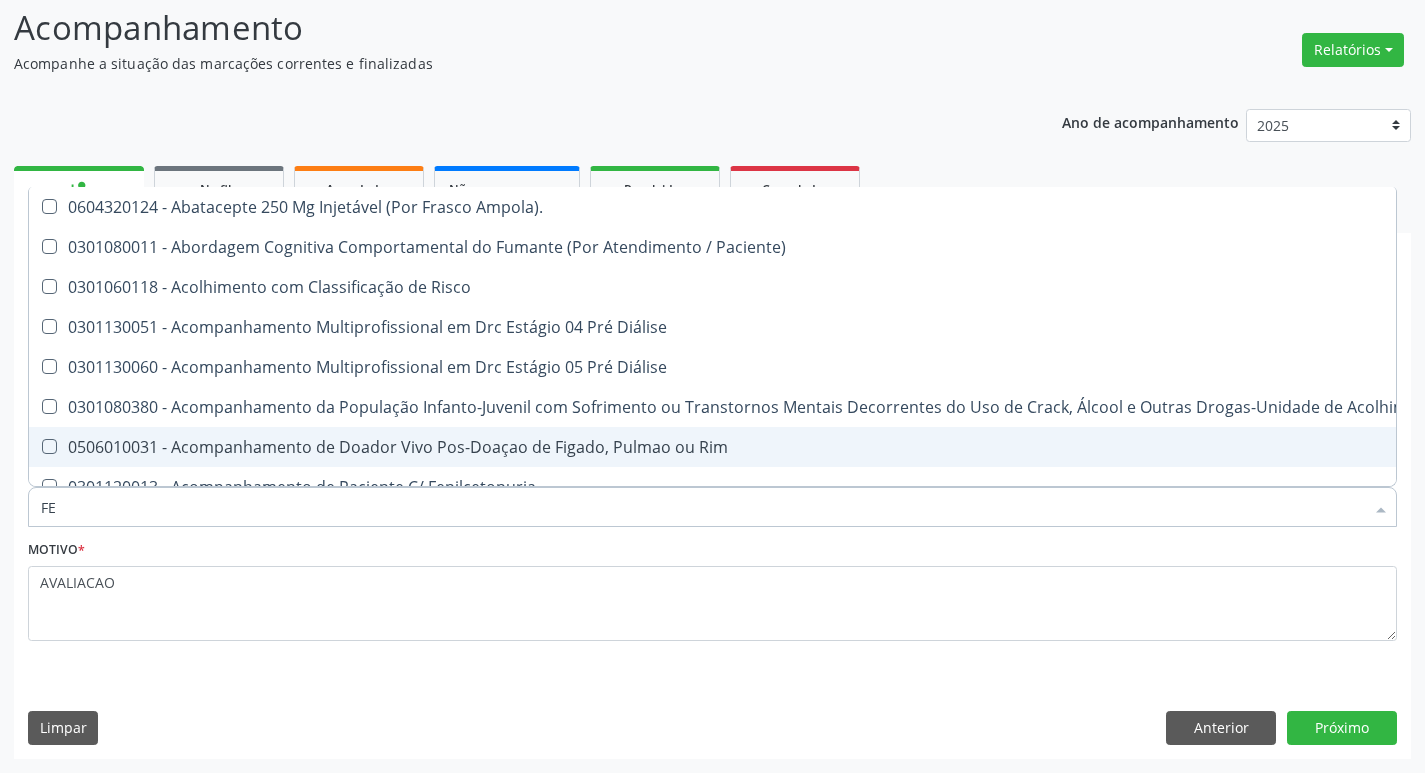 checkbox on "false" 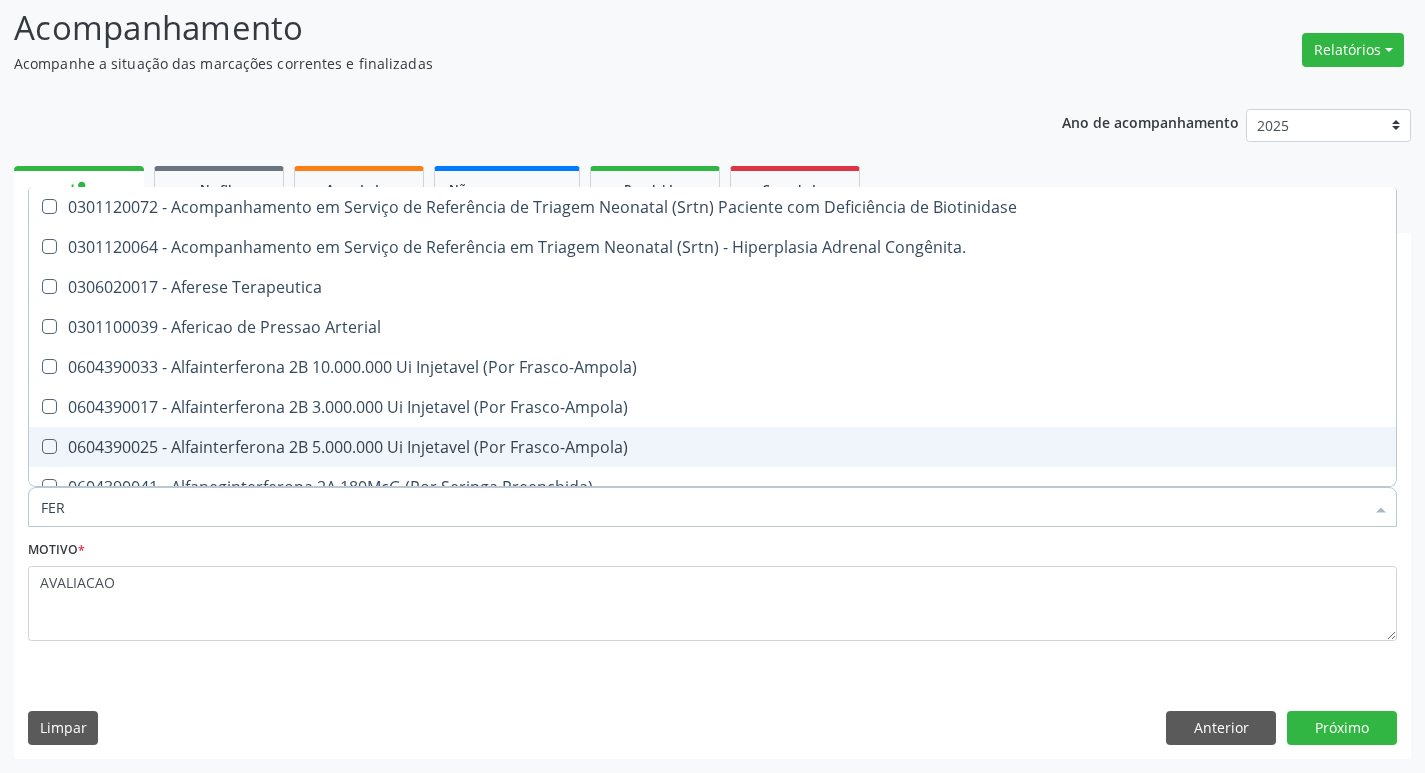 type on "FERR" 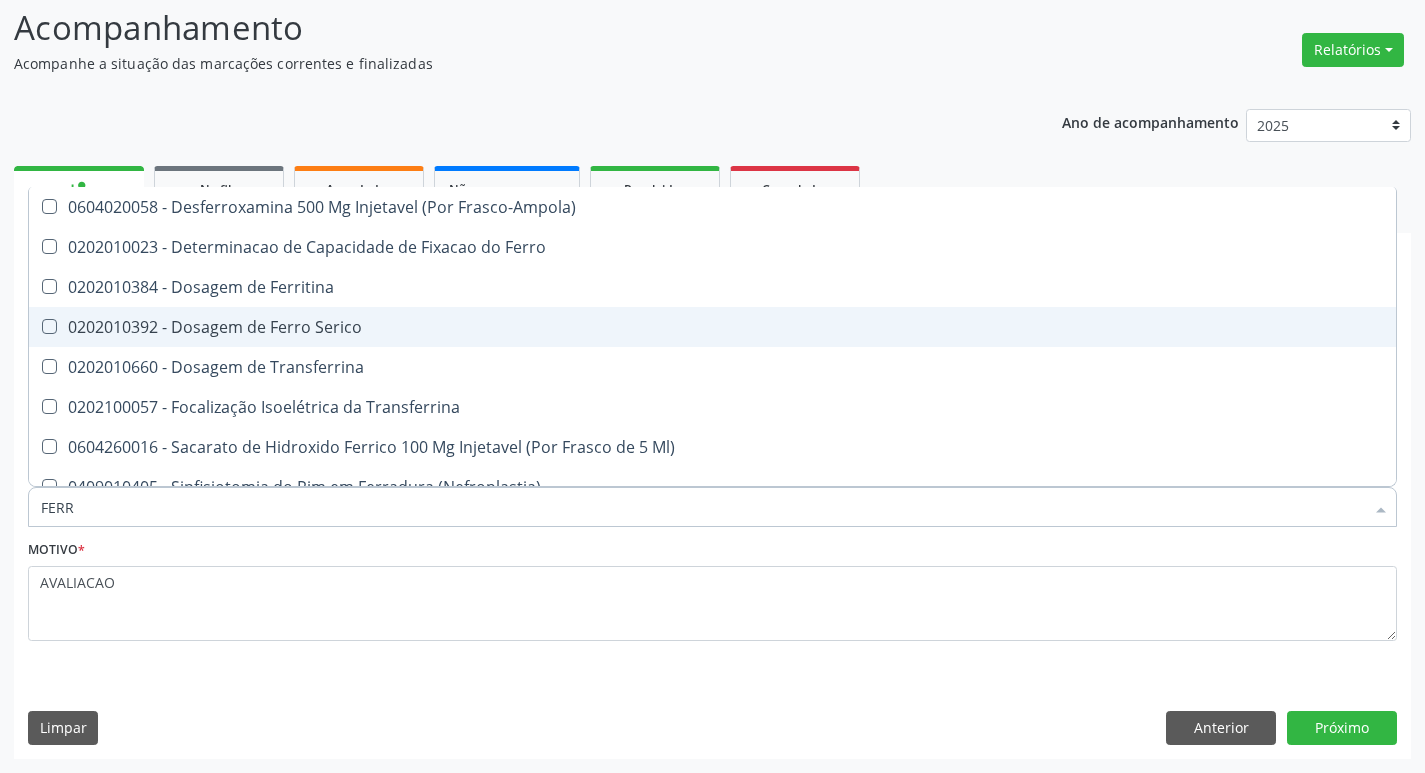 click on "0202010392 - Dosagem de Ferro Serico" at bounding box center [712, 327] 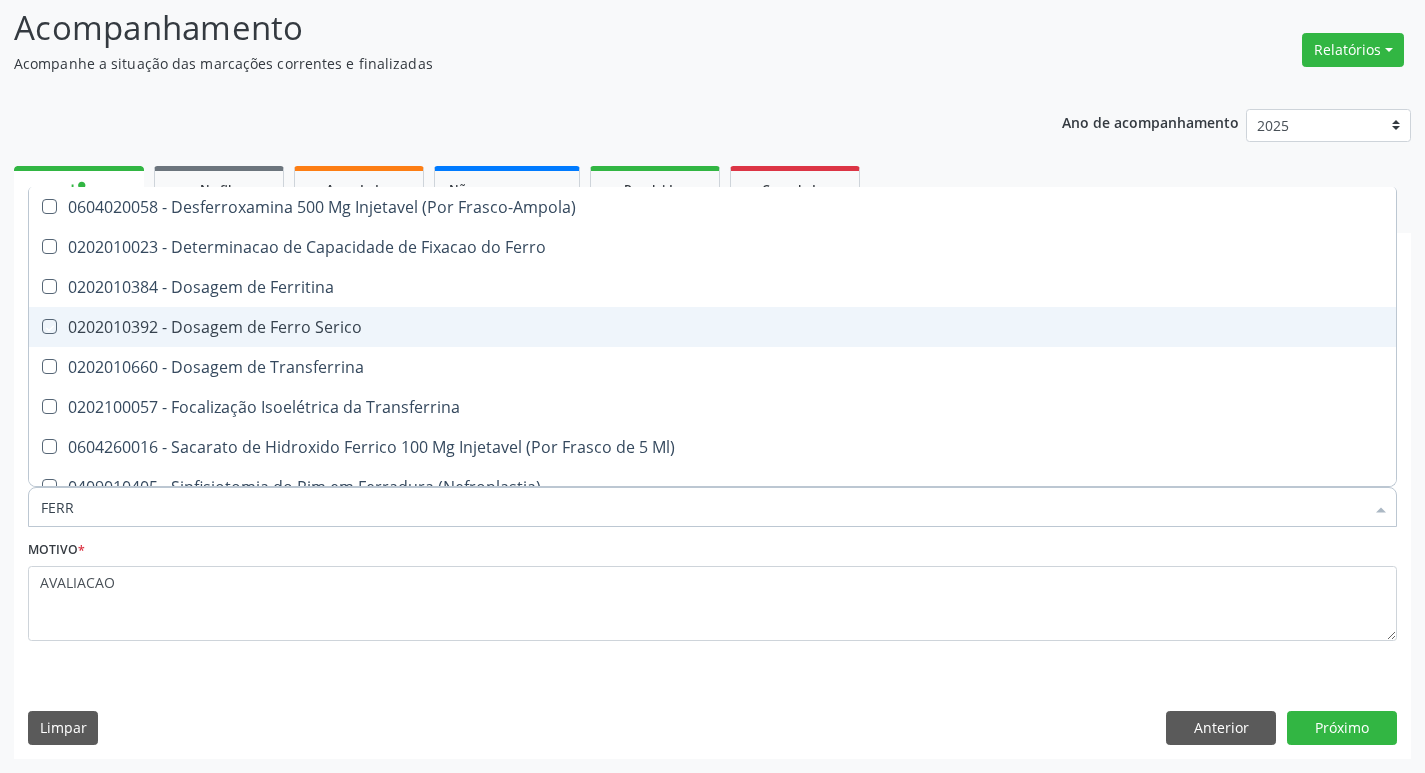 checkbox on "true" 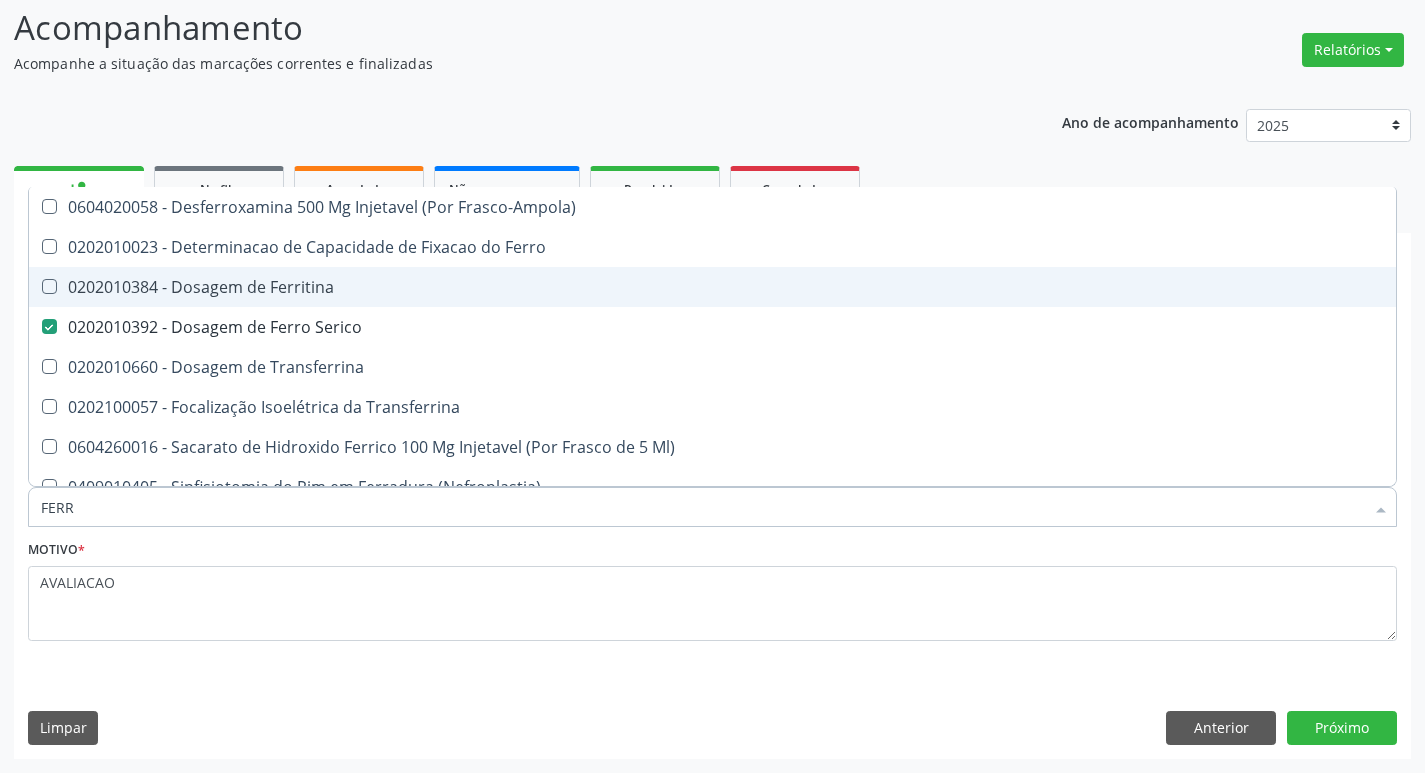 click on "0202010384 - Dosagem de Ferritina" at bounding box center (712, 287) 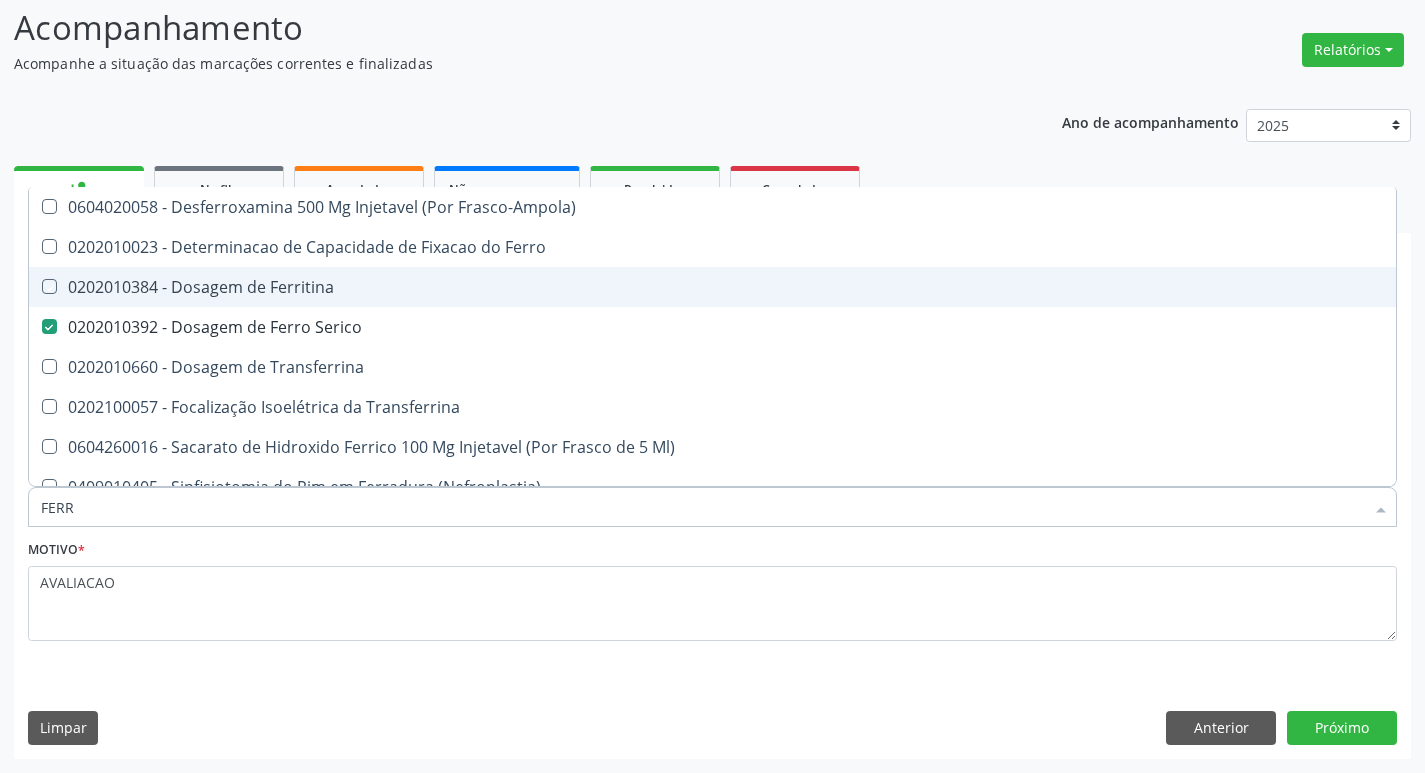 checkbox on "true" 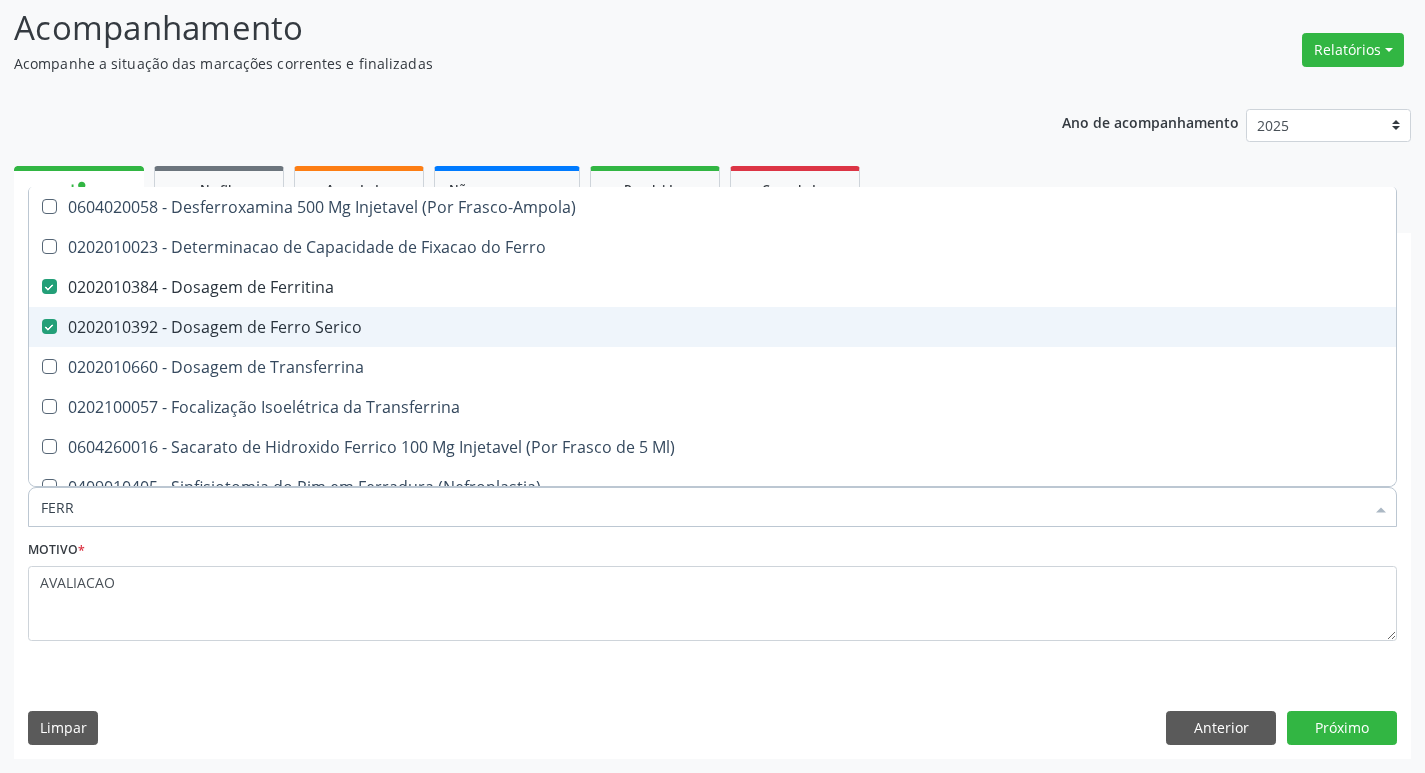 click on "0202010392 - Dosagem de Ferro Serico" at bounding box center (712, 327) 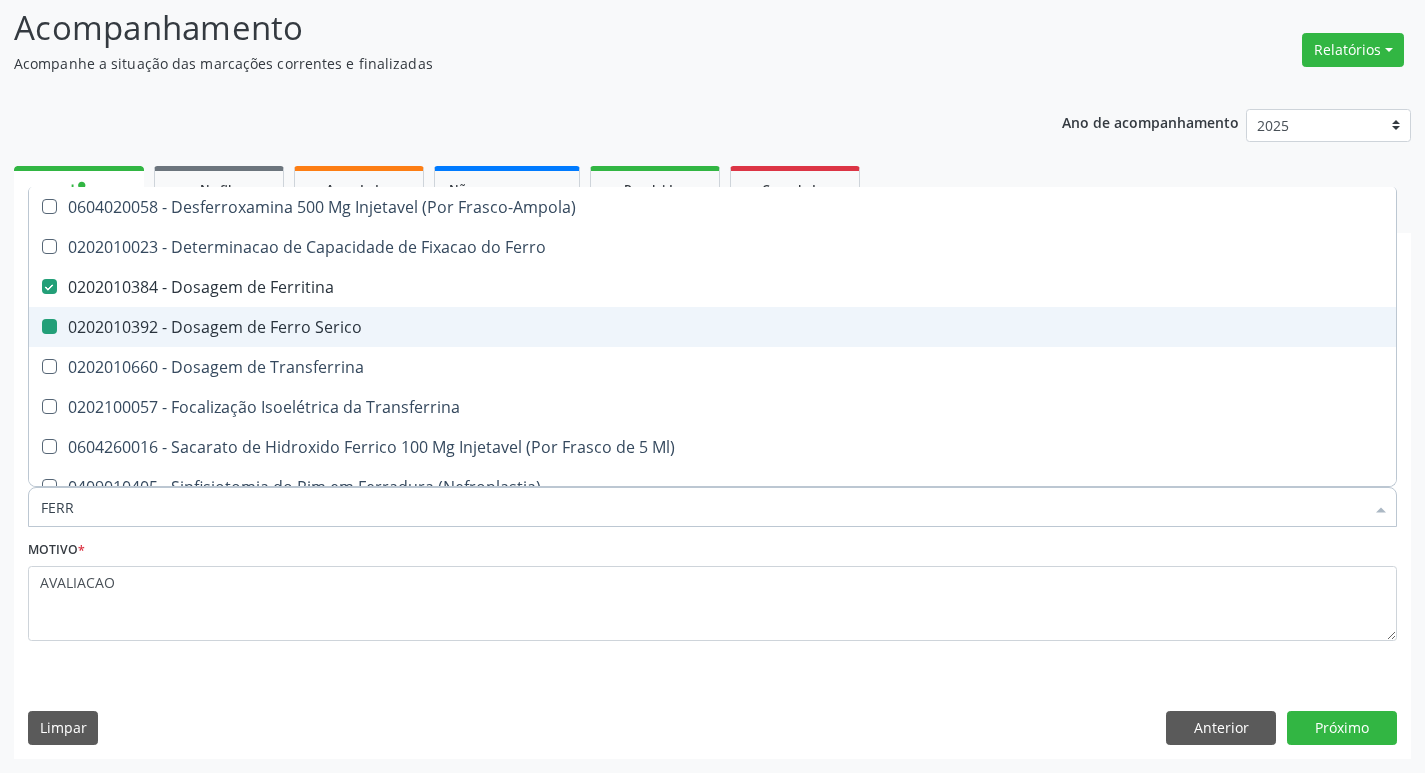 checkbox on "false" 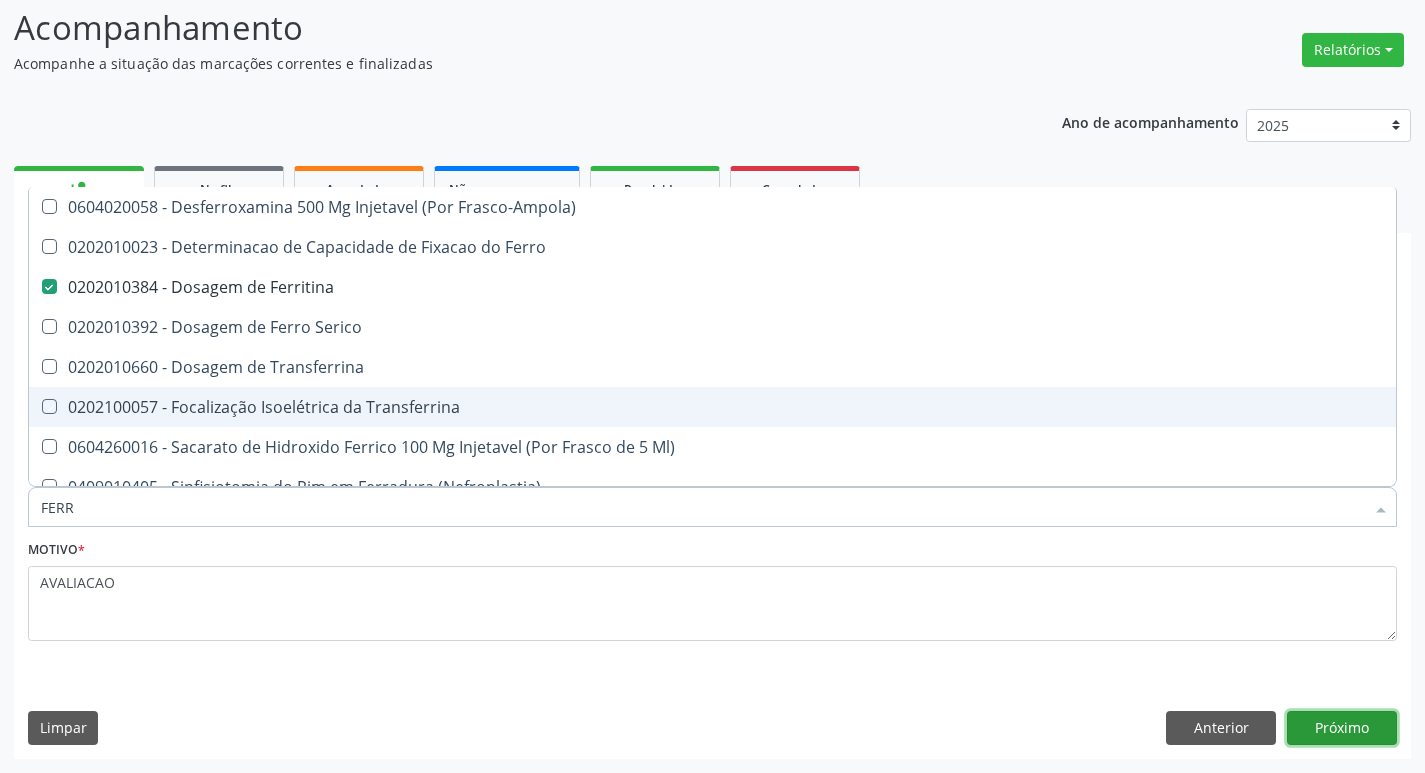 click on "Próximo" at bounding box center [1342, 728] 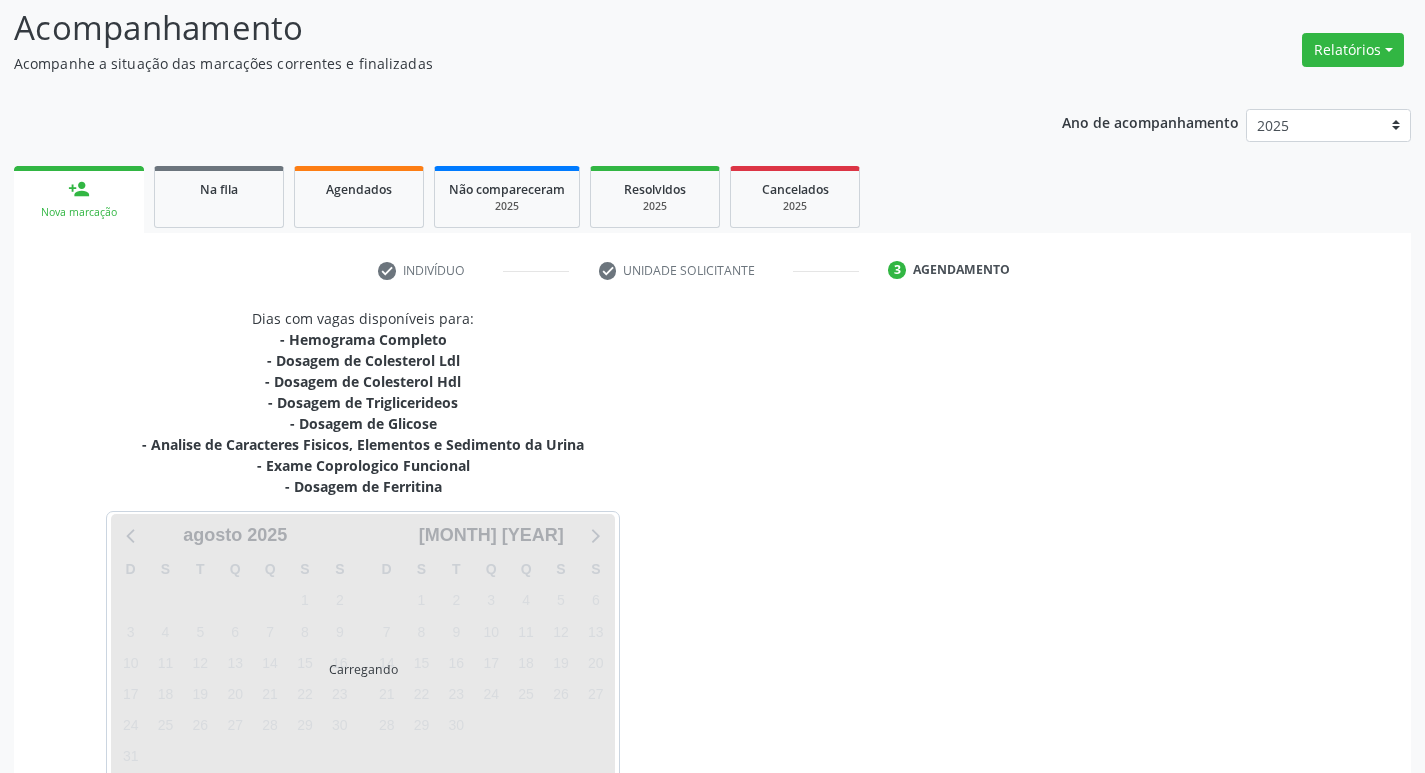 scroll, scrollTop: 244, scrollLeft: 0, axis: vertical 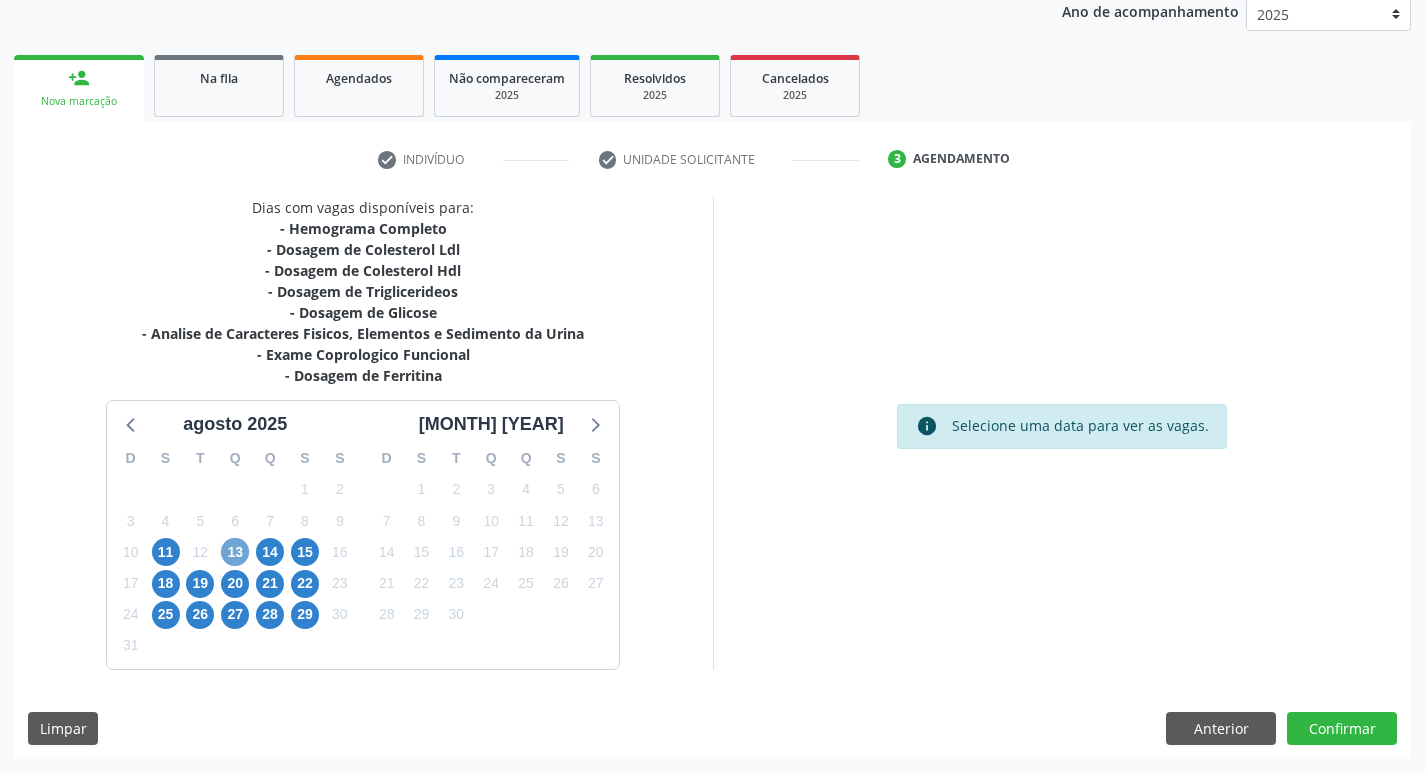 click on "13" at bounding box center [235, 552] 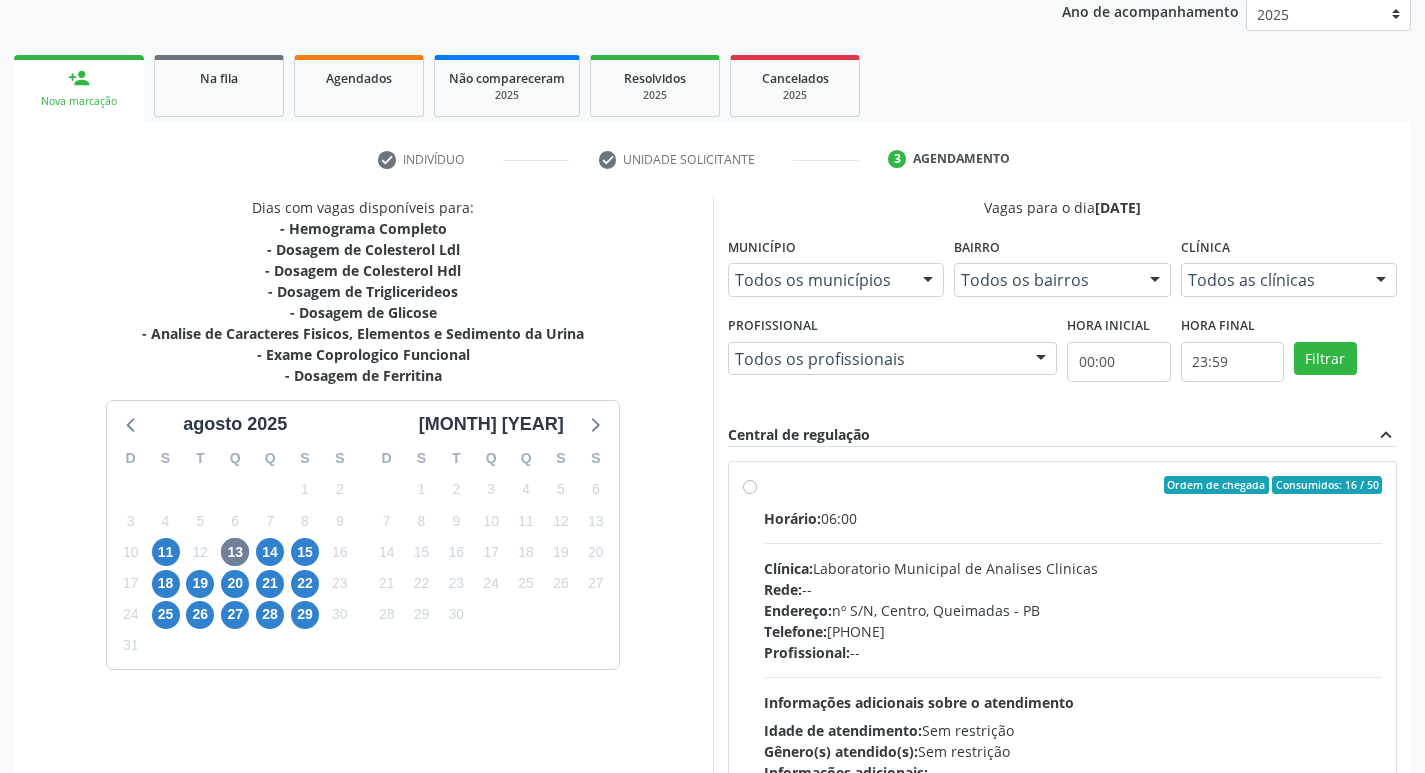 click on "Horário:   06:00" at bounding box center [1073, 518] 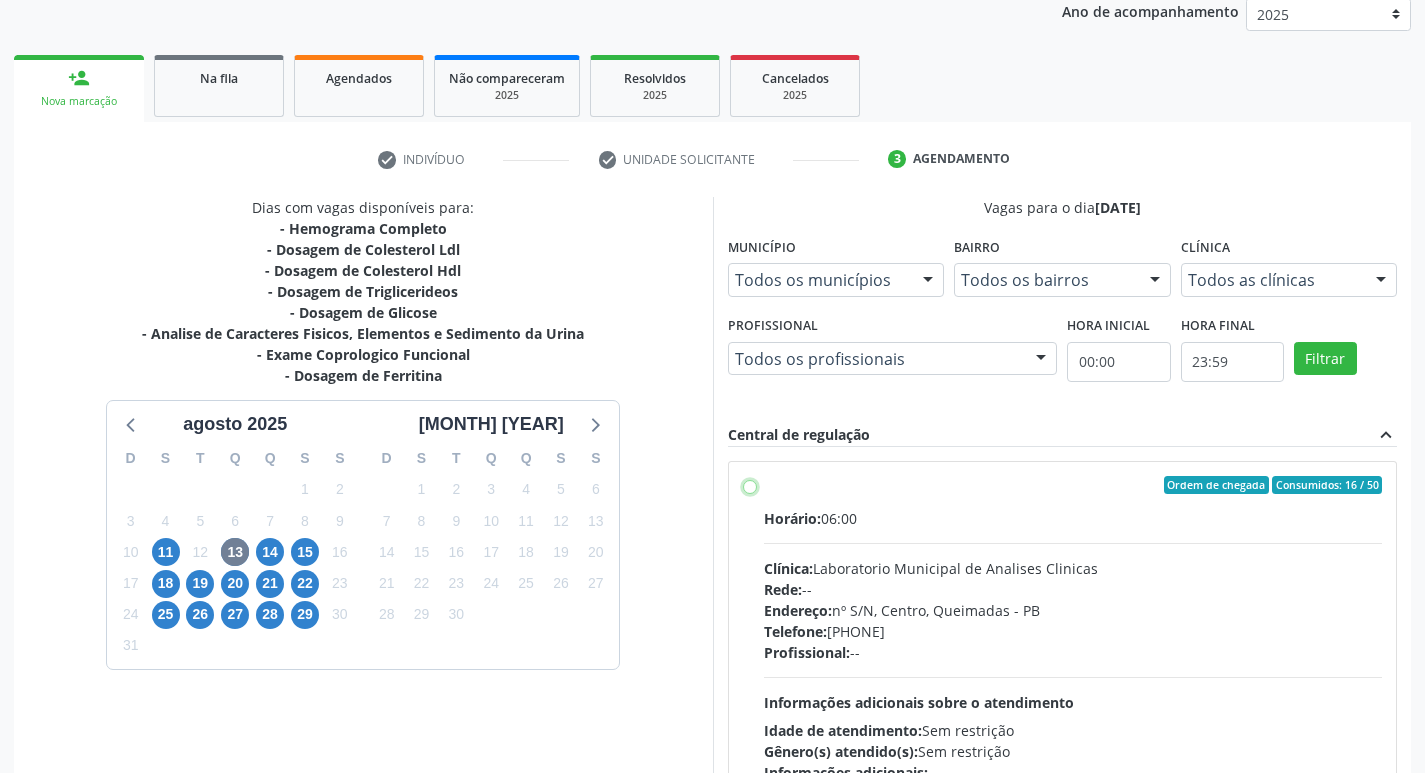 click on "Ordem de chegada
Consumidos: 16 / 50
Horário:   06:00
Clínica:  Laboratorio Municipal de Analises Clinicas
Rede:
--
Endereço:   nº S/N, Centro, Queimadas - [STATE]
Telefone:   [PHONE]
Profissional:
--
Informações adicionais sobre o atendimento
Idade de atendimento:
Sem restrição
Gênero(s) atendido(s):
Sem restrição
Informações adicionais:
--" at bounding box center [750, 485] 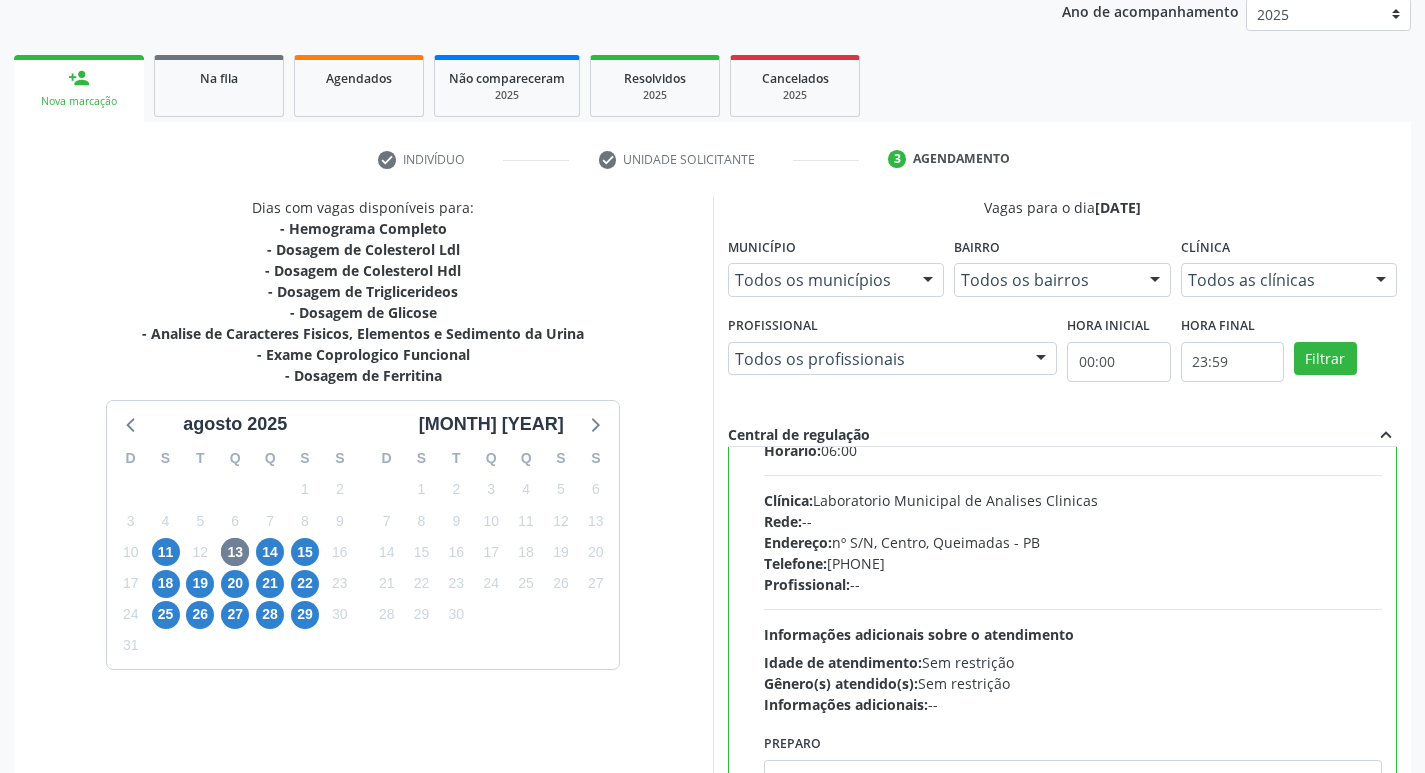 scroll, scrollTop: 99, scrollLeft: 0, axis: vertical 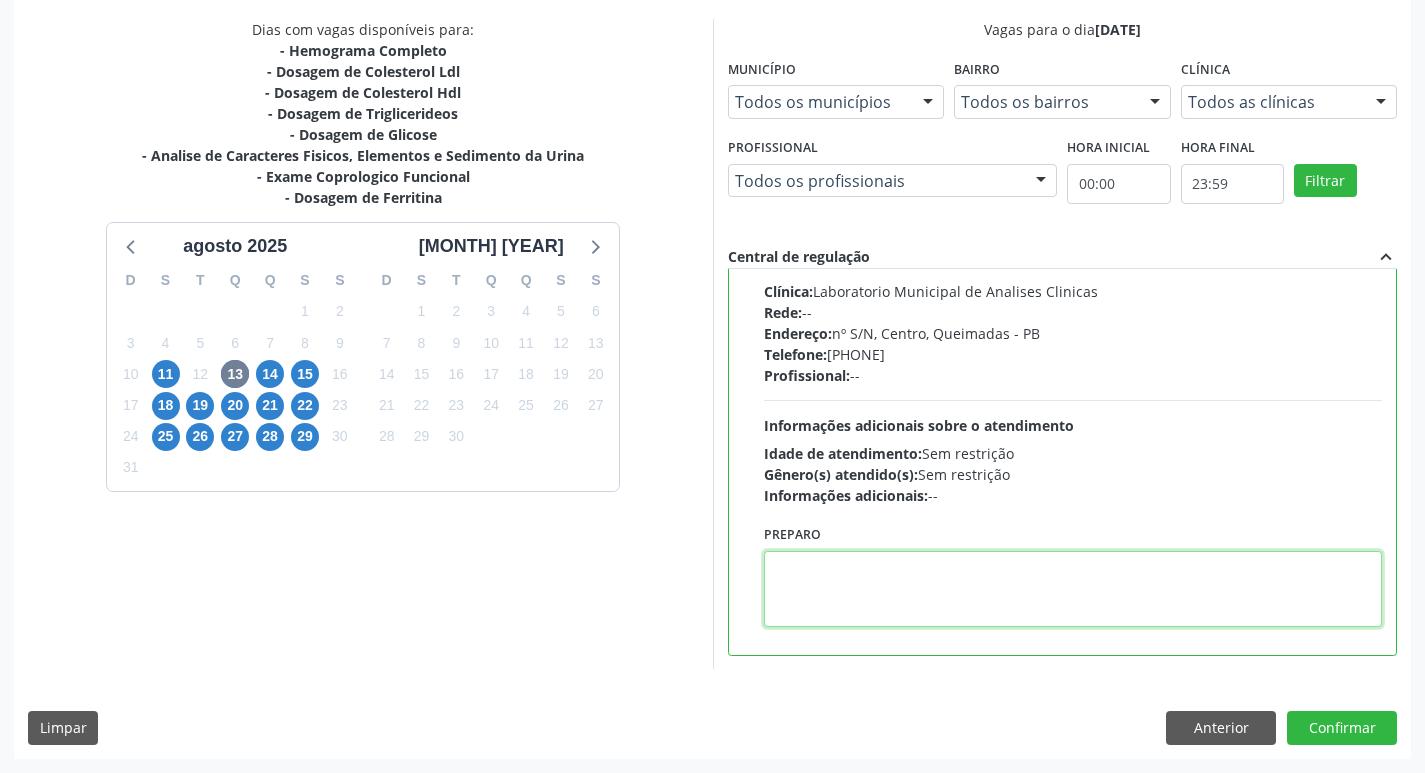 click at bounding box center (1073, 589) 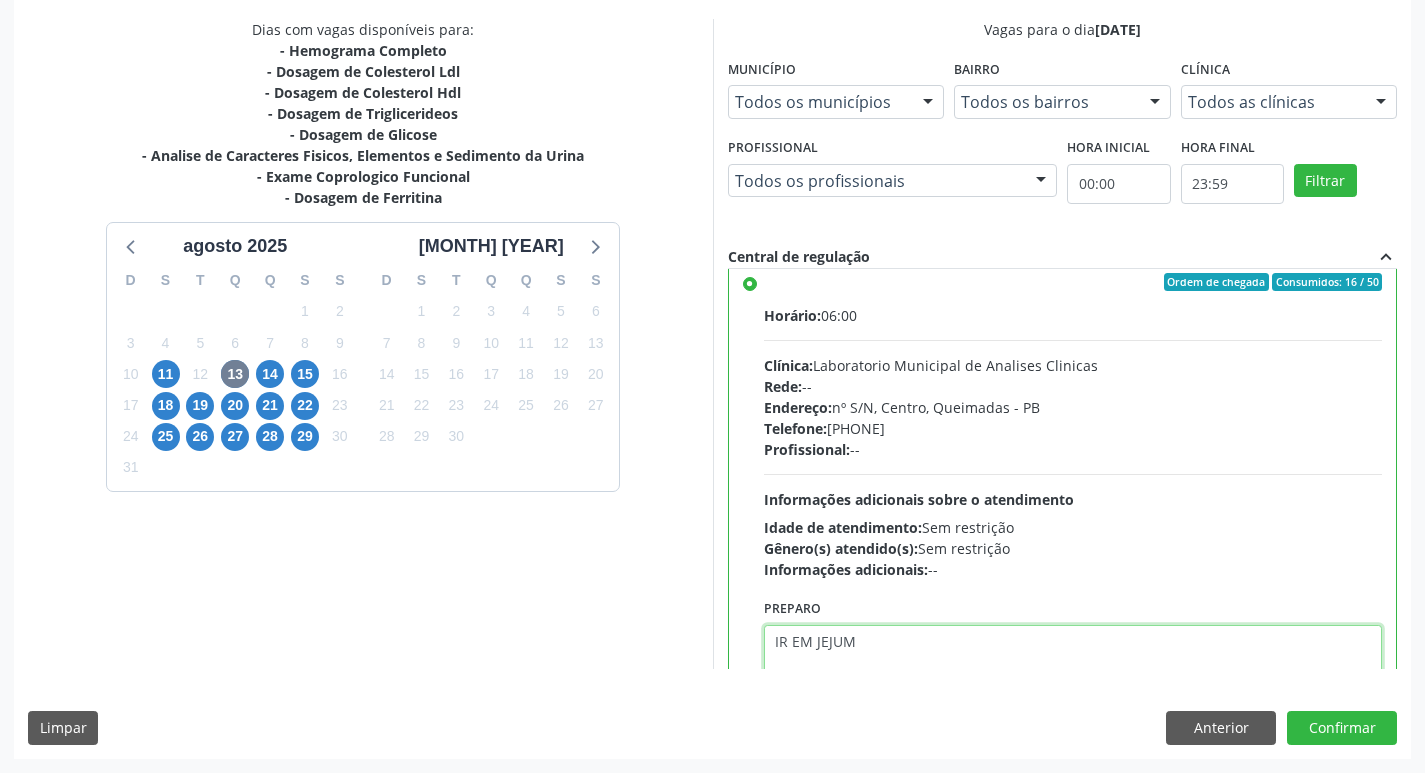 scroll, scrollTop: 0, scrollLeft: 0, axis: both 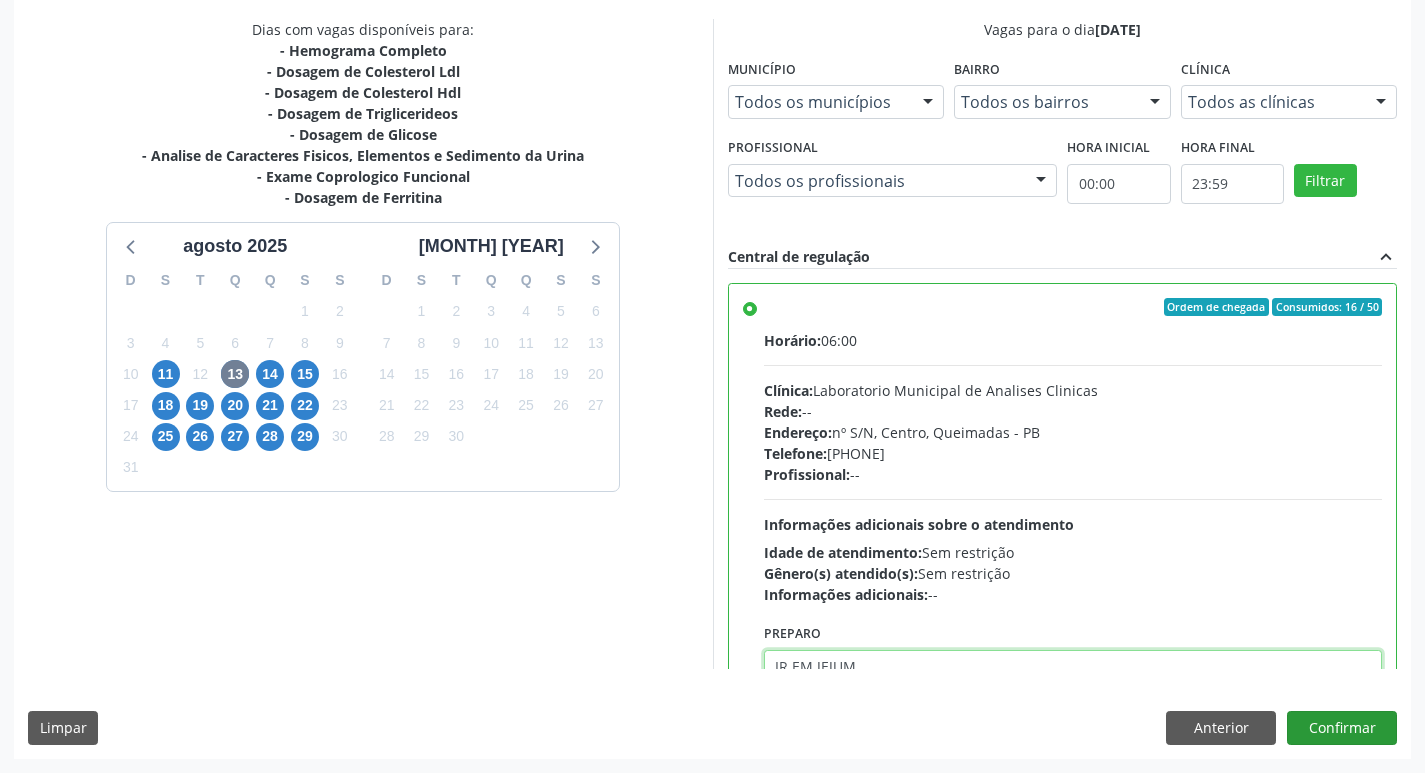 type on "IR EM JEJUM" 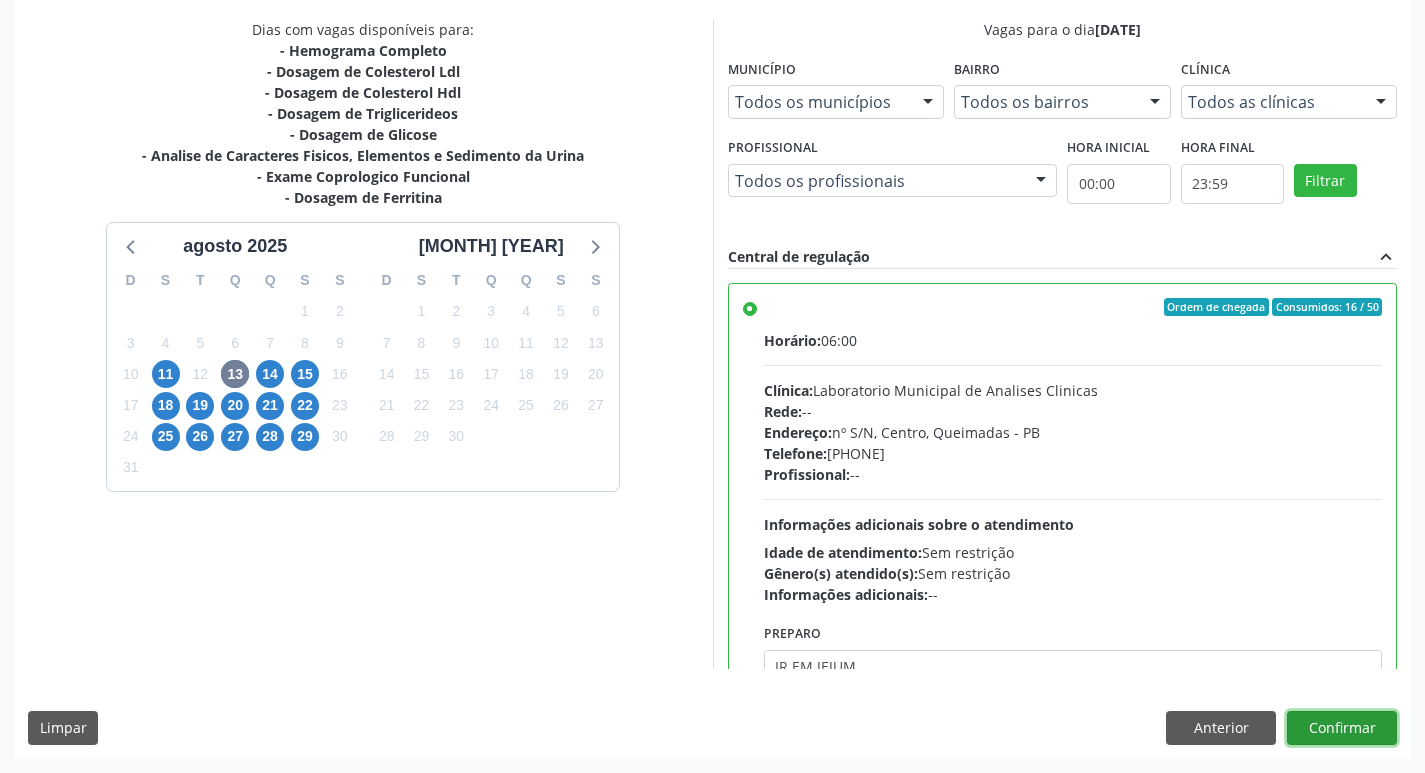 click on "Confirmar" at bounding box center [1342, 728] 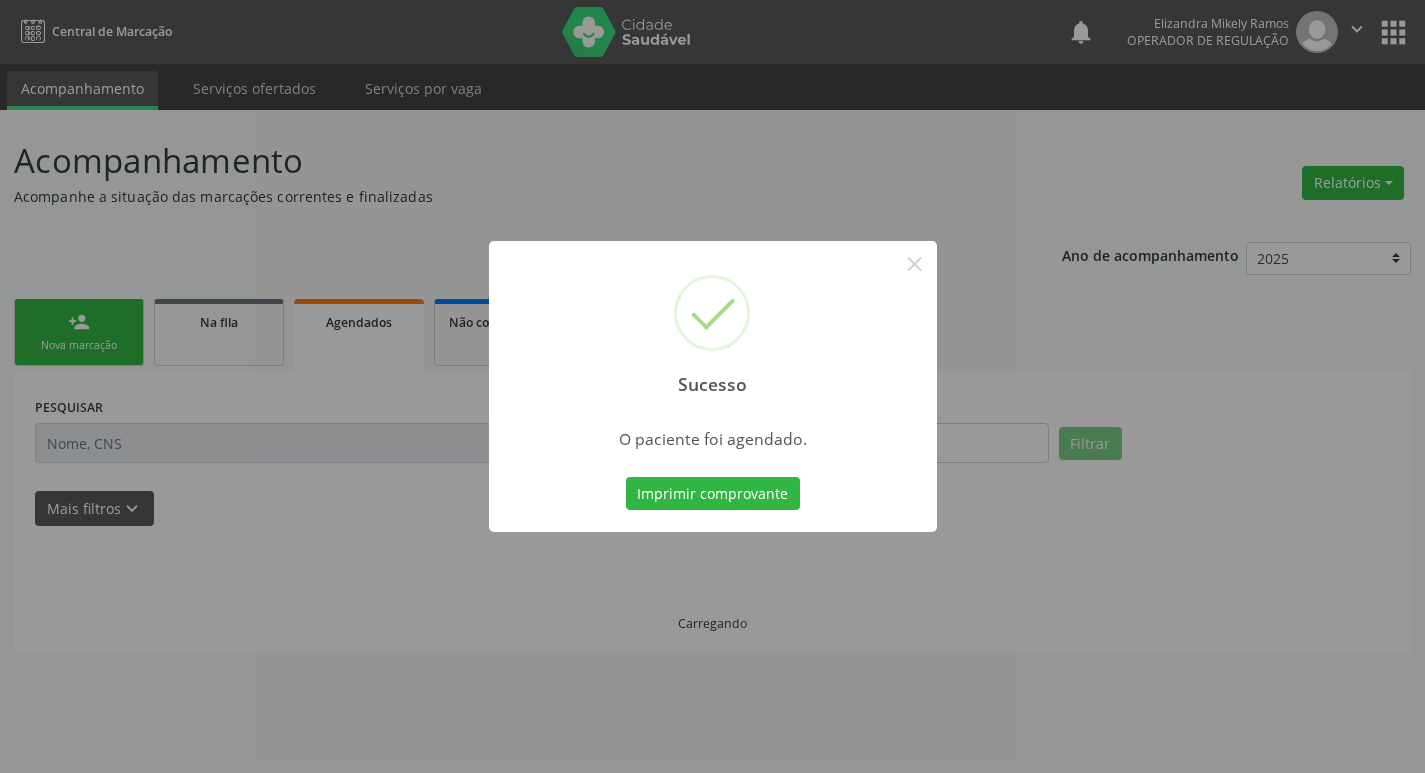 scroll, scrollTop: 0, scrollLeft: 0, axis: both 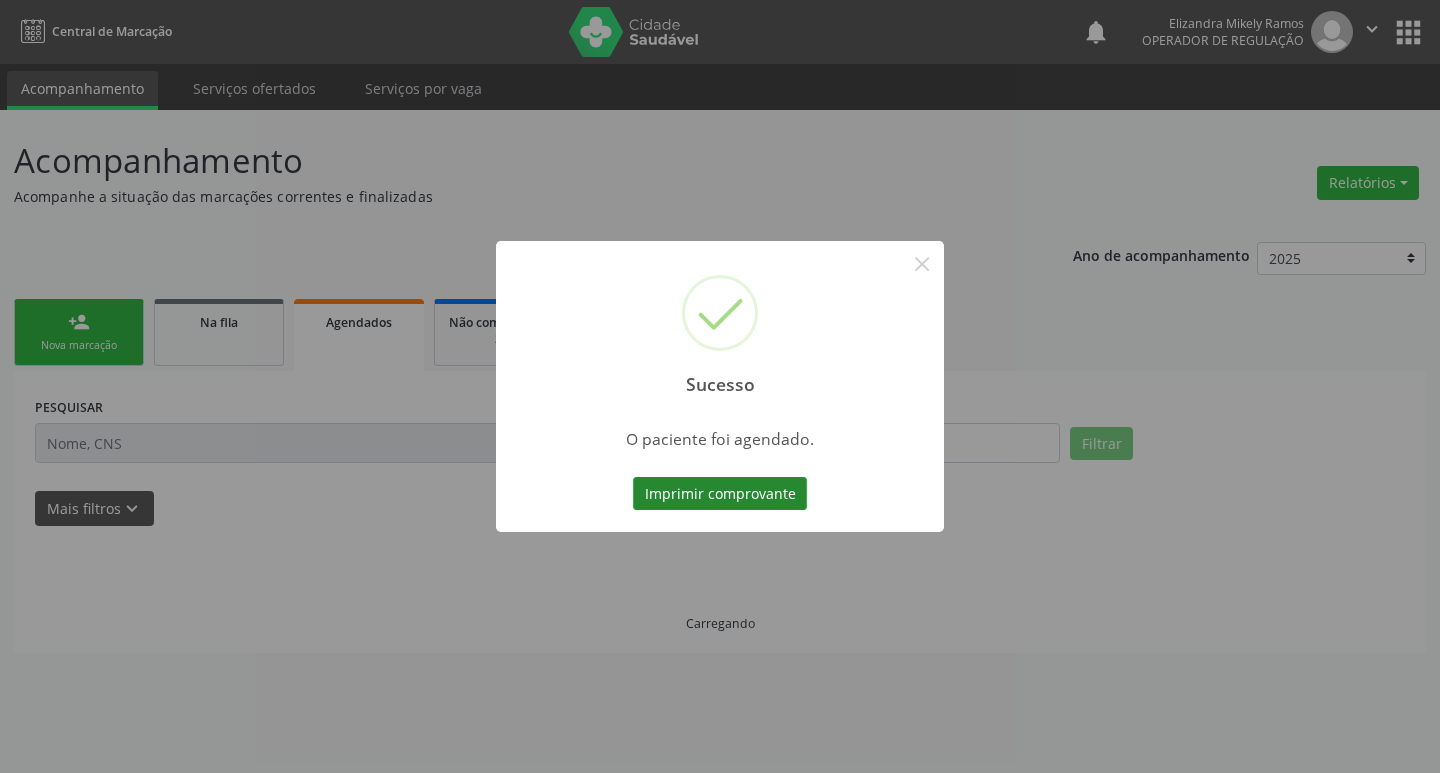 click on "Imprimir comprovante" at bounding box center [720, 494] 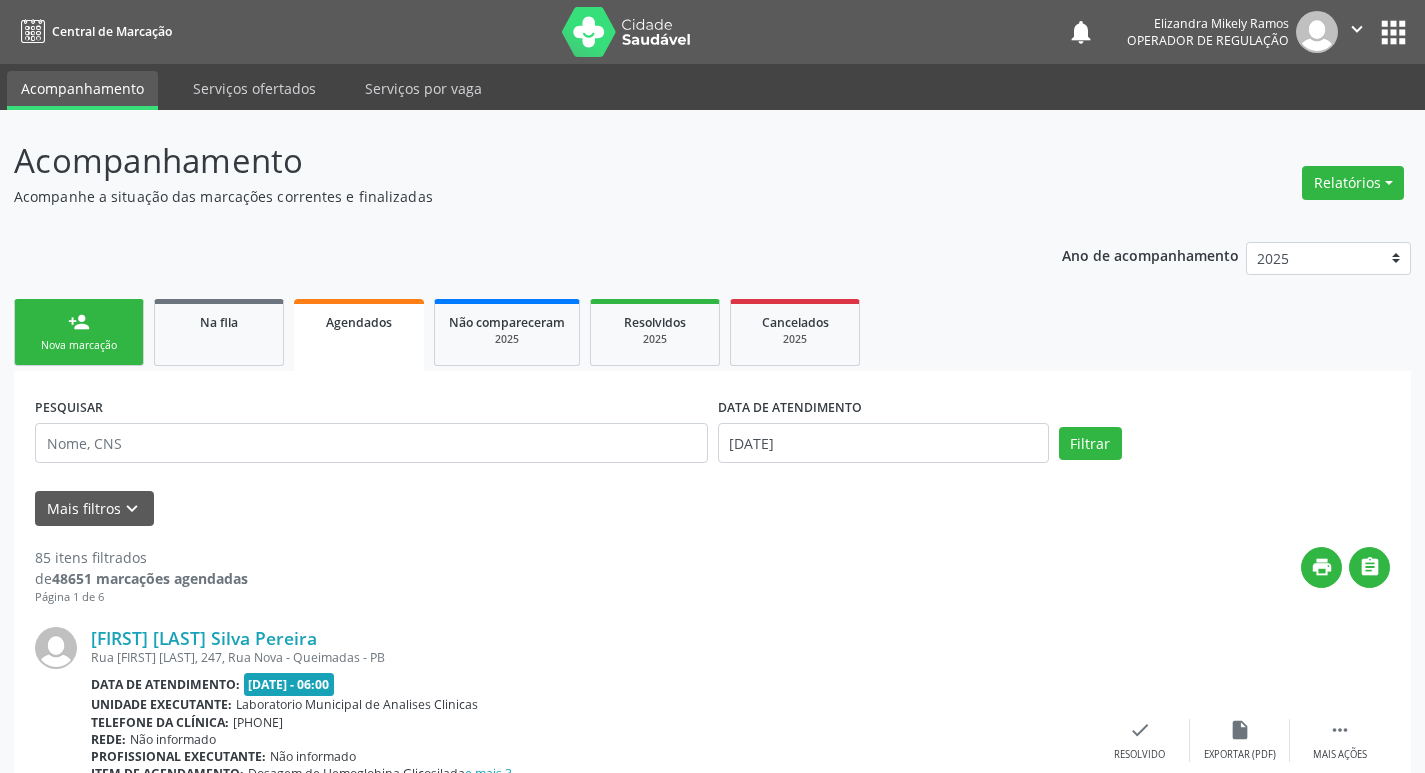 click on "person_add
Nova marcação" at bounding box center (79, 332) 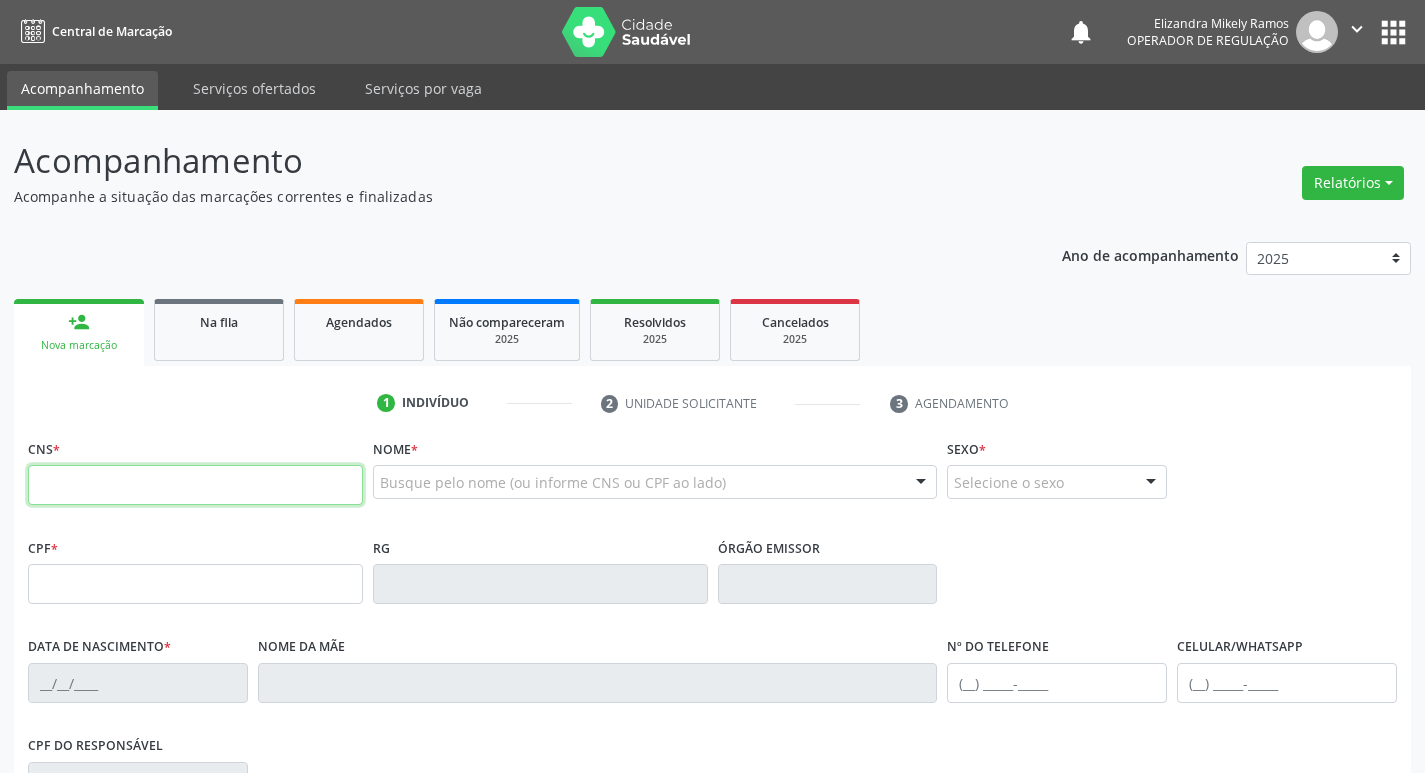 click at bounding box center [195, 485] 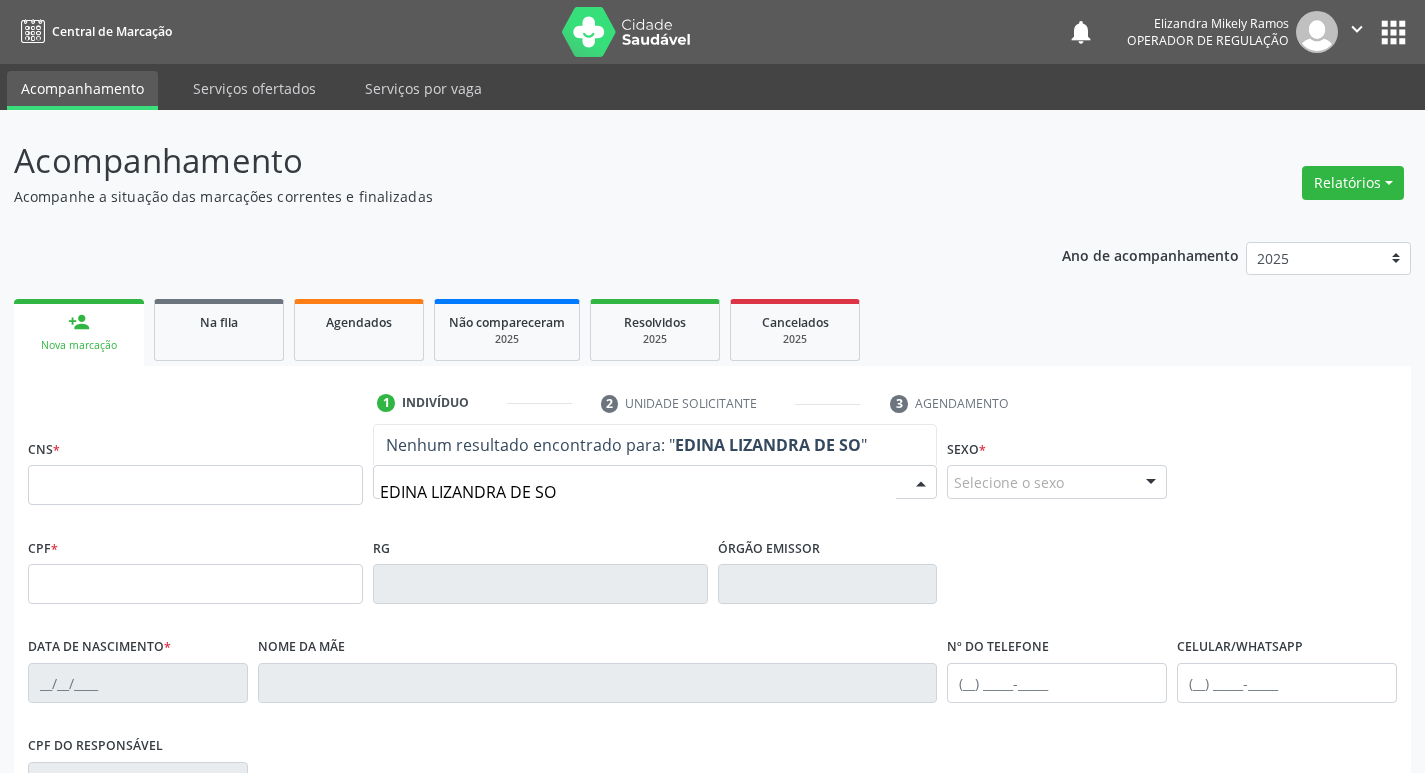 type on "[FIRST] [LAST] DE SOU" 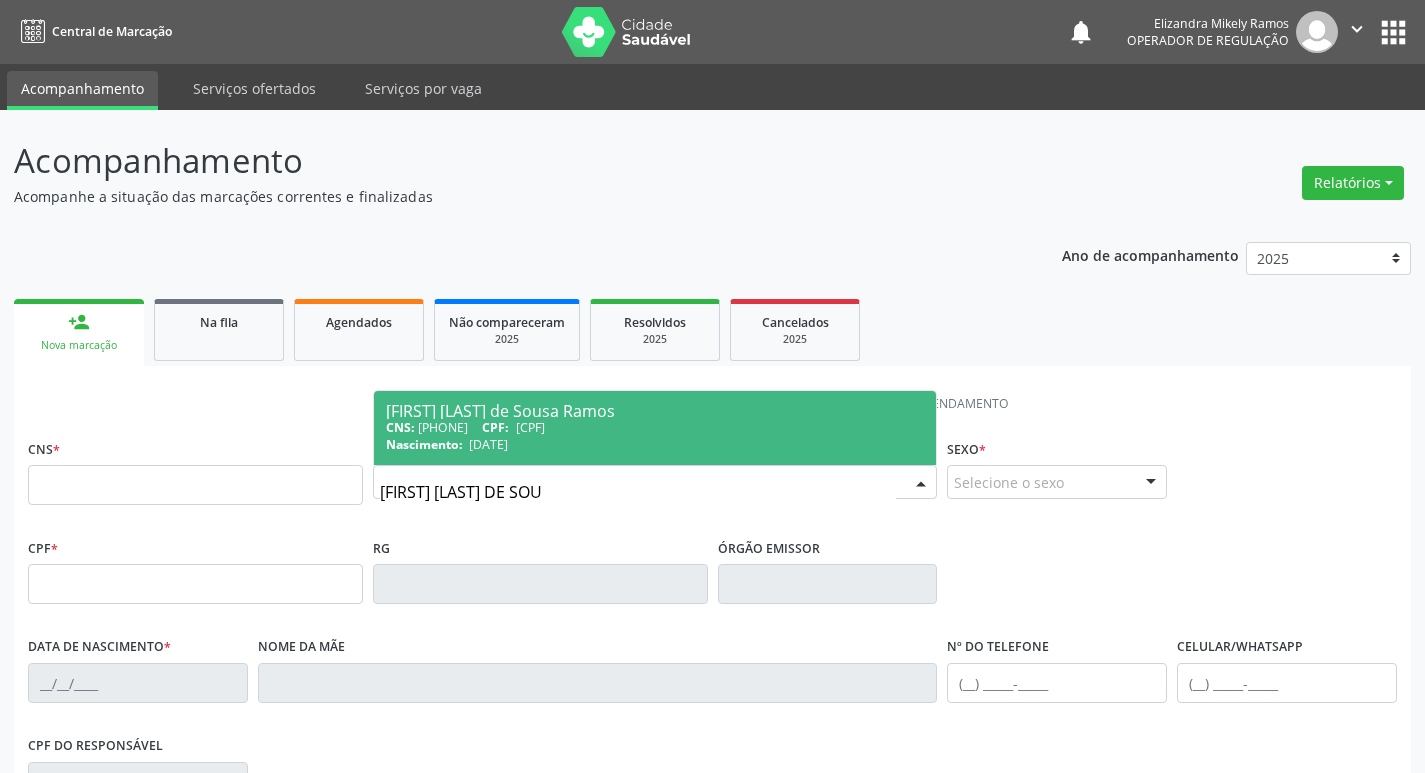 click on "[DATE]" at bounding box center (488, 444) 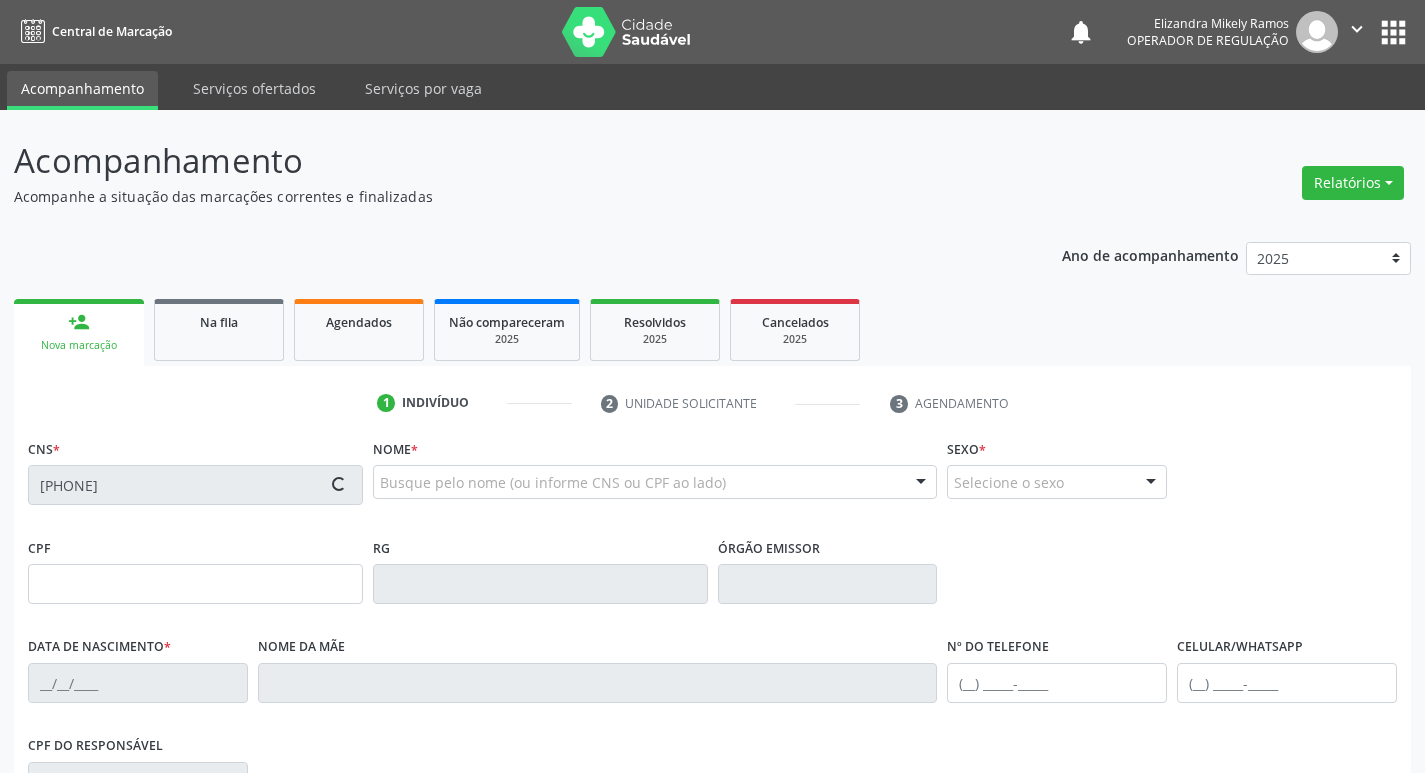 type on "[CPF]" 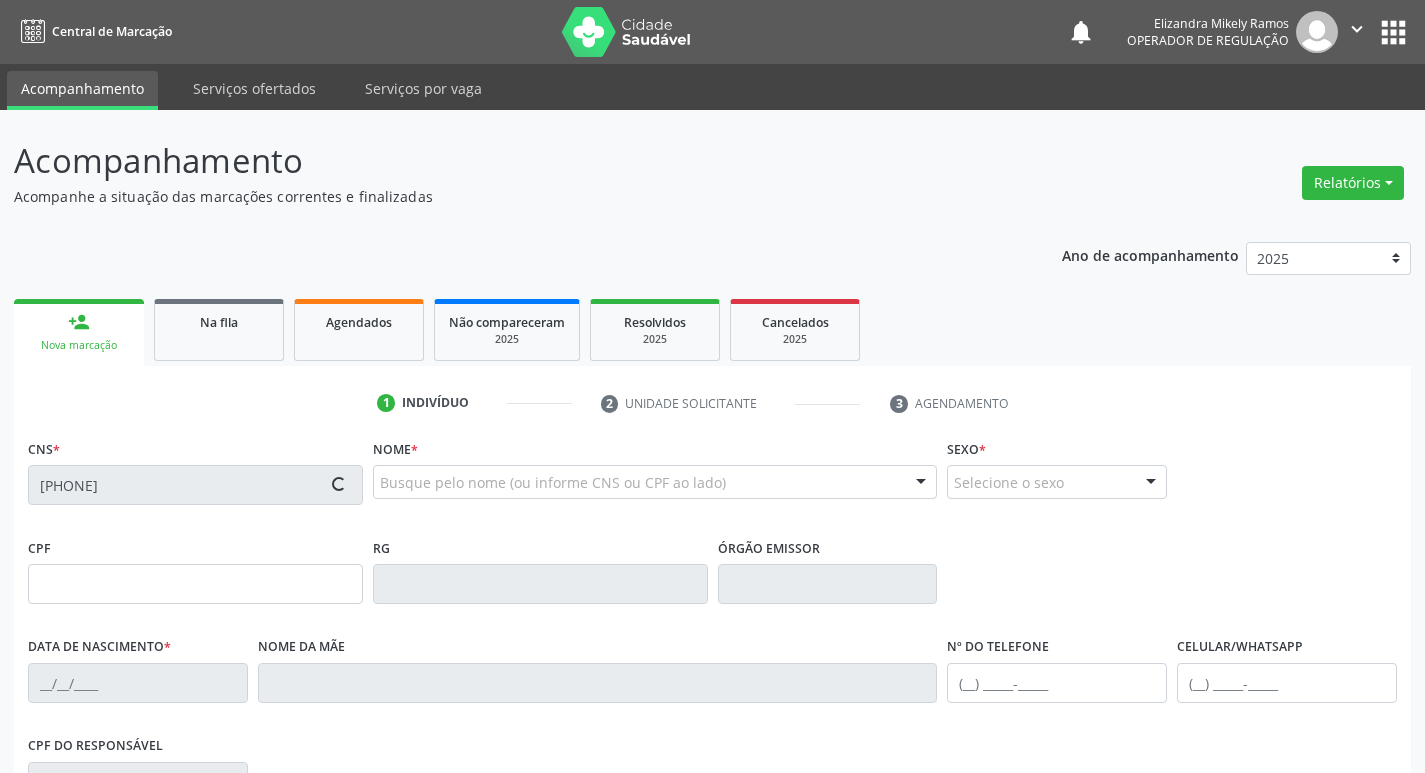 type on "[DATE]" 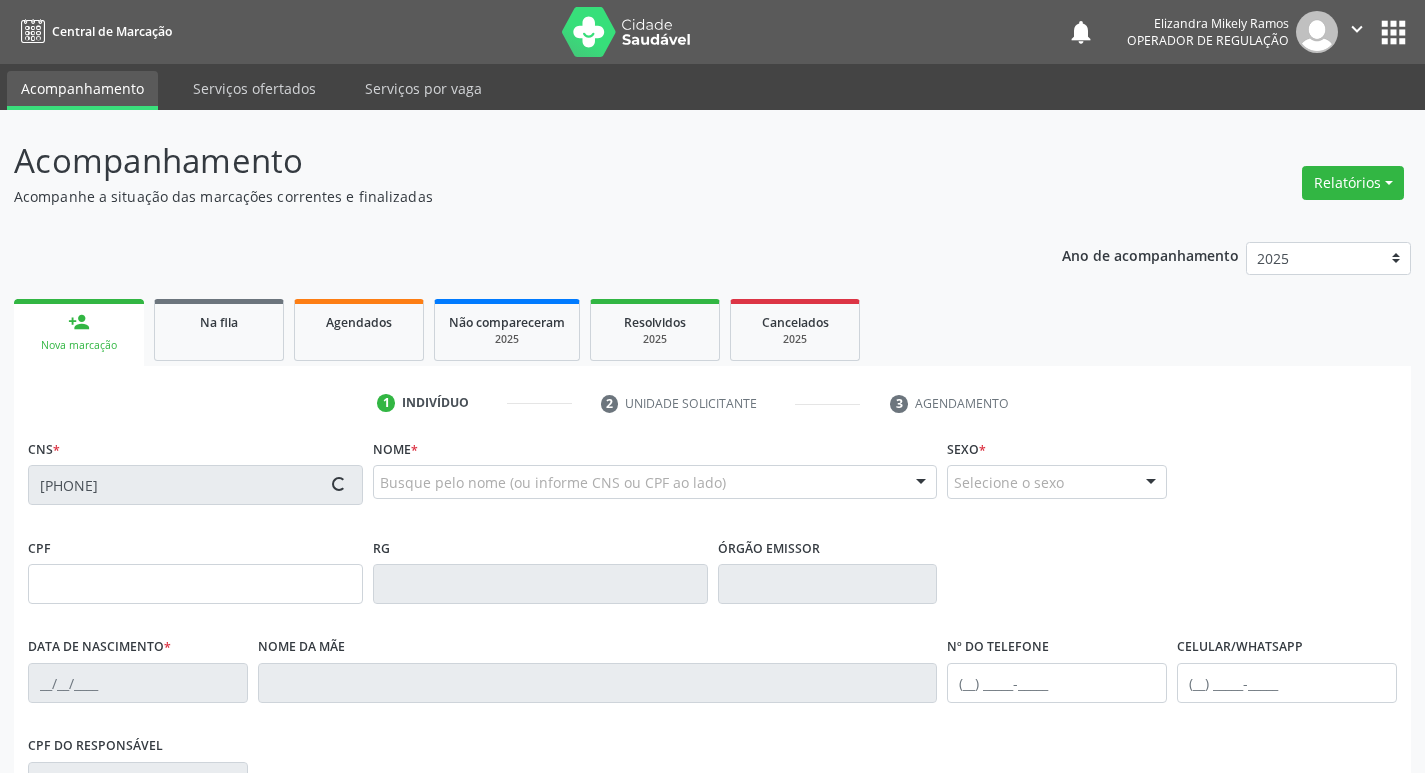 type on "([PHONE])" 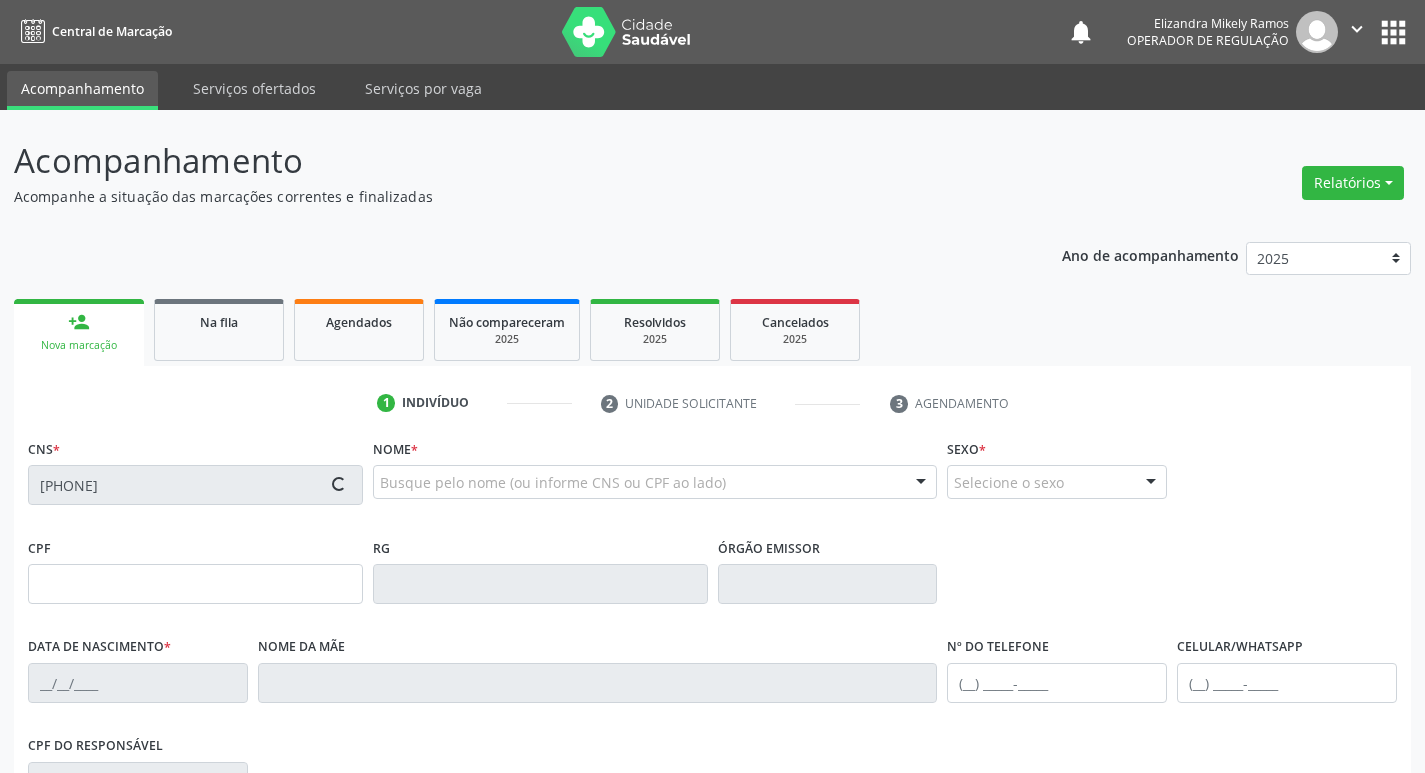 type on "S/N" 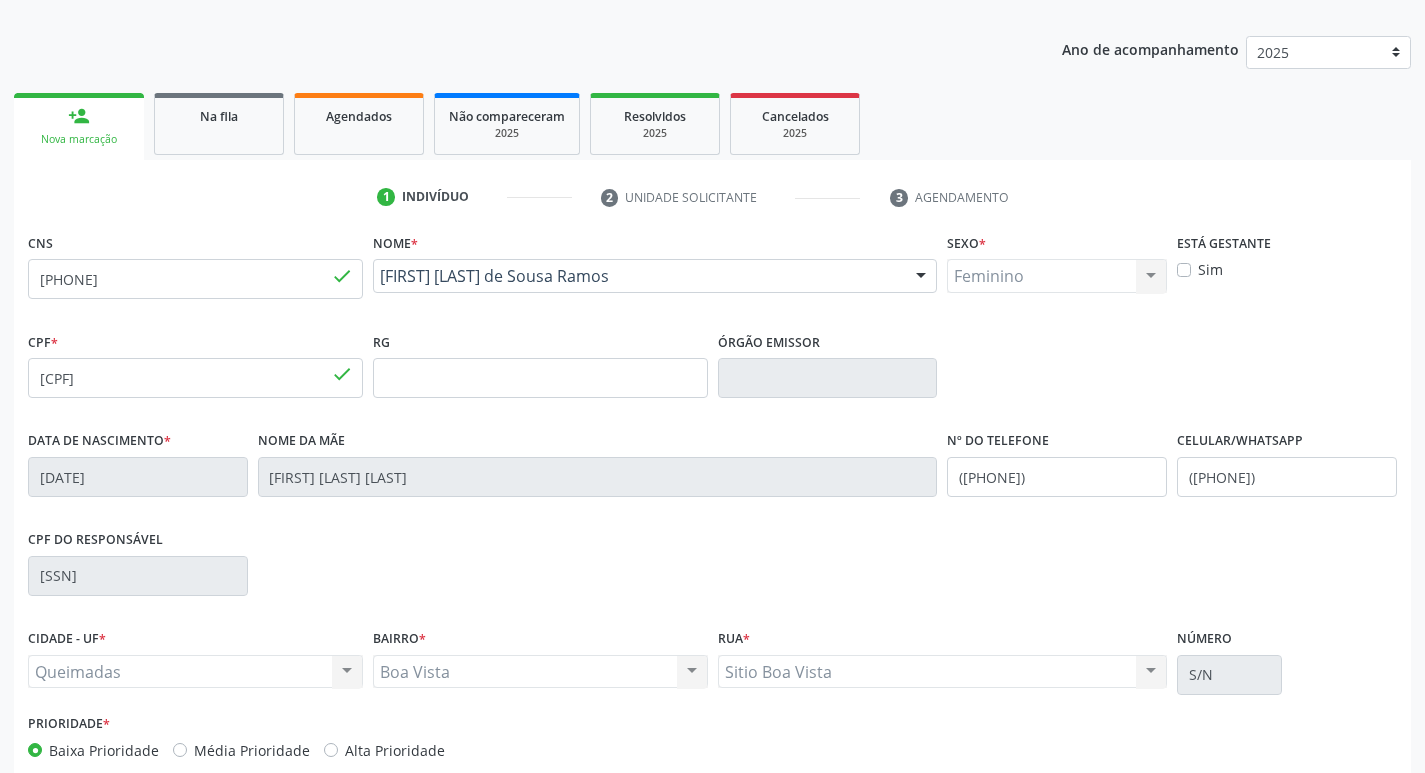 scroll, scrollTop: 311, scrollLeft: 0, axis: vertical 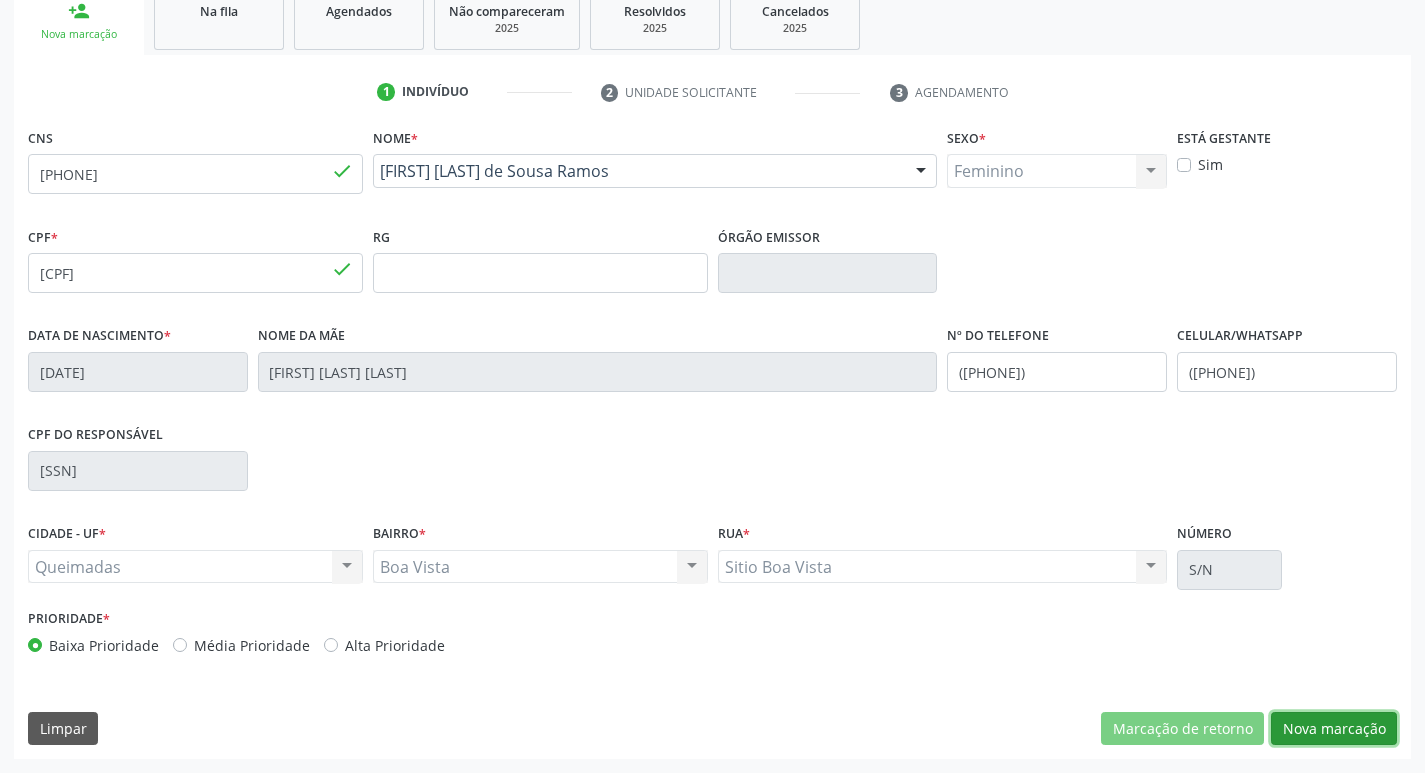 click on "Nova marcação" at bounding box center [1334, 729] 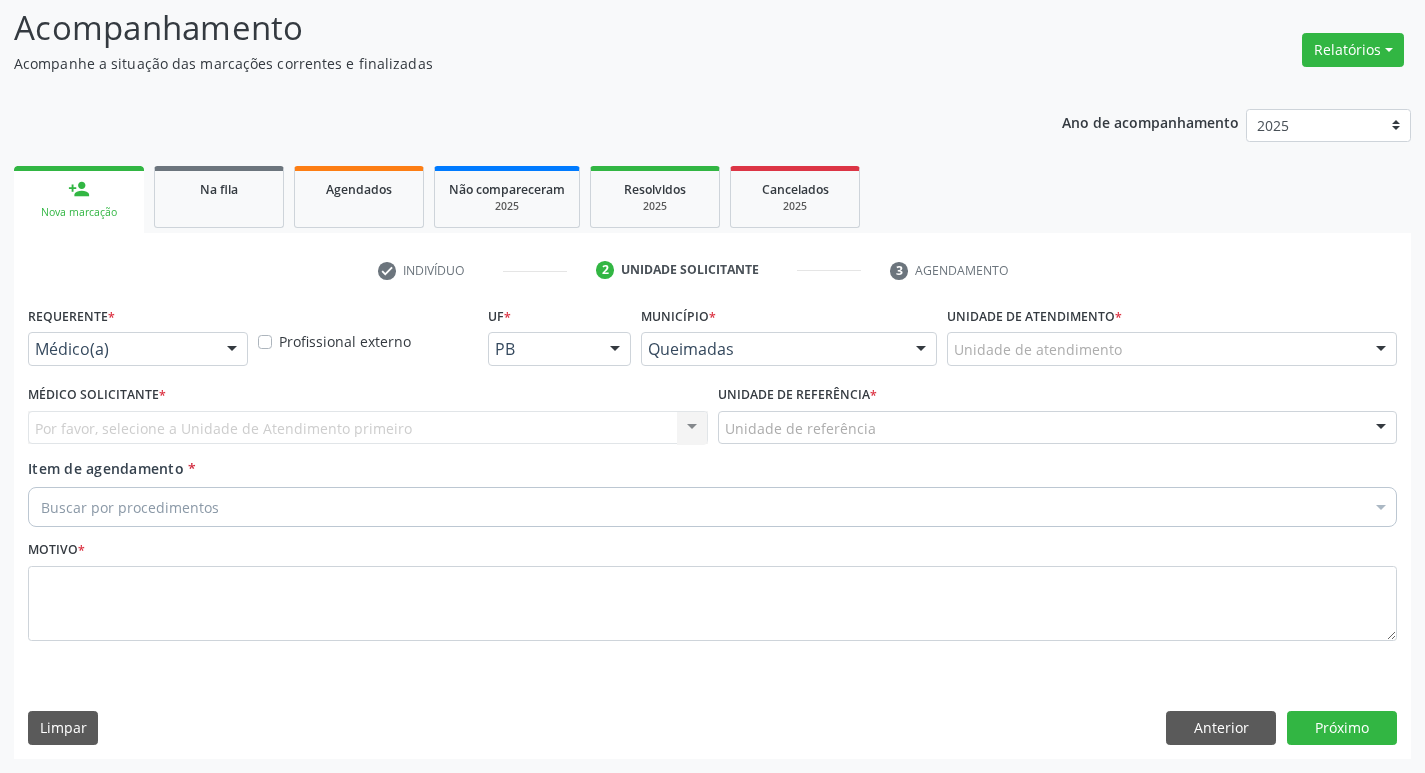 scroll, scrollTop: 133, scrollLeft: 0, axis: vertical 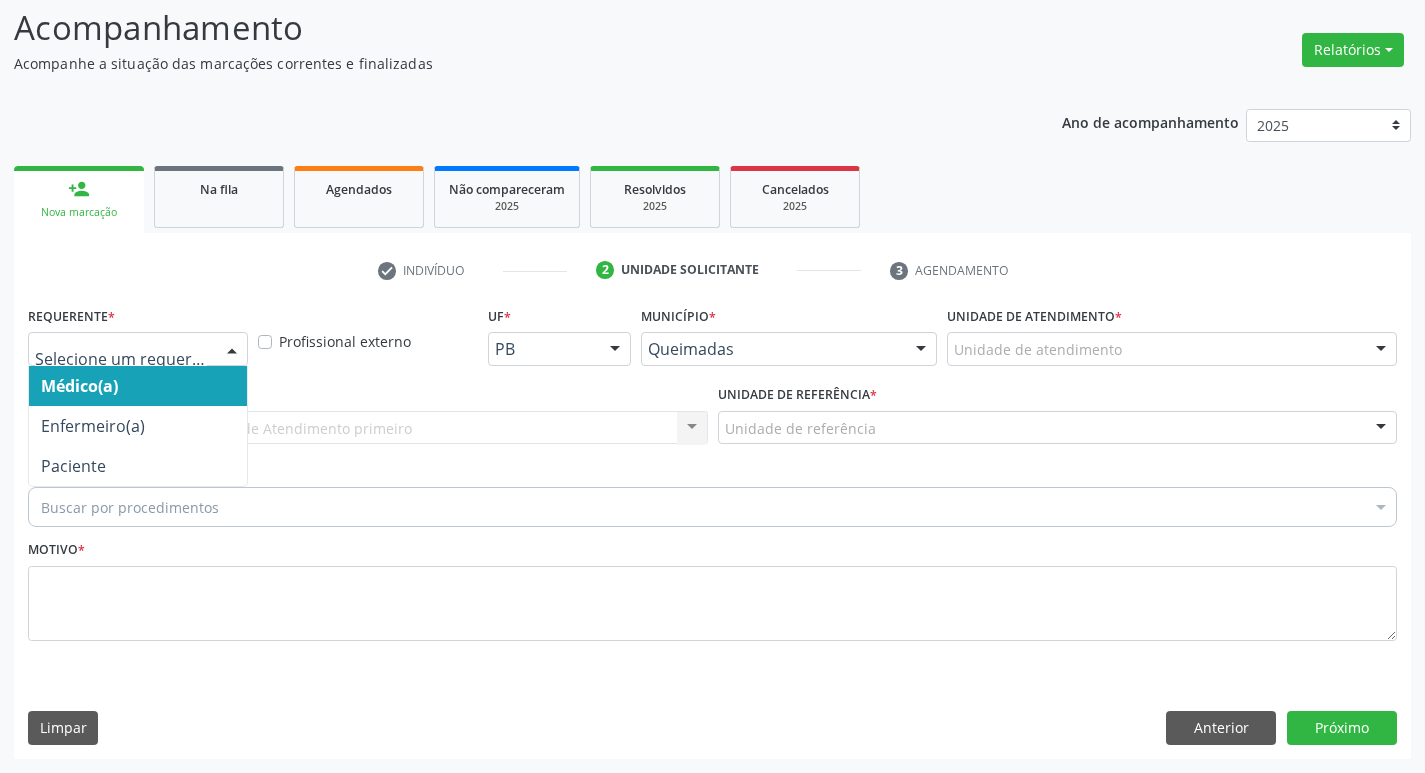 click at bounding box center [138, 349] 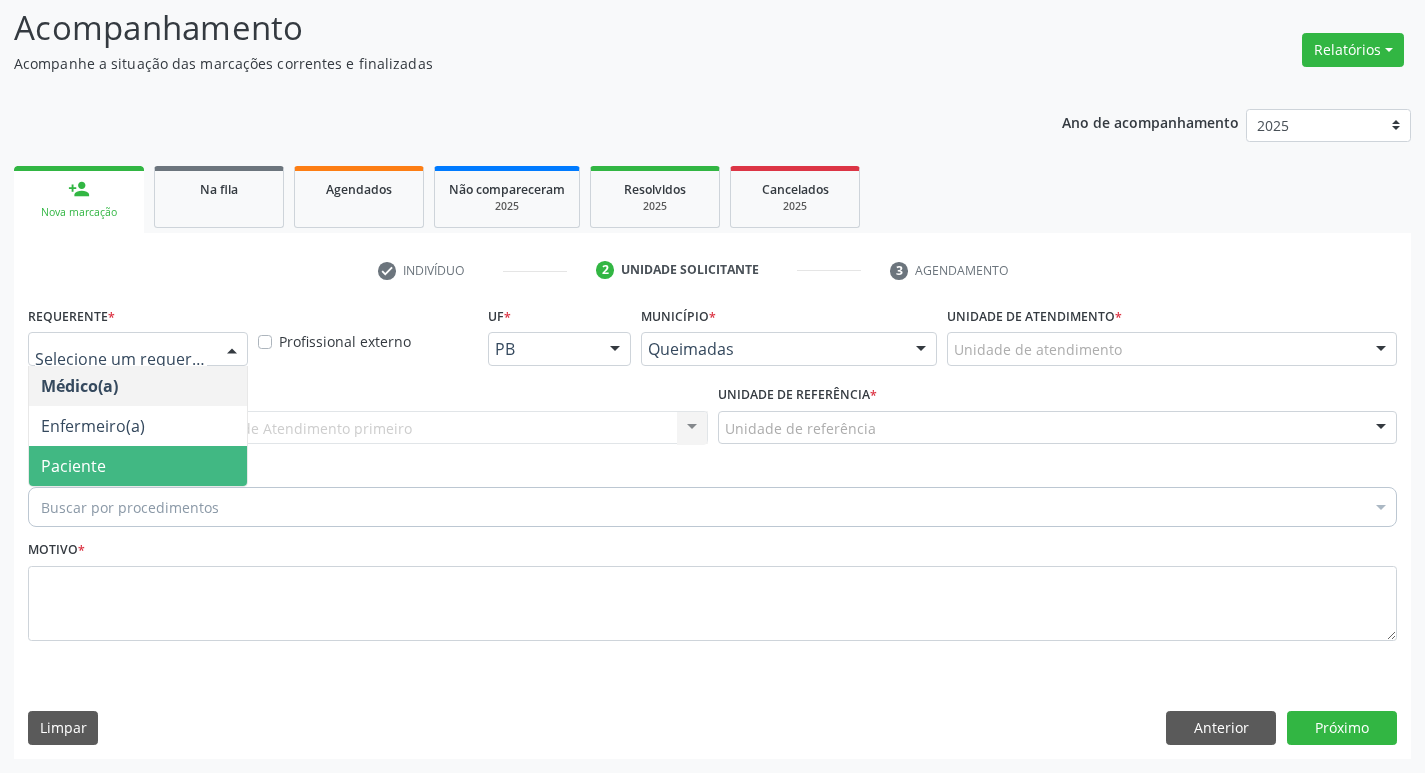 click on "Paciente" at bounding box center (138, 466) 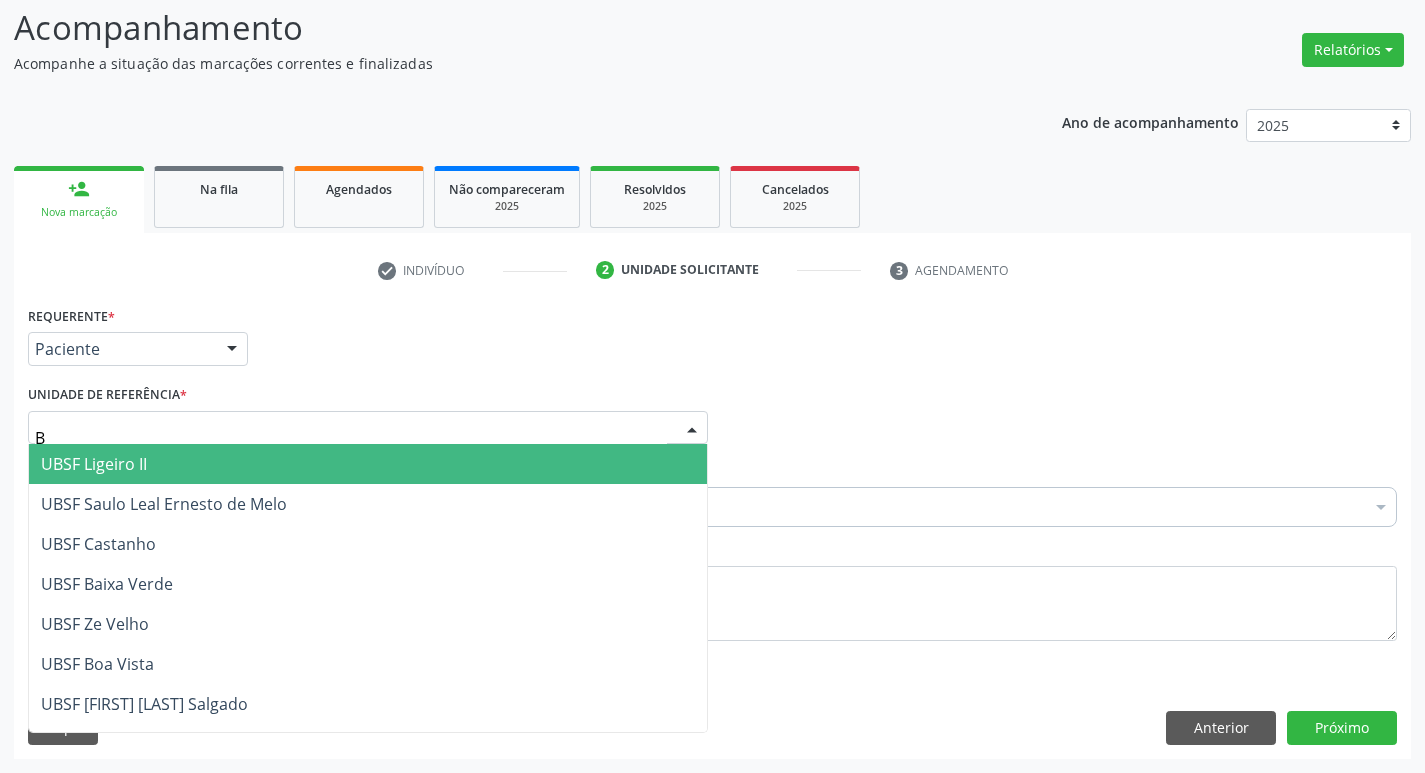 type on "BO" 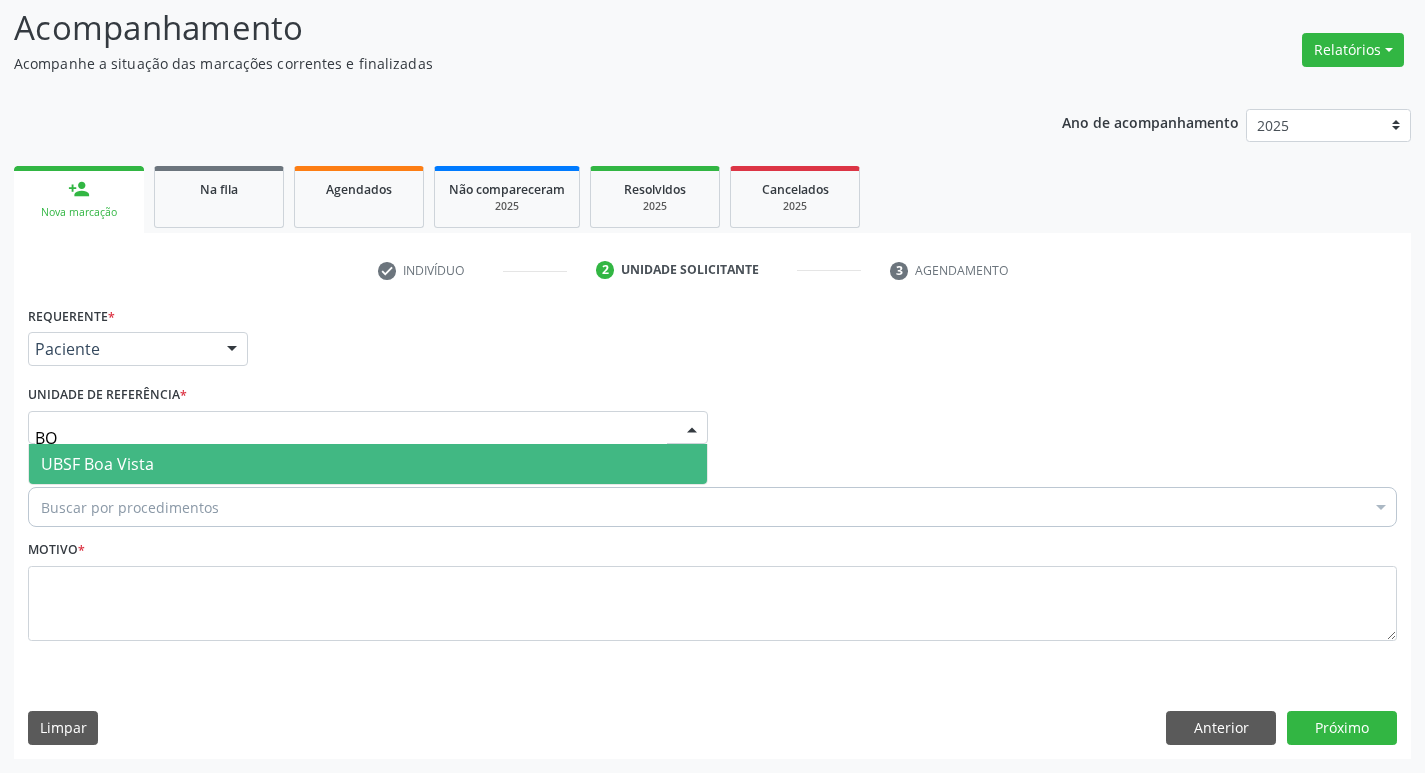 click on "UBSF Boa Vista" at bounding box center (368, 464) 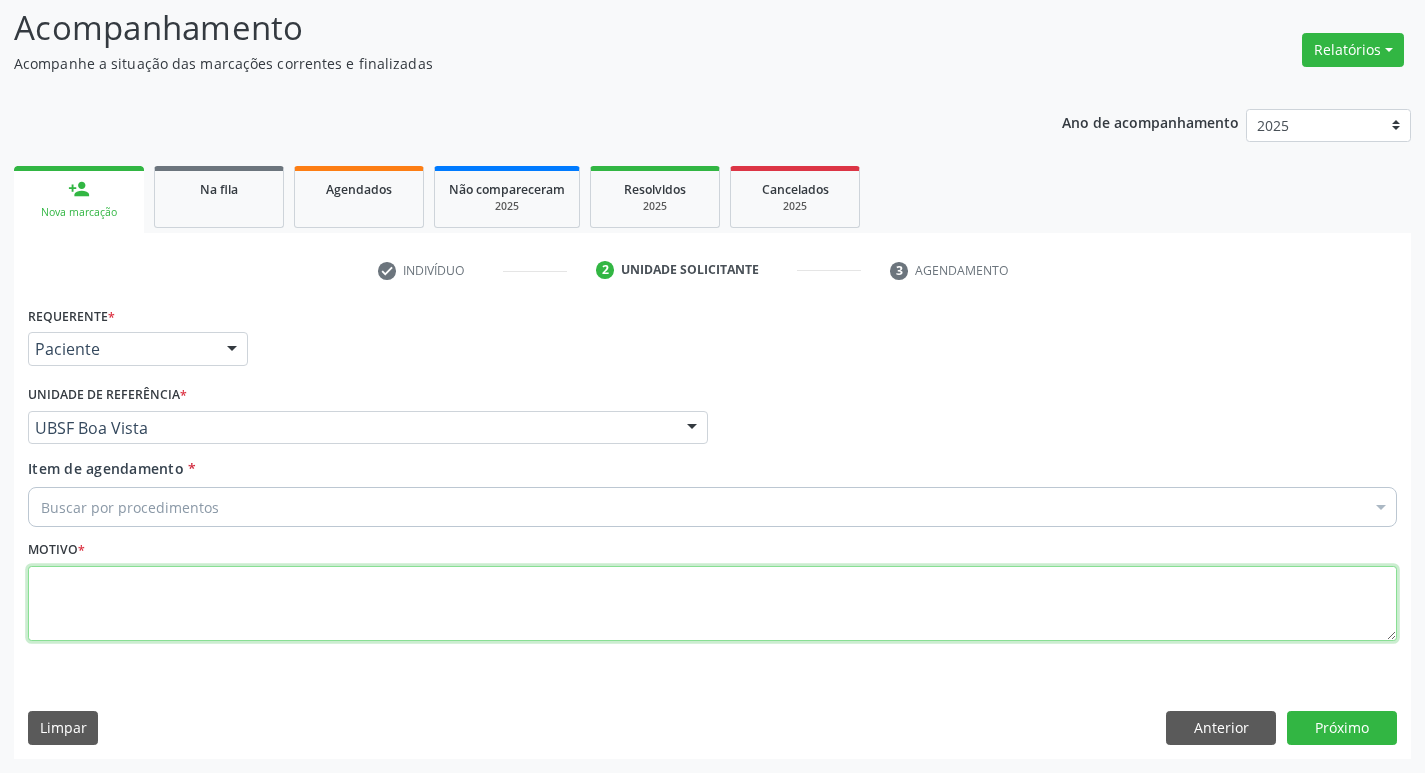 click at bounding box center [712, 604] 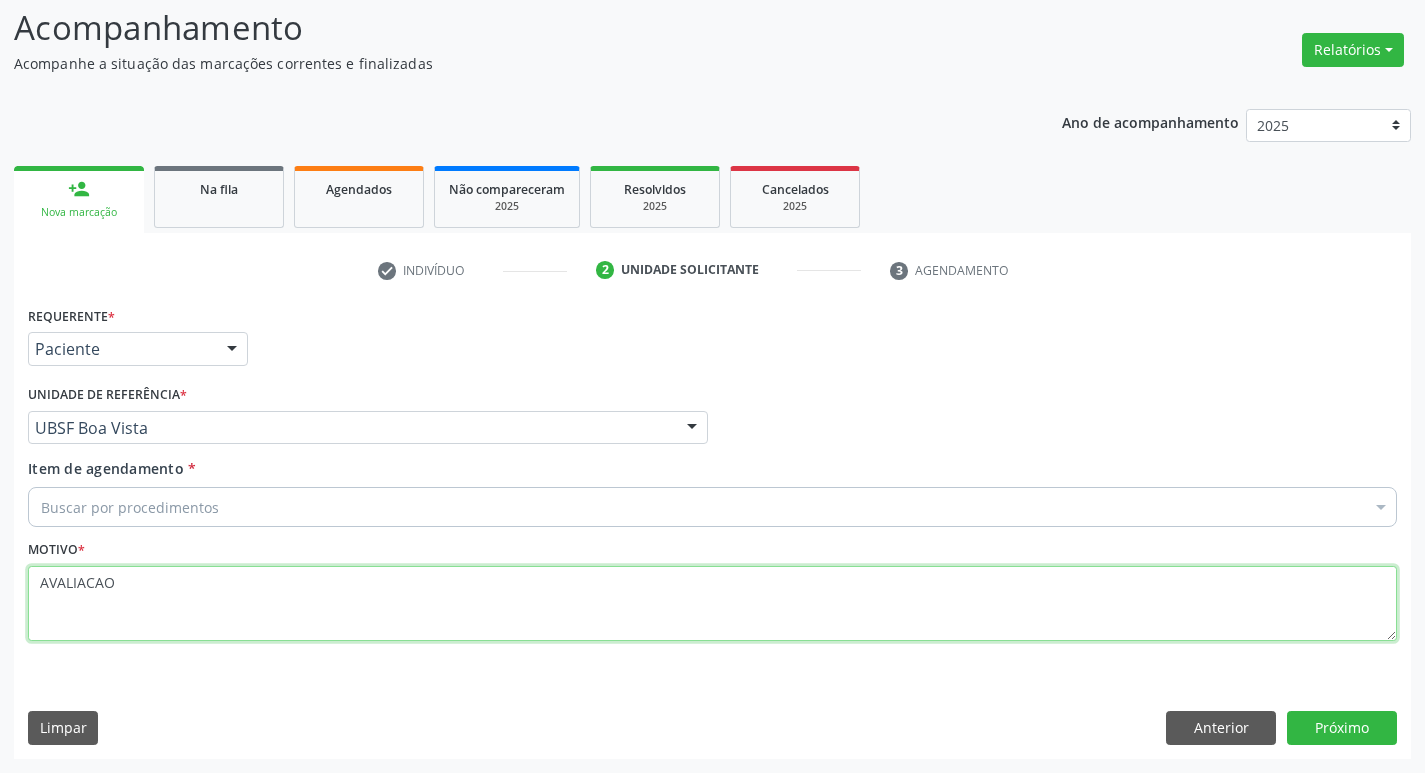 type on "AVALIACAO" 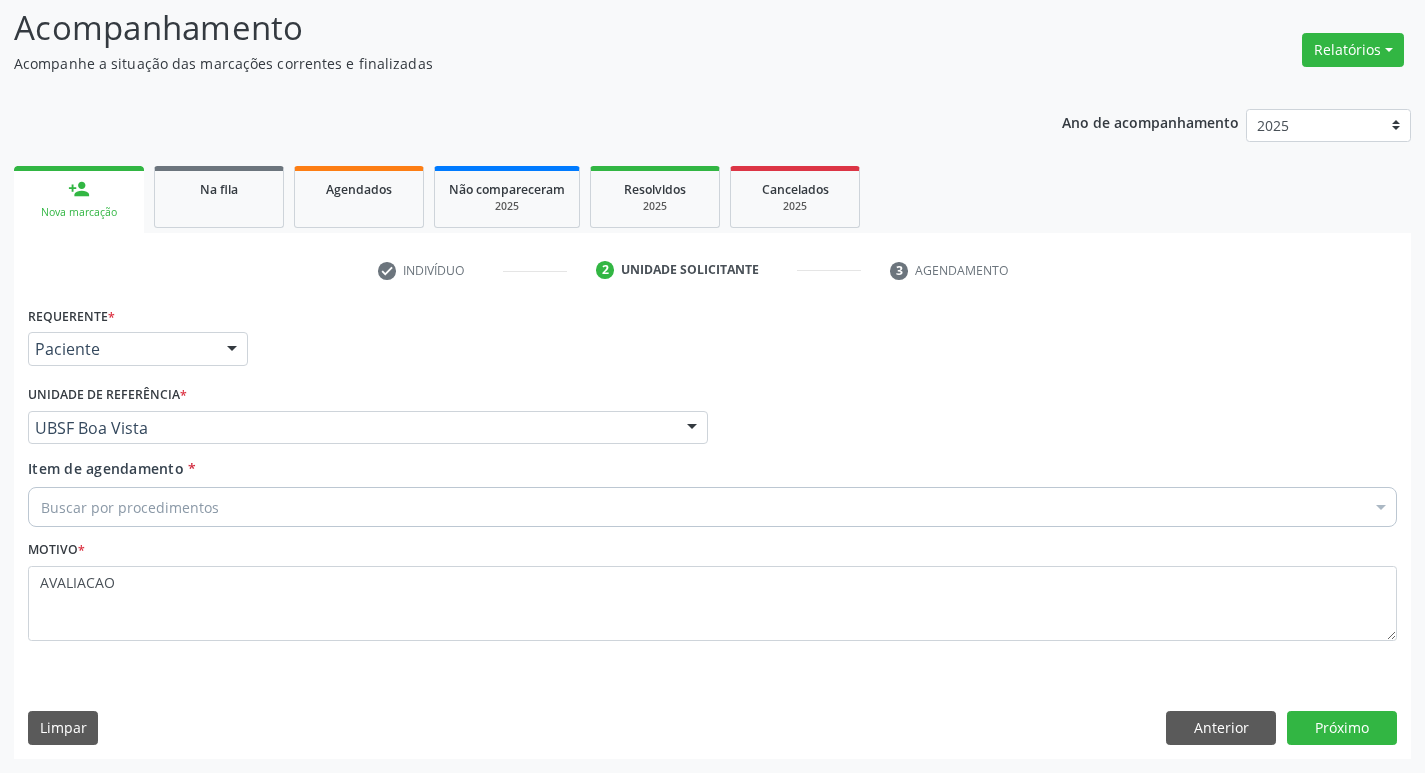 click on "Buscar por procedimentos" at bounding box center [712, 507] 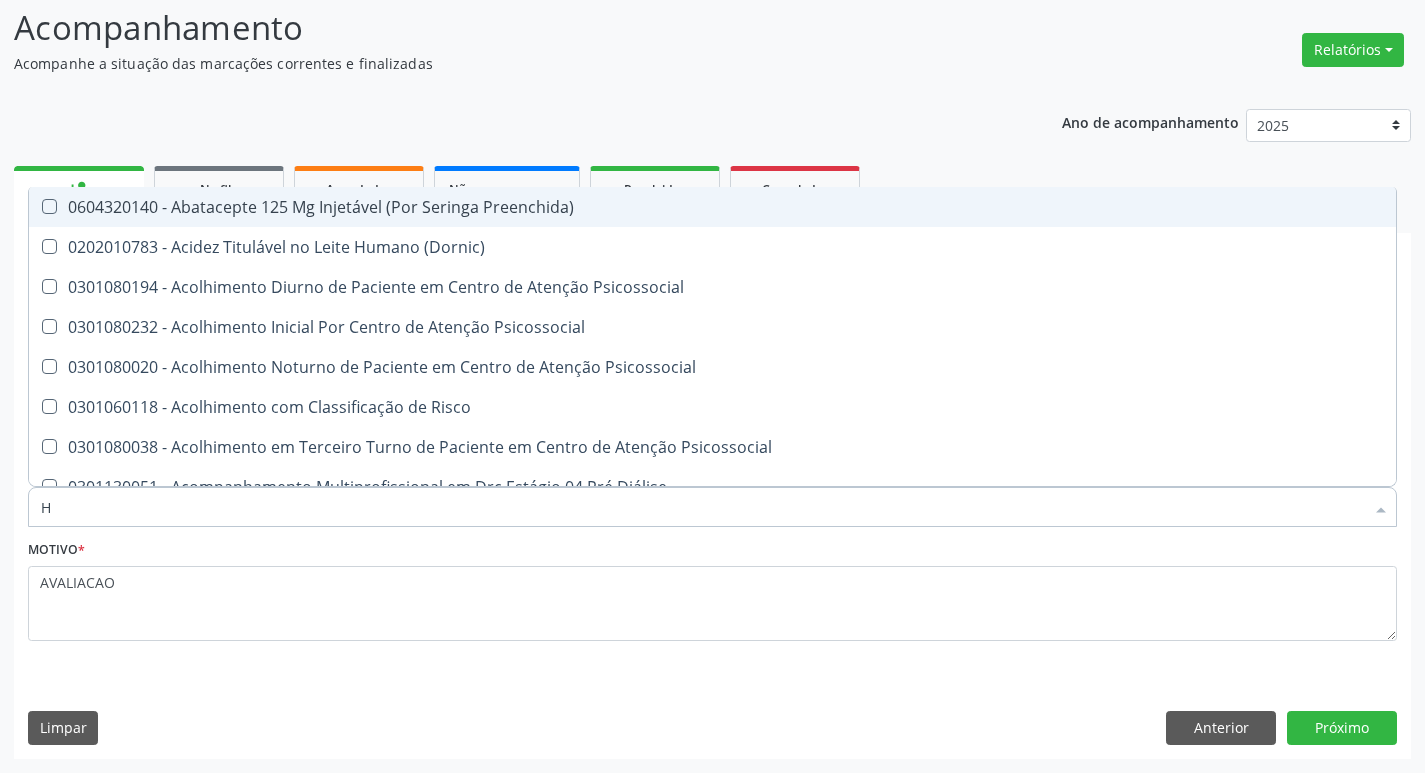 type on "HEMOGR" 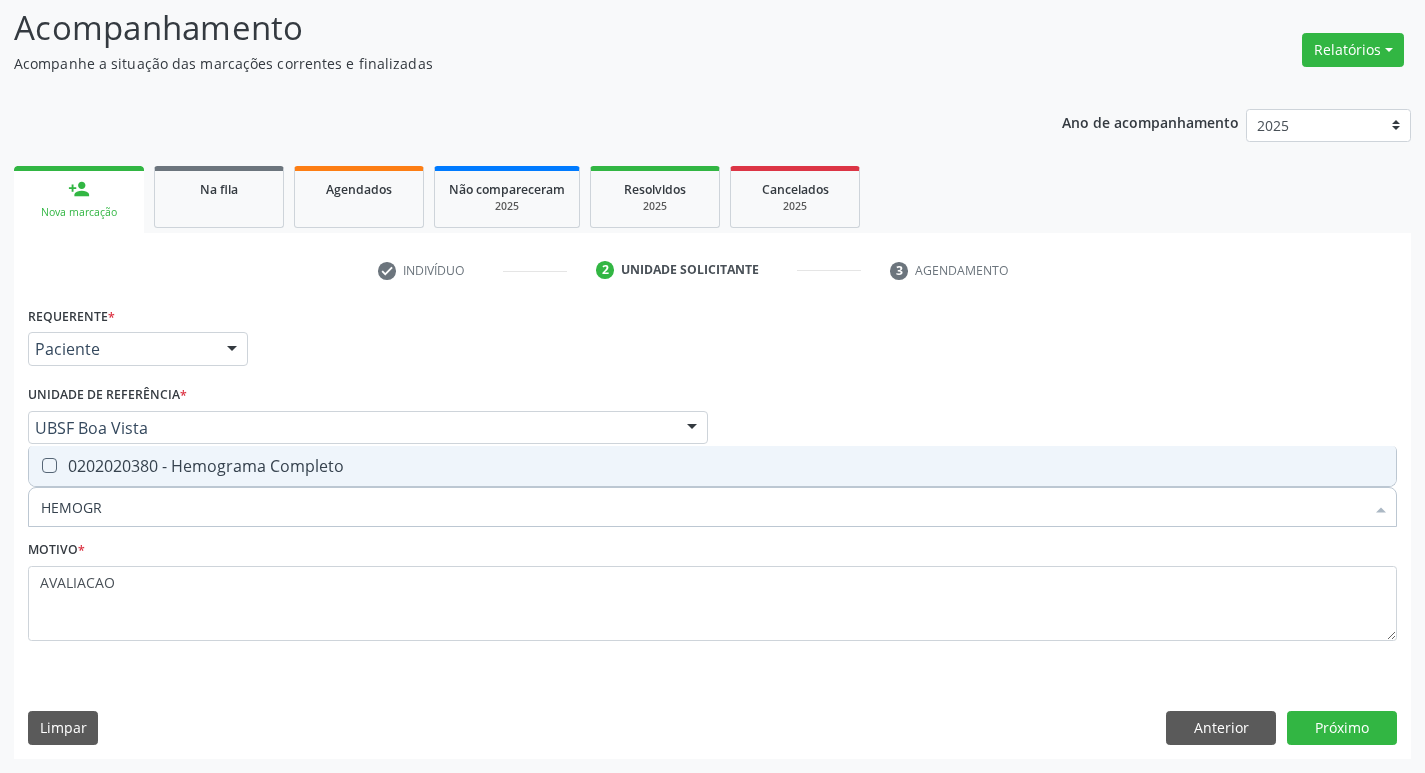 click on "0202020380 - Hemograma Completo" at bounding box center [712, 466] 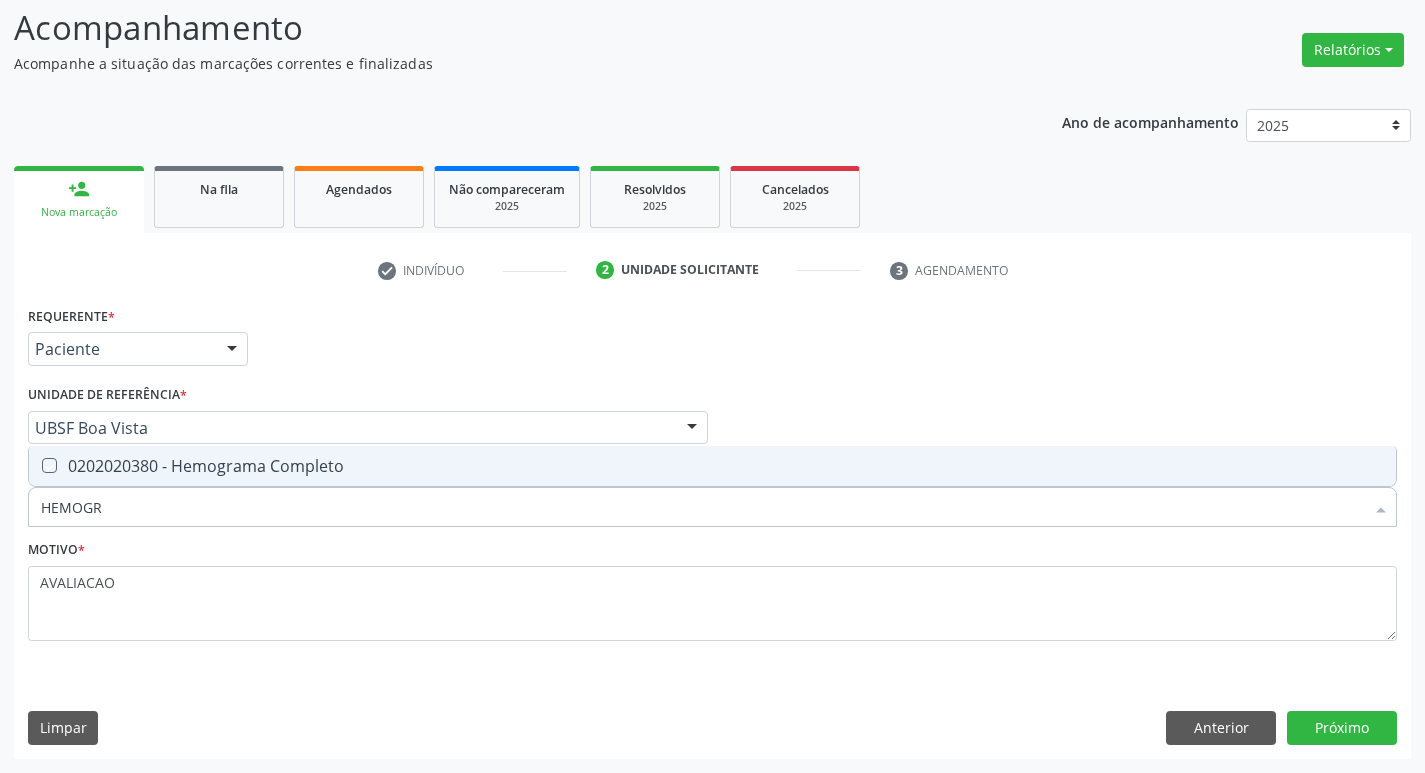 checkbox on "true" 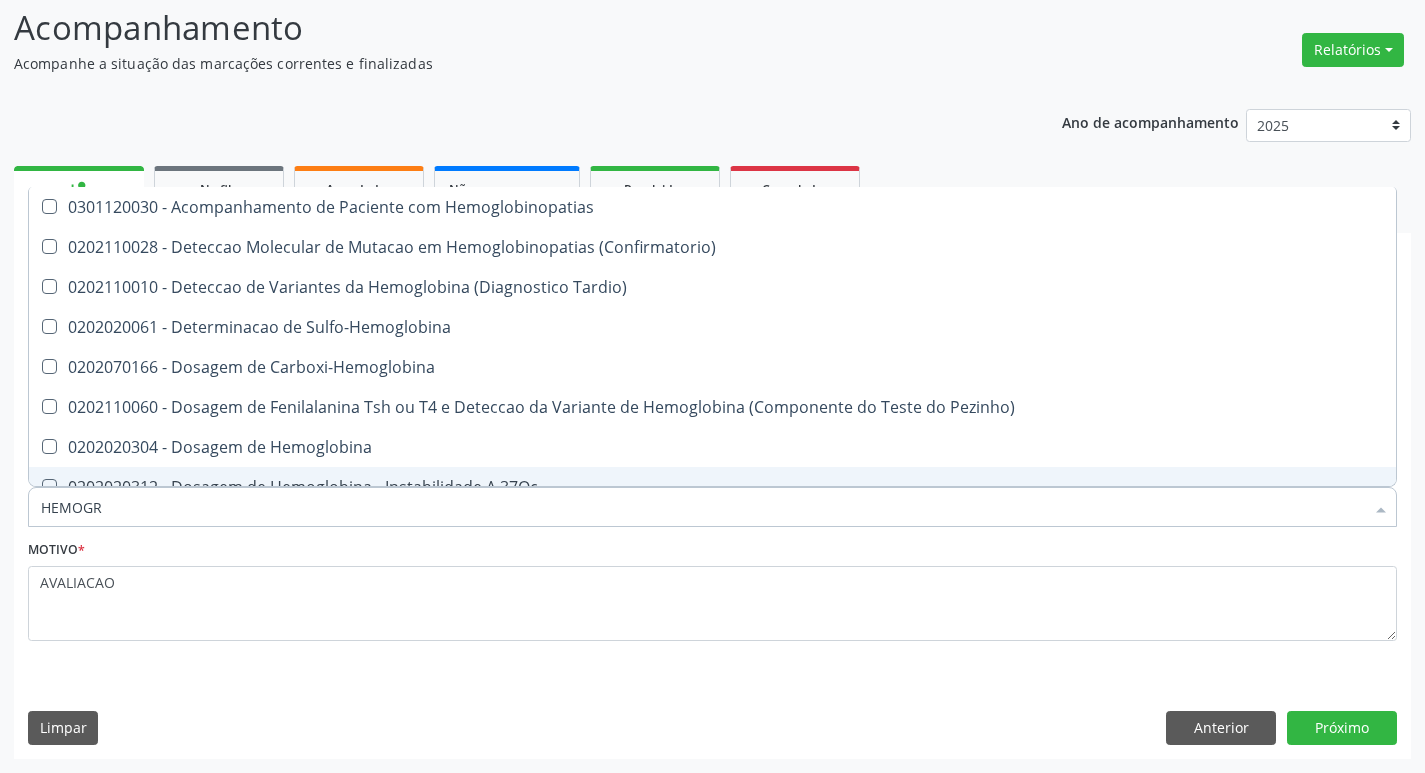 type on "HEMOG" 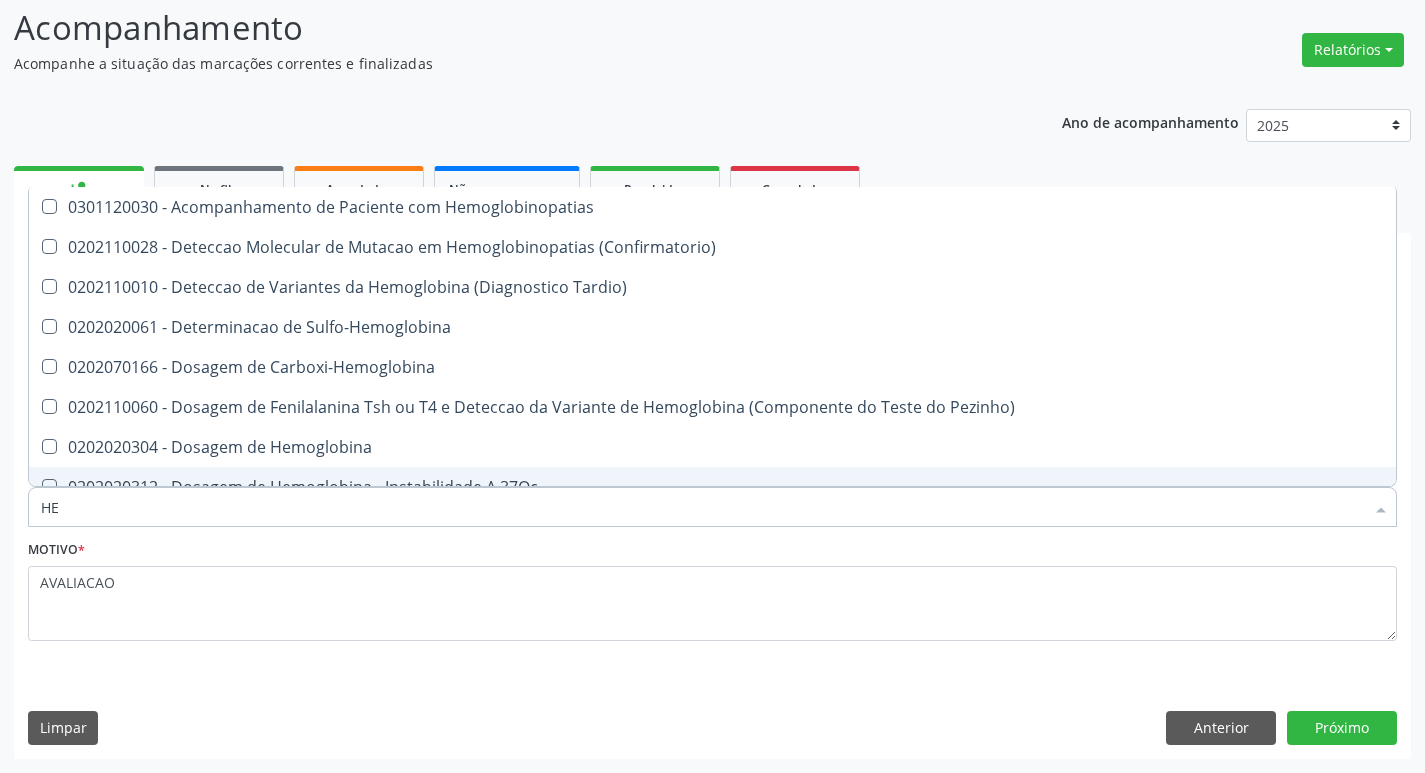 type on "H" 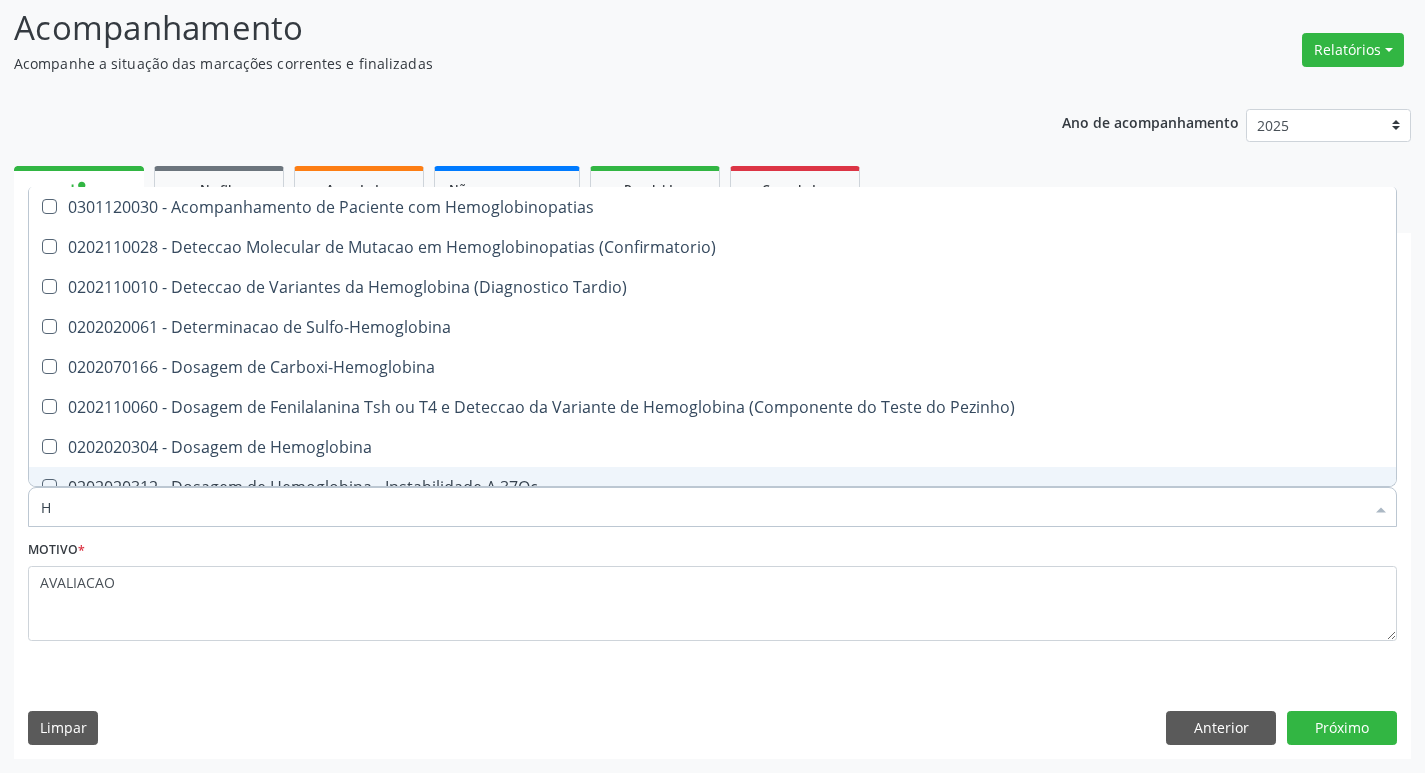 type 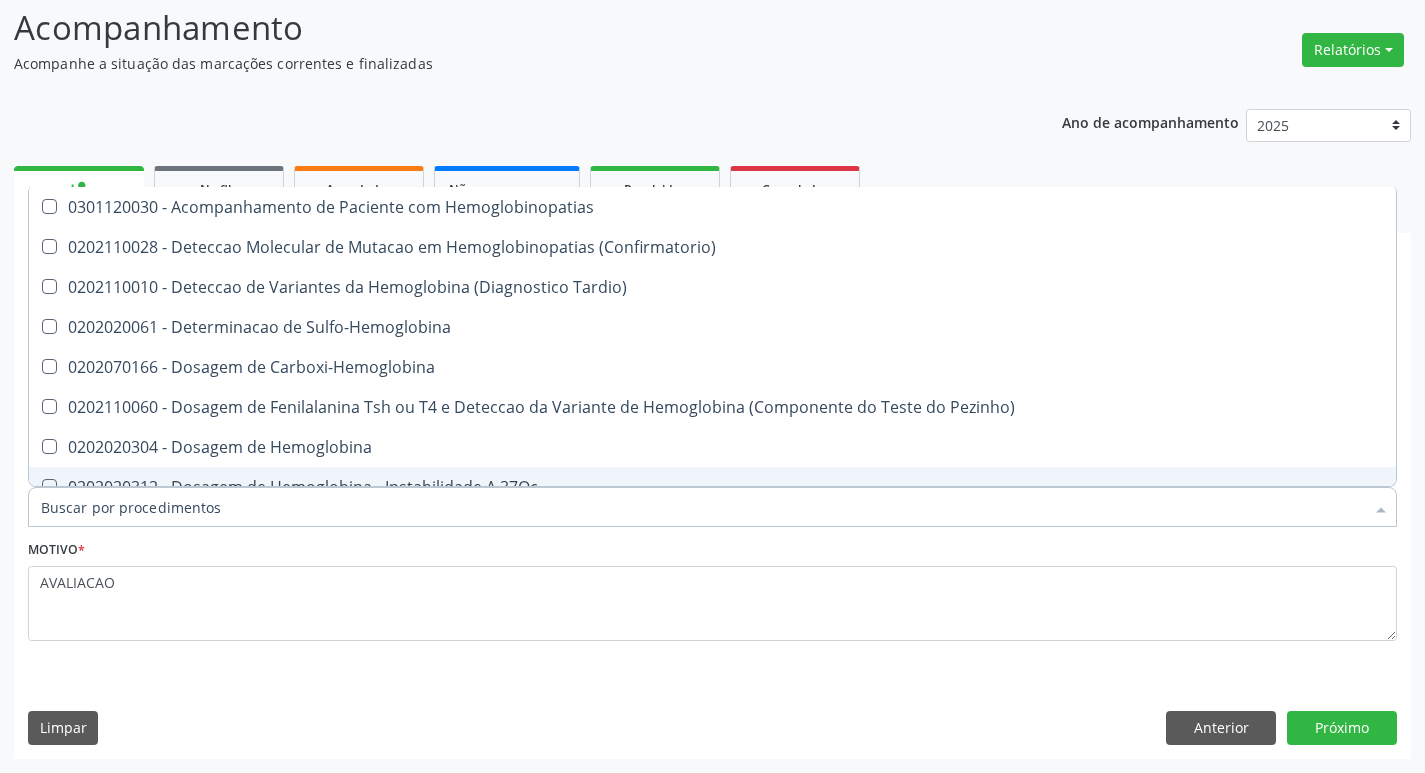 checkbox on "false" 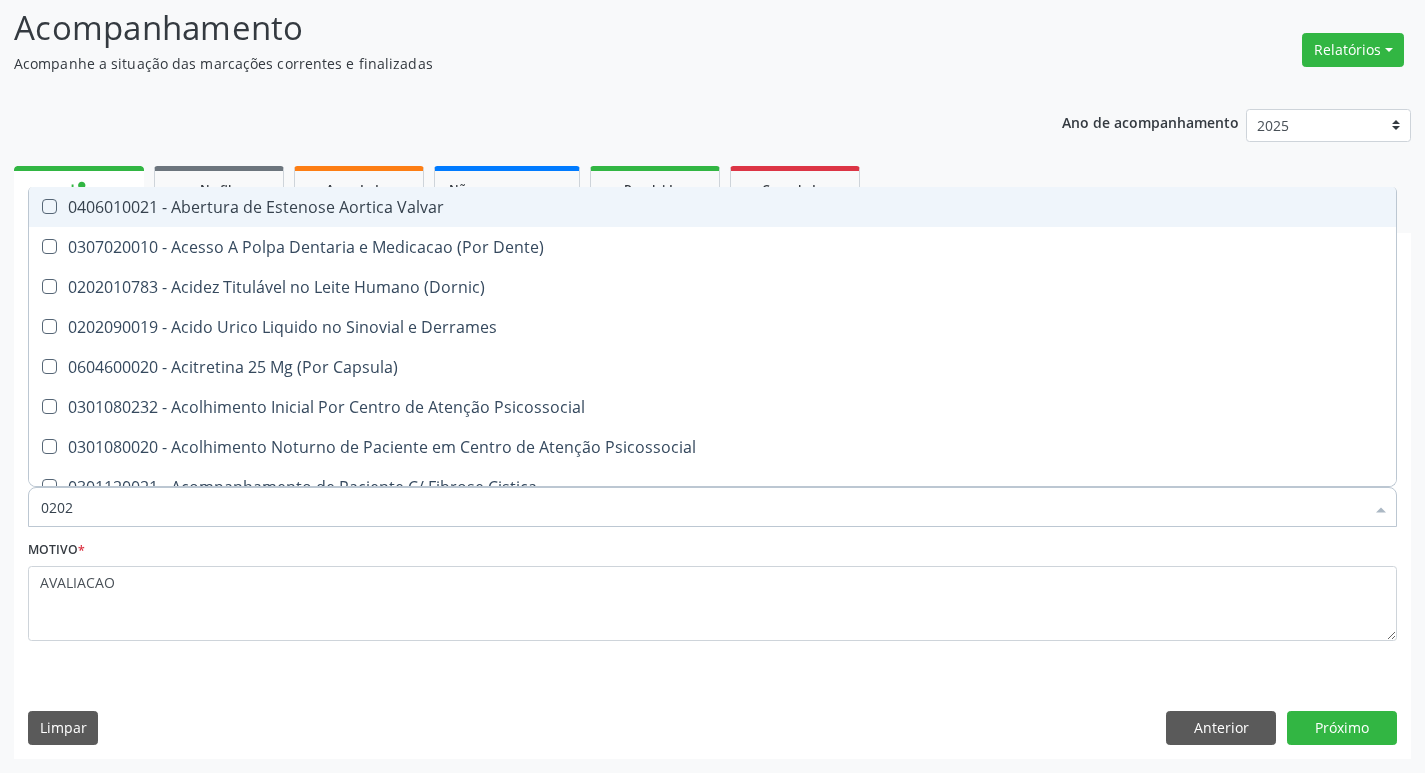 type on "02020" 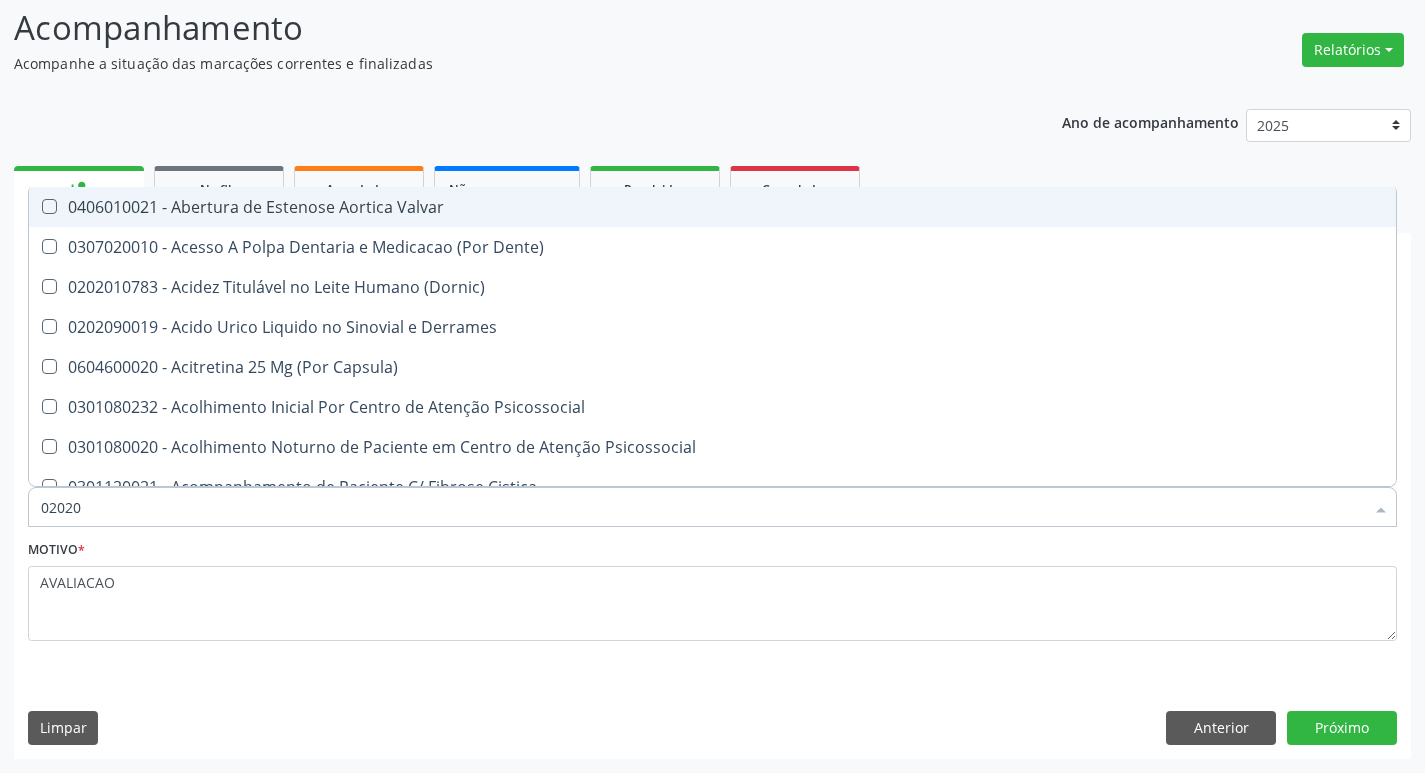 checkbox on "true" 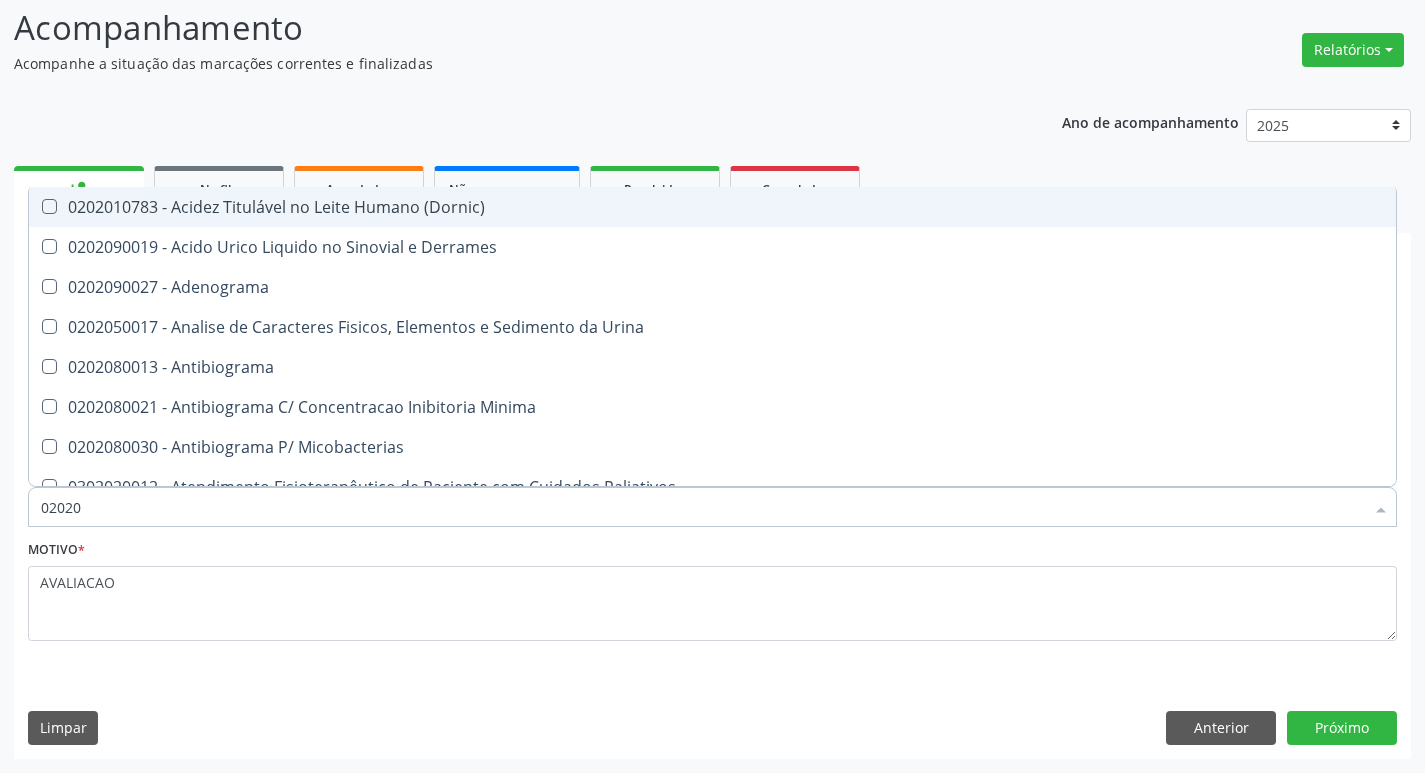type on "020203" 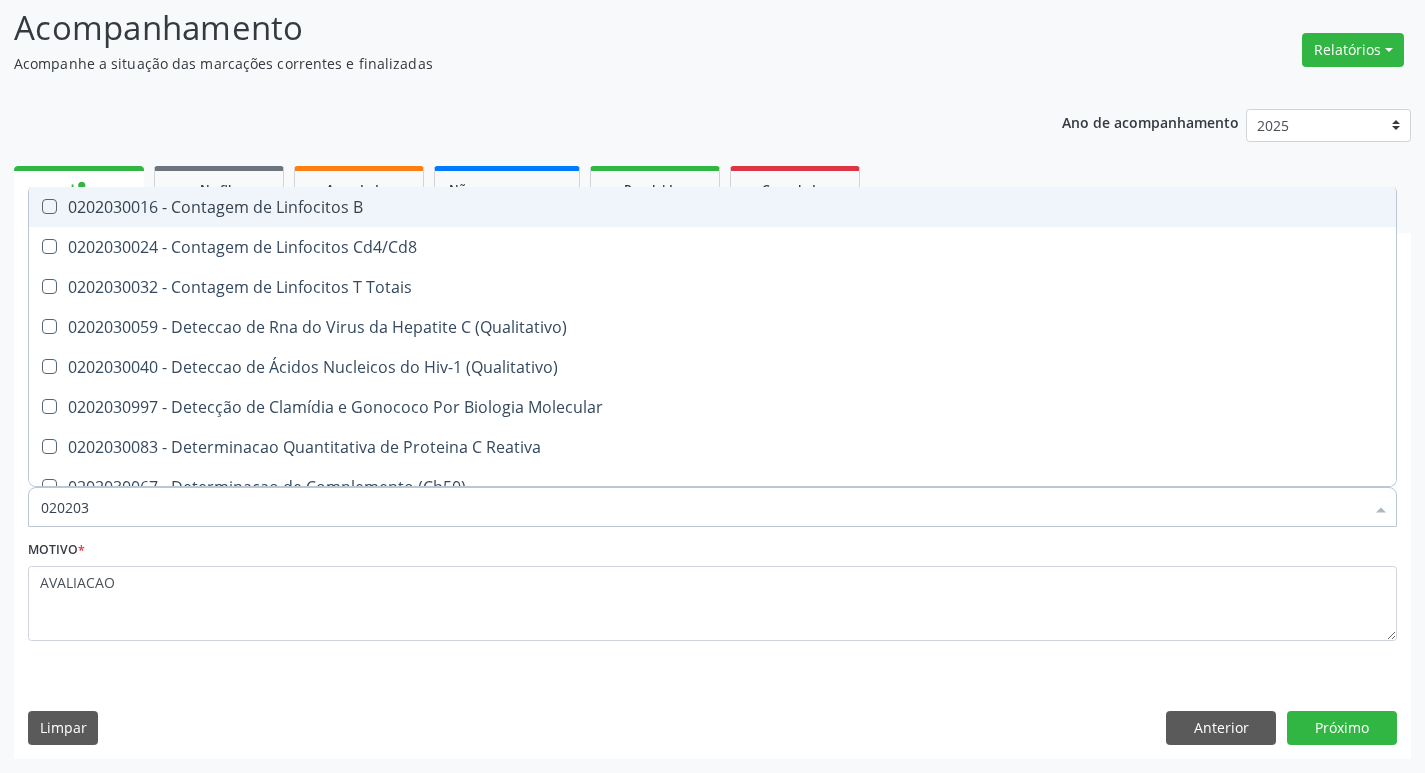 type on "0202030" 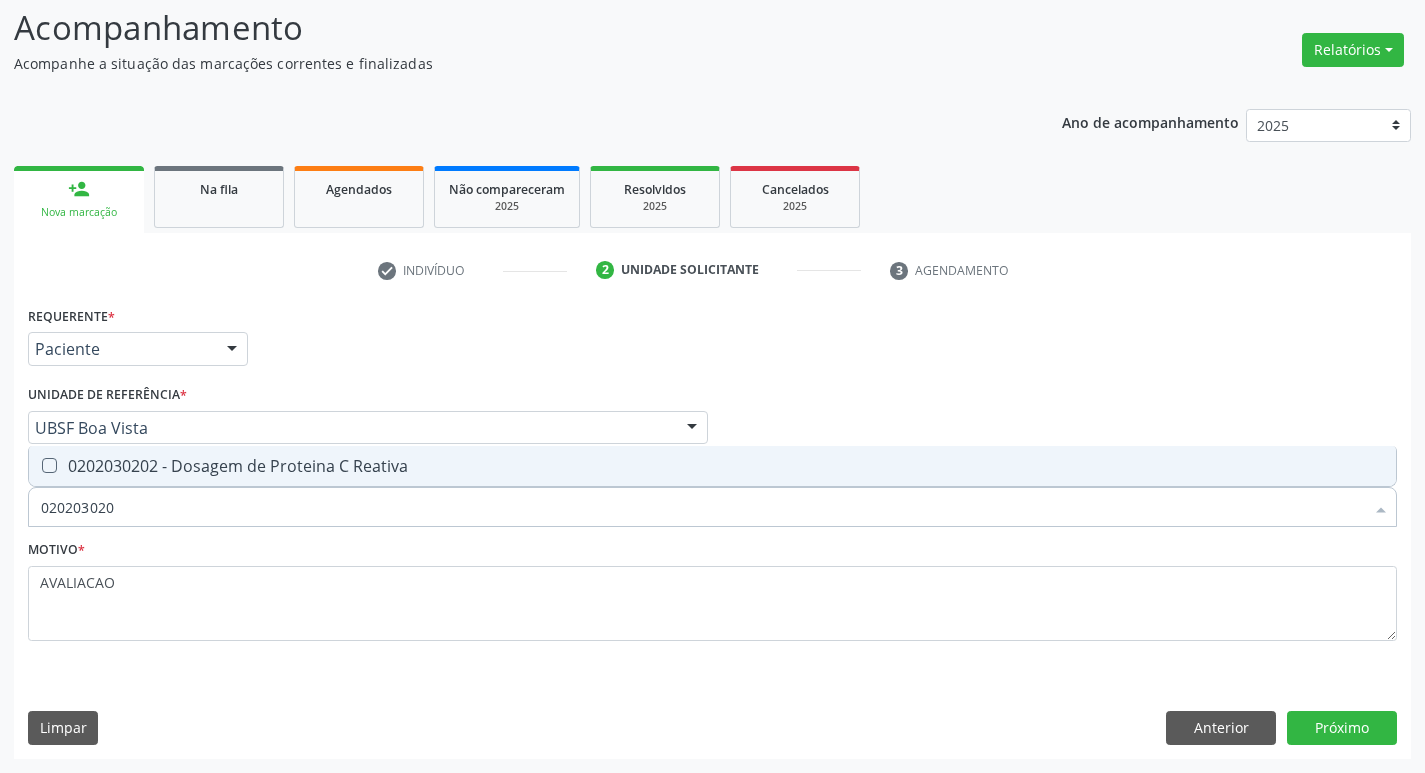 type on "0202030202" 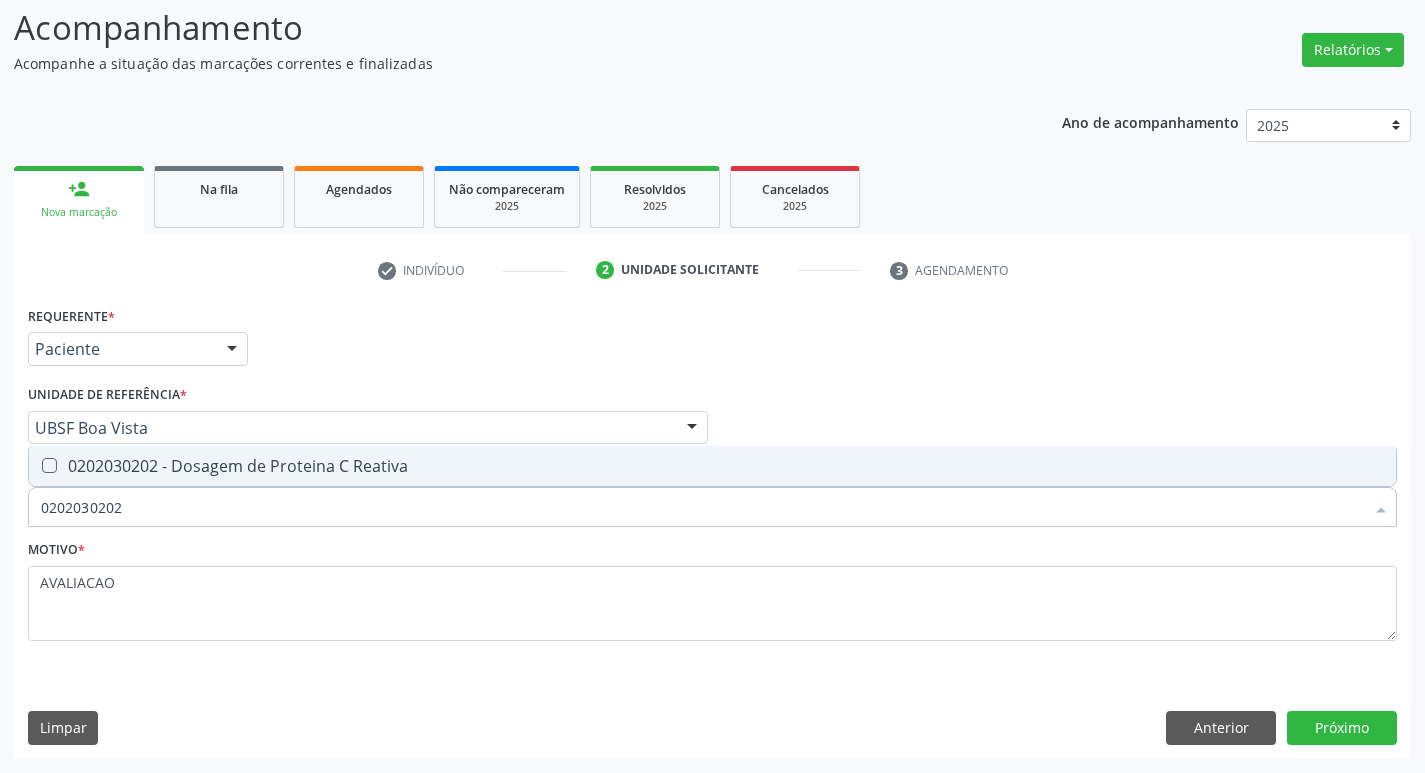 click on "0202030202 - Dosagem de Proteina C Reativa" at bounding box center (712, 466) 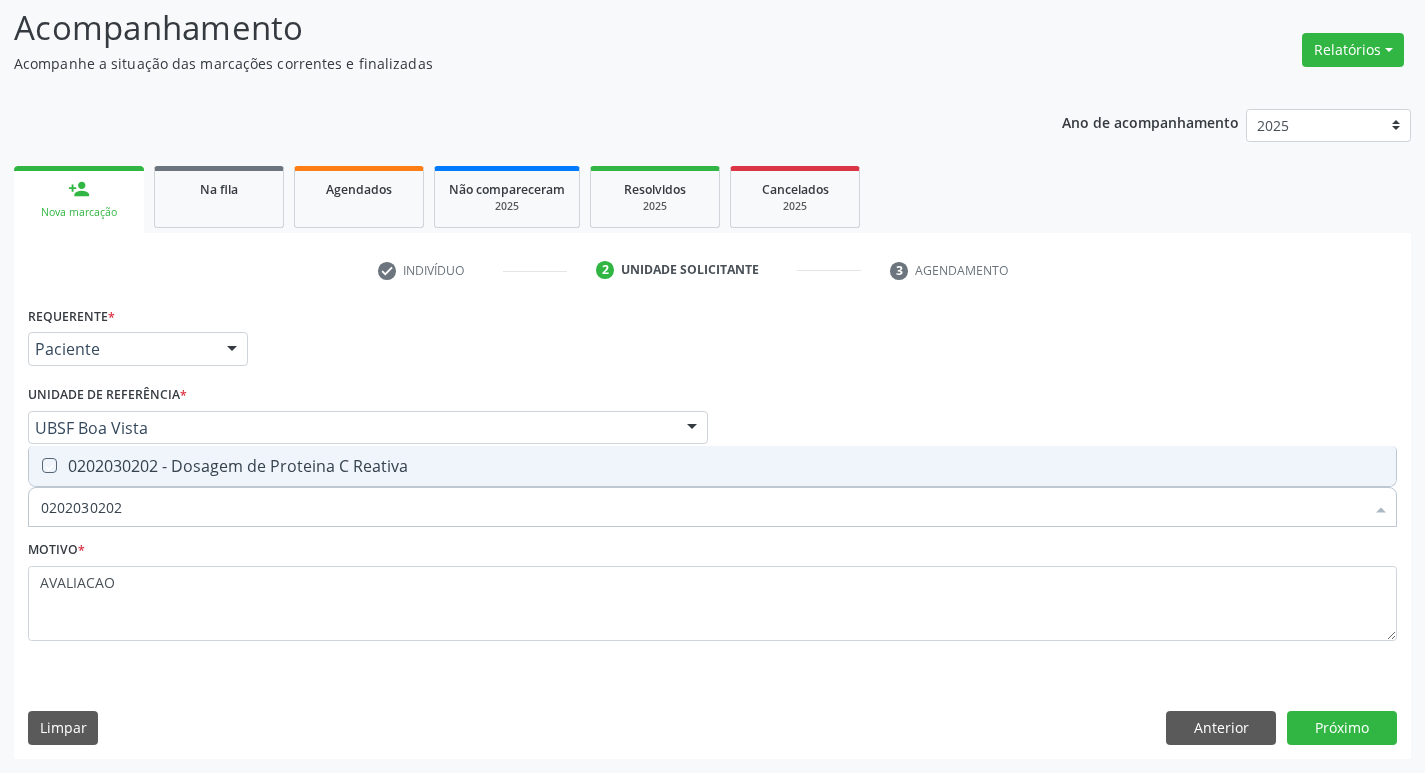 checkbox on "true" 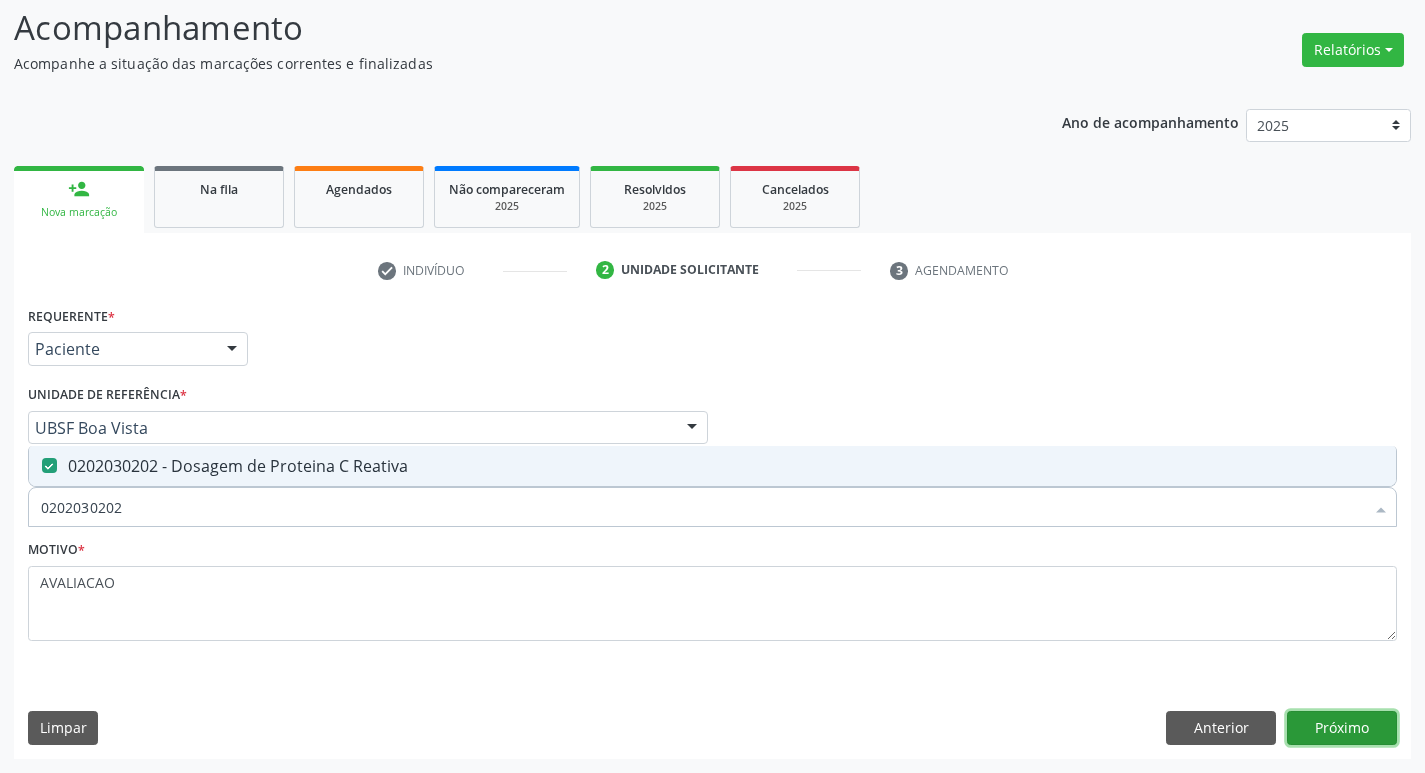 click on "Próximo" at bounding box center [1342, 728] 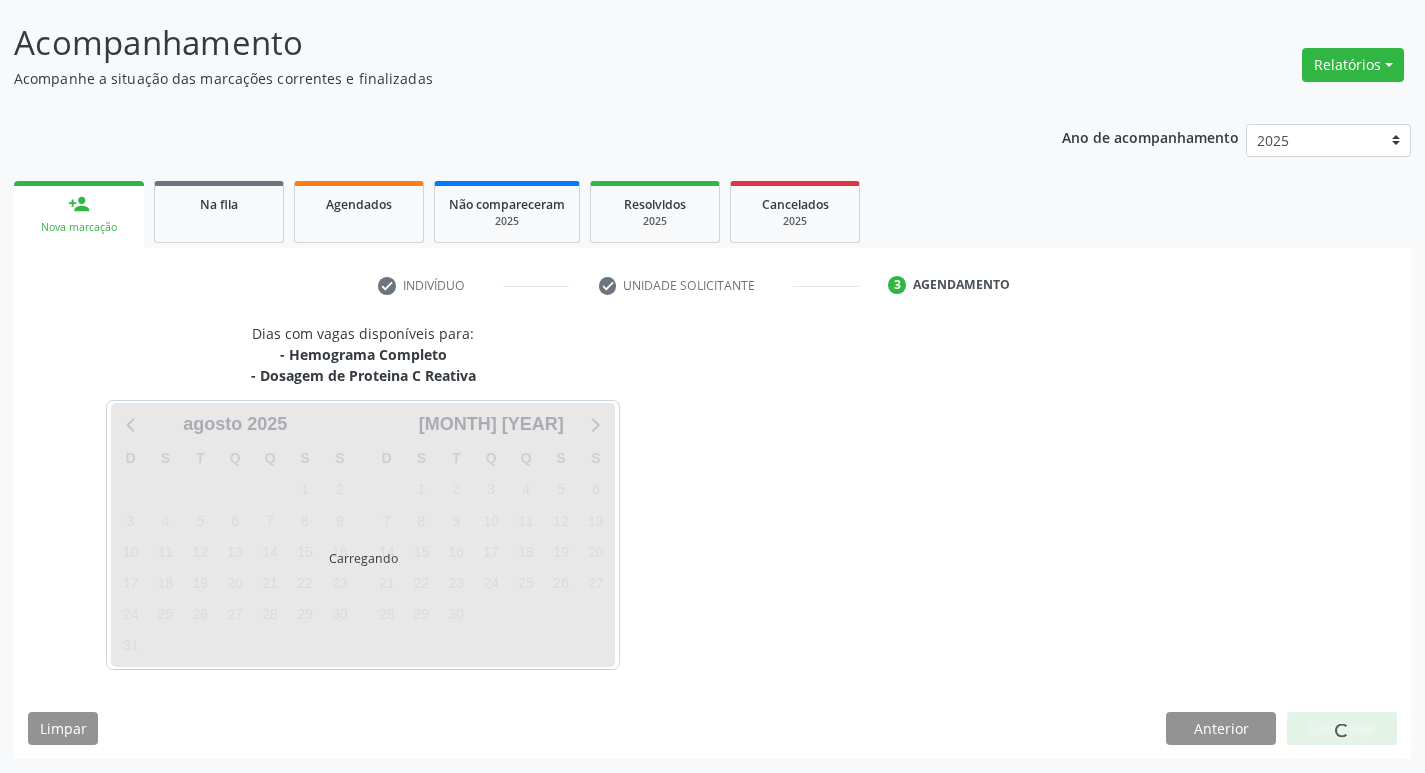 scroll, scrollTop: 118, scrollLeft: 0, axis: vertical 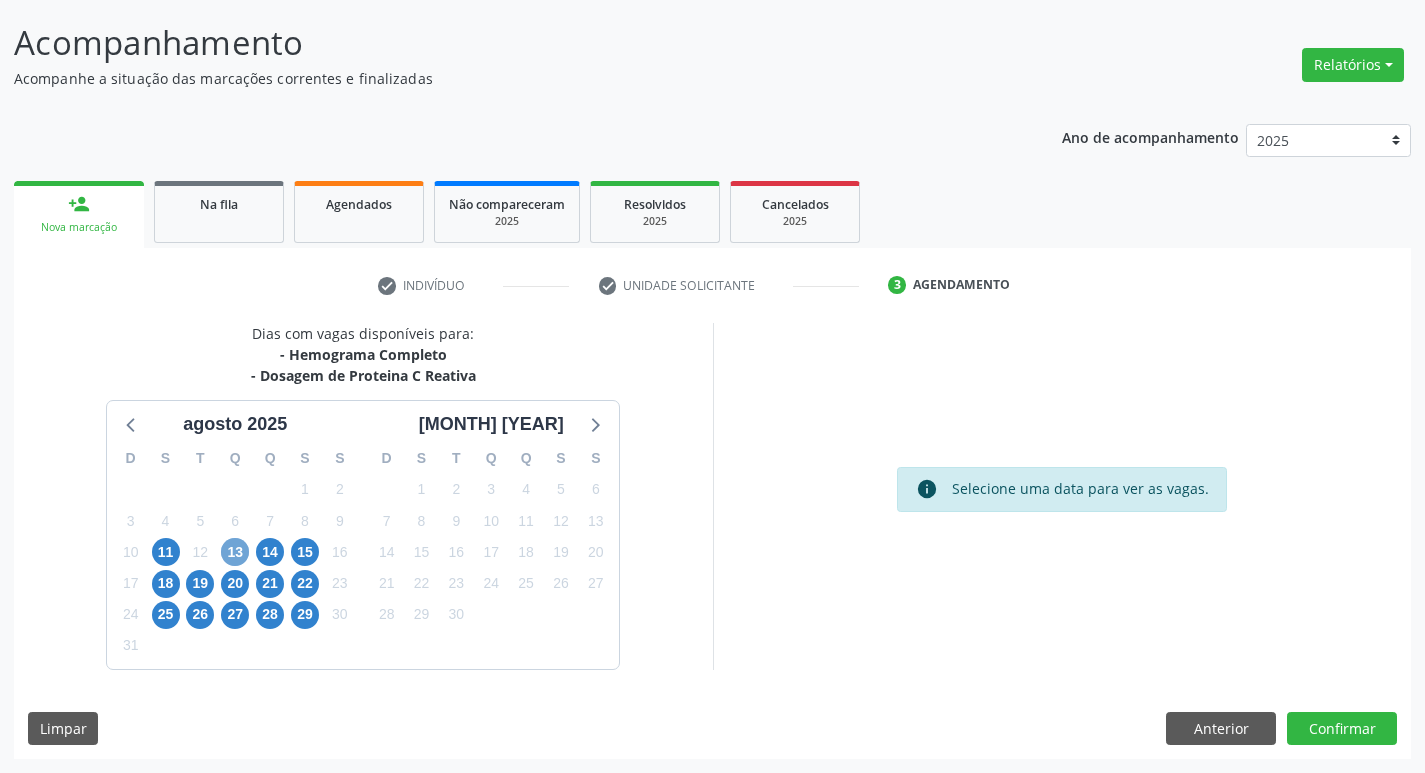 click on "13" at bounding box center (235, 552) 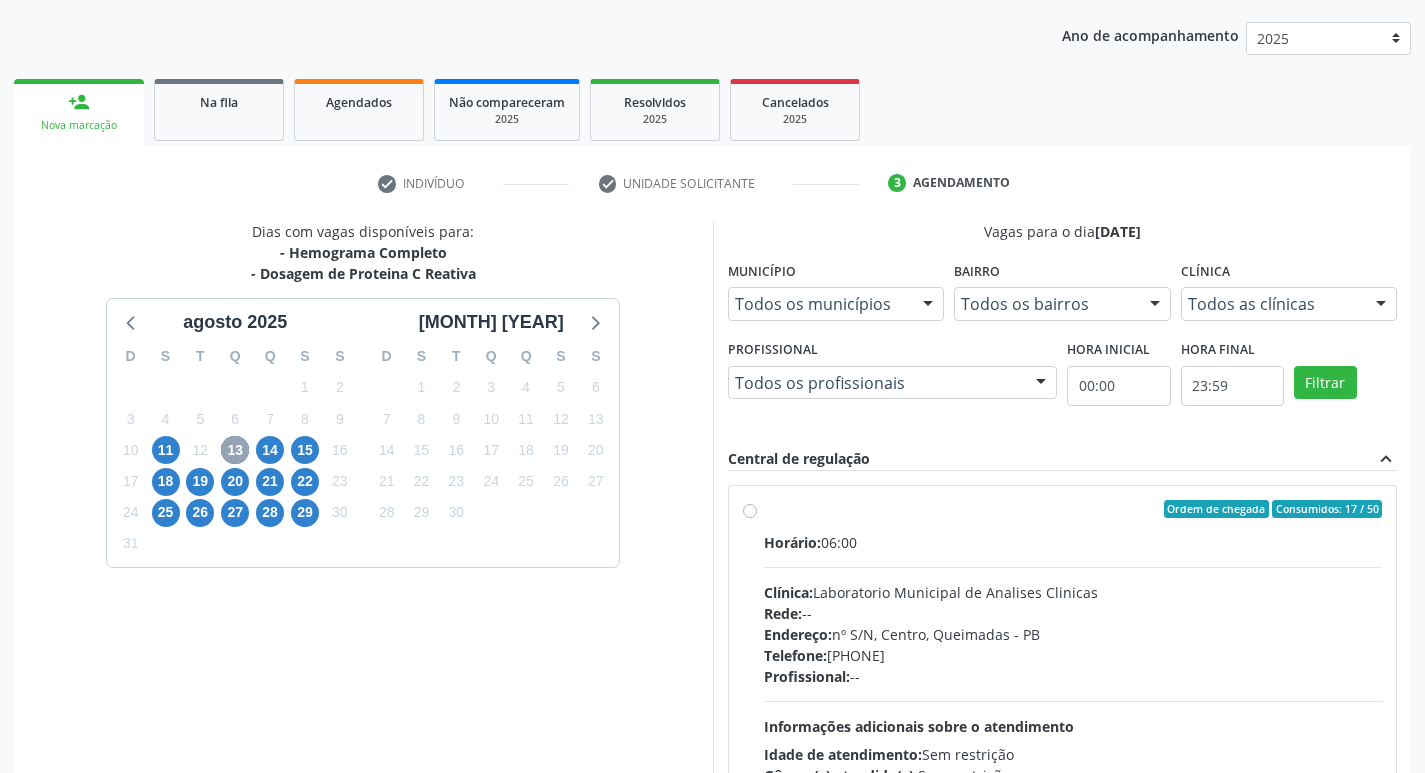 scroll, scrollTop: 386, scrollLeft: 0, axis: vertical 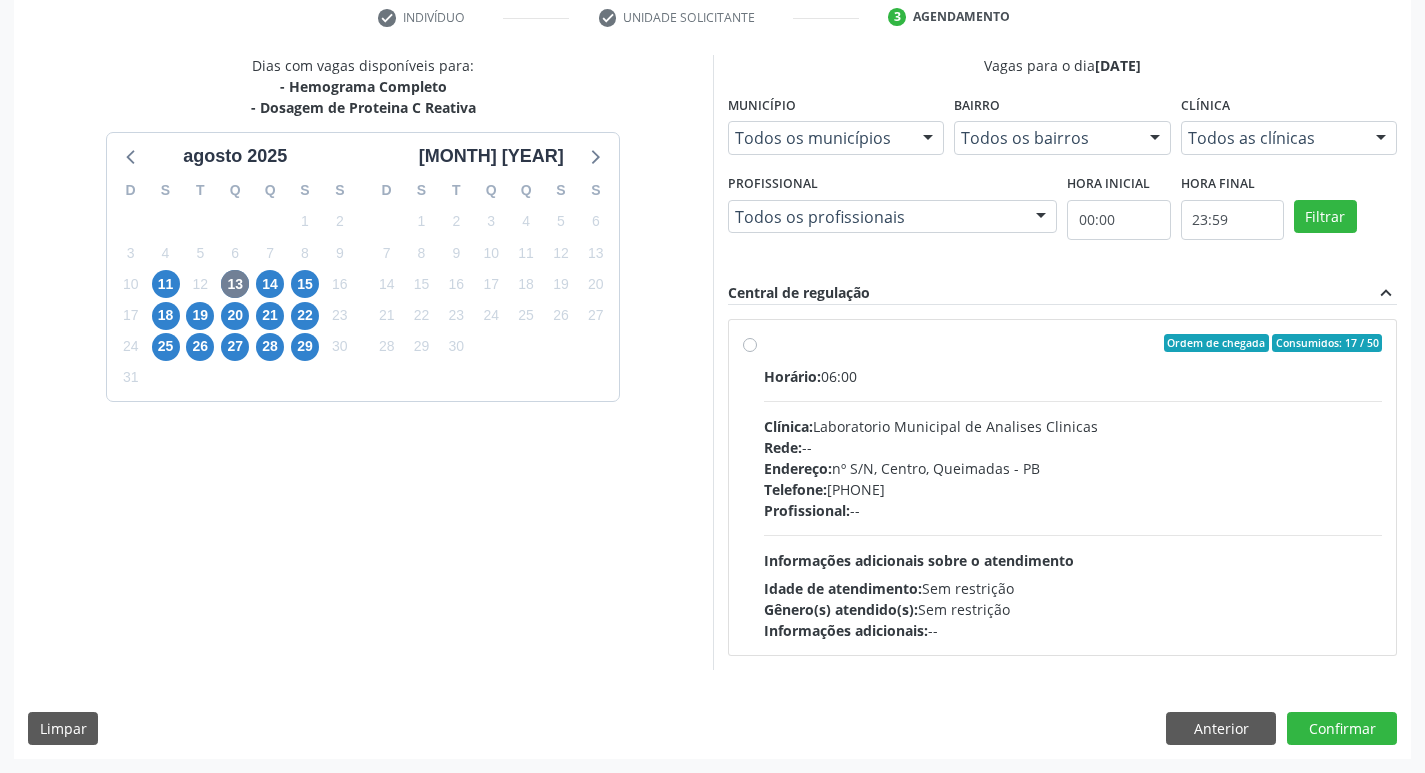 click on "Endereço:   nº S/N, Centro, Queimadas - PB" at bounding box center [1073, 468] 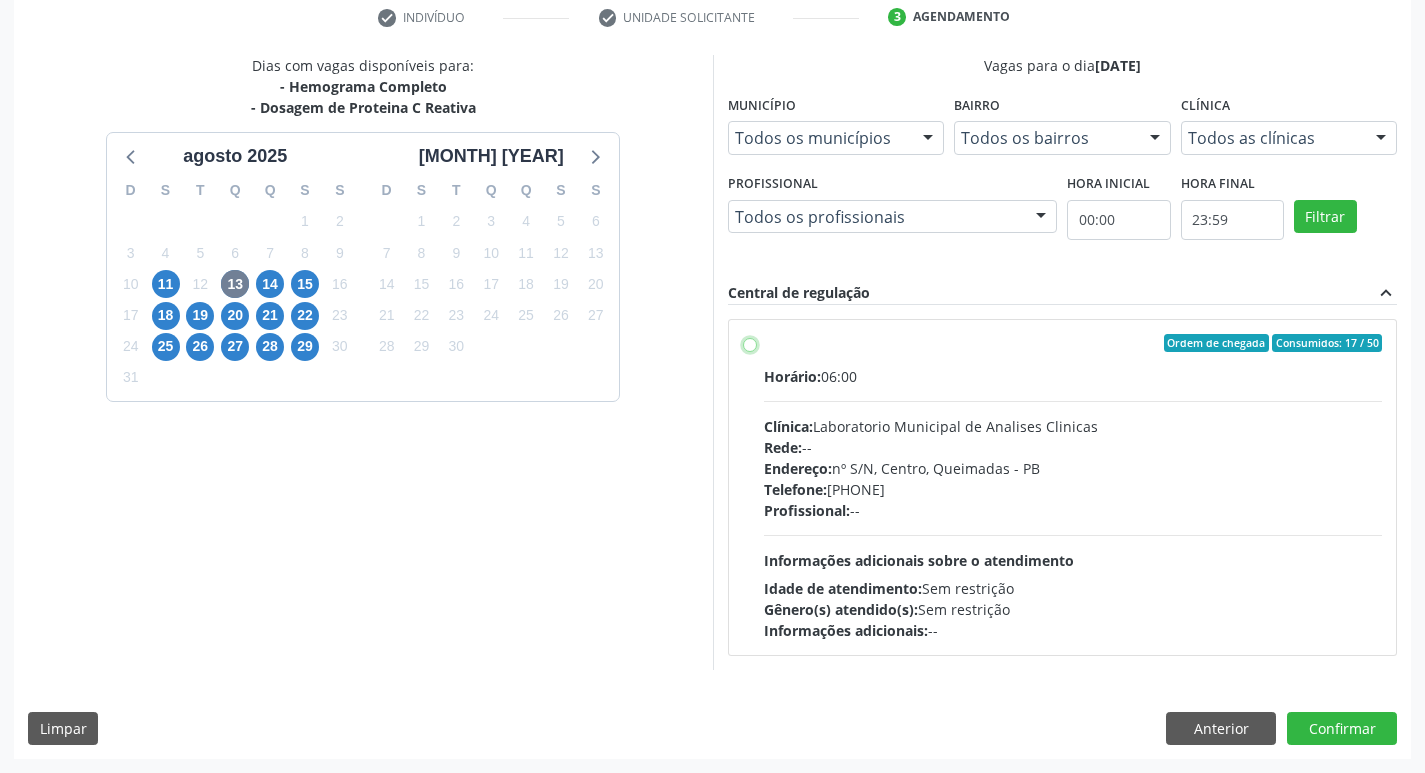 click on "Ordem de chegada
Consumidos: 17 / 50
Horário:   06:00
Clínica:  Laboratorio Municipal de Analises Clinicas
Rede:
--
Endereço:   nº S/N, Centro, Queimadas - PB
Telefone:   (83) 33921344
Profissional:
--
Informações adicionais sobre o atendimento
Idade de atendimento:
Sem restrição
Gênero(s) atendido(s):
Sem restrição
Informações adicionais:
--" at bounding box center (750, 343) 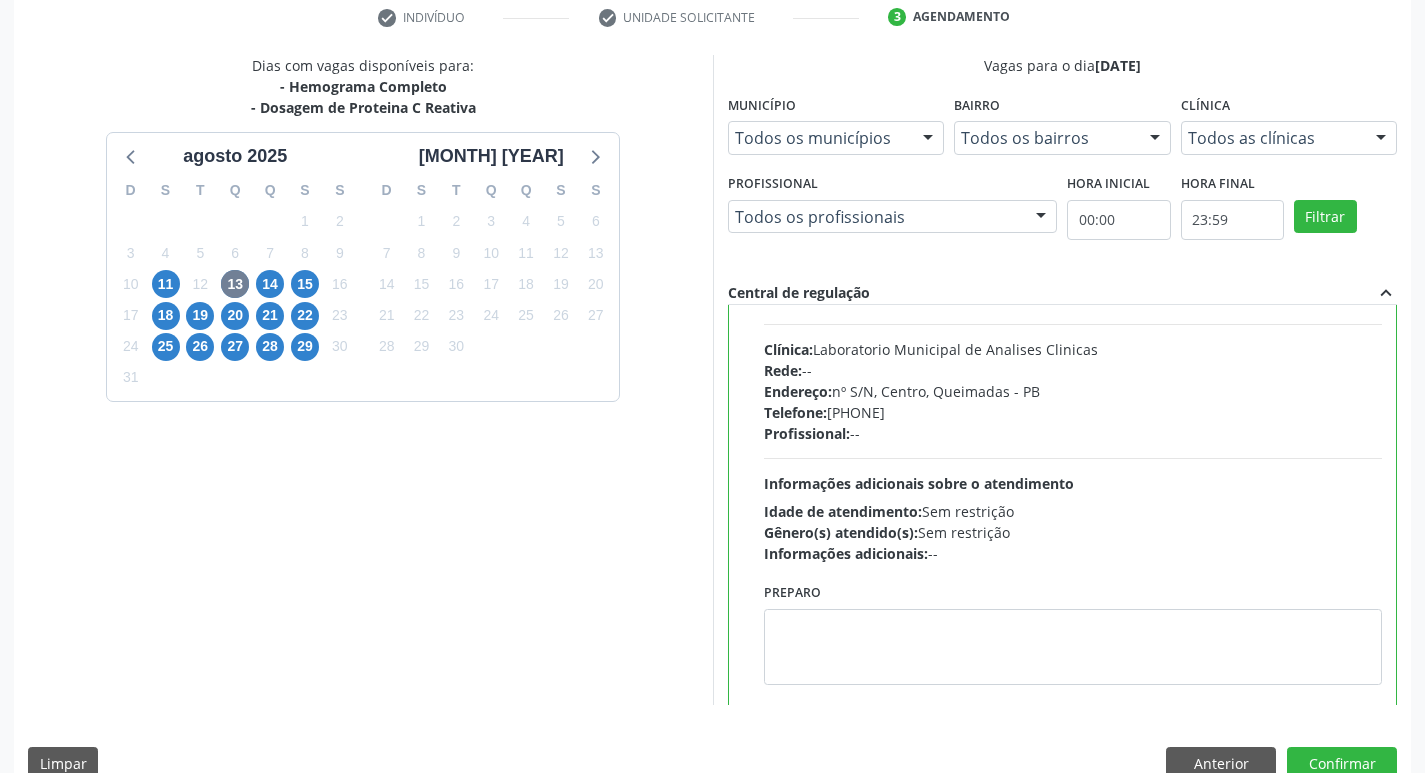 scroll, scrollTop: 99, scrollLeft: 0, axis: vertical 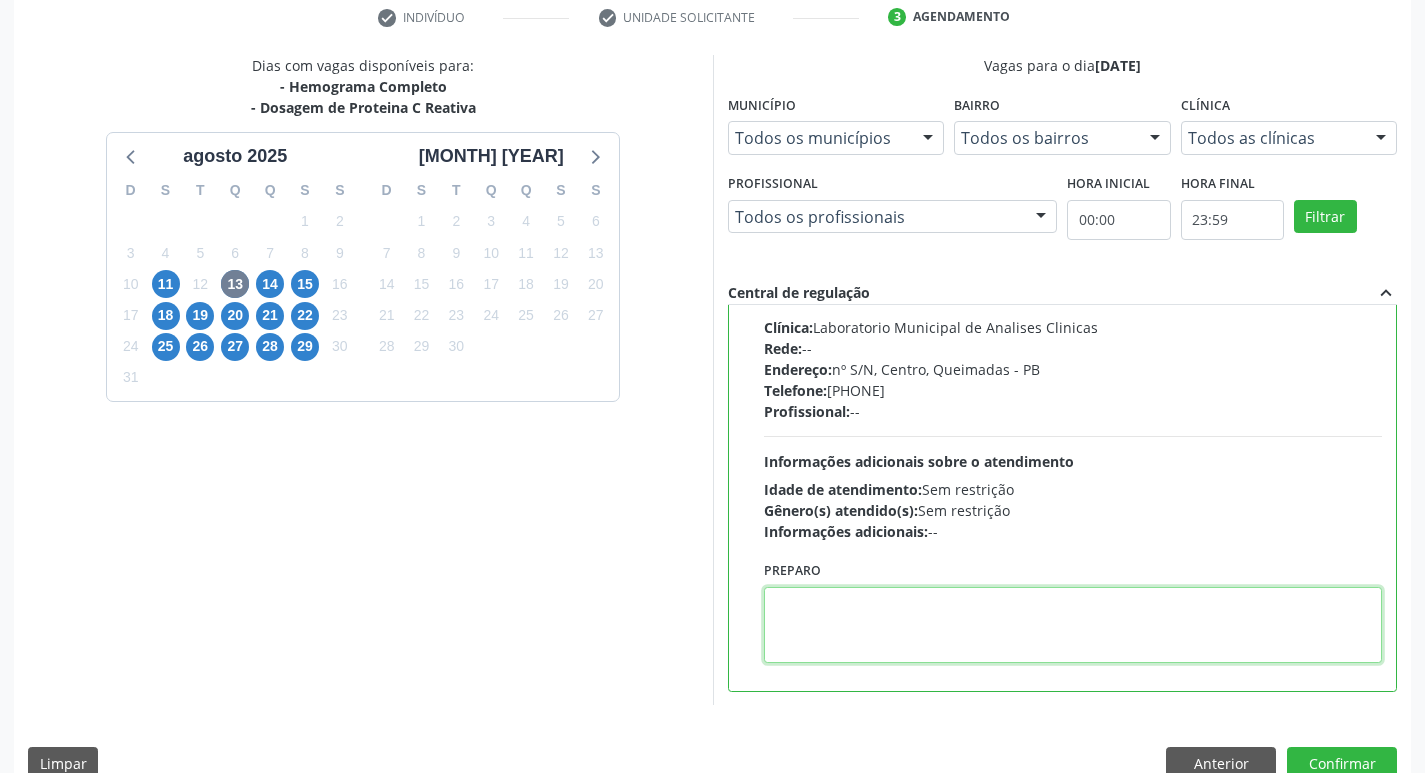 drag, startPoint x: 920, startPoint y: 662, endPoint x: 922, endPoint y: 644, distance: 18.110771 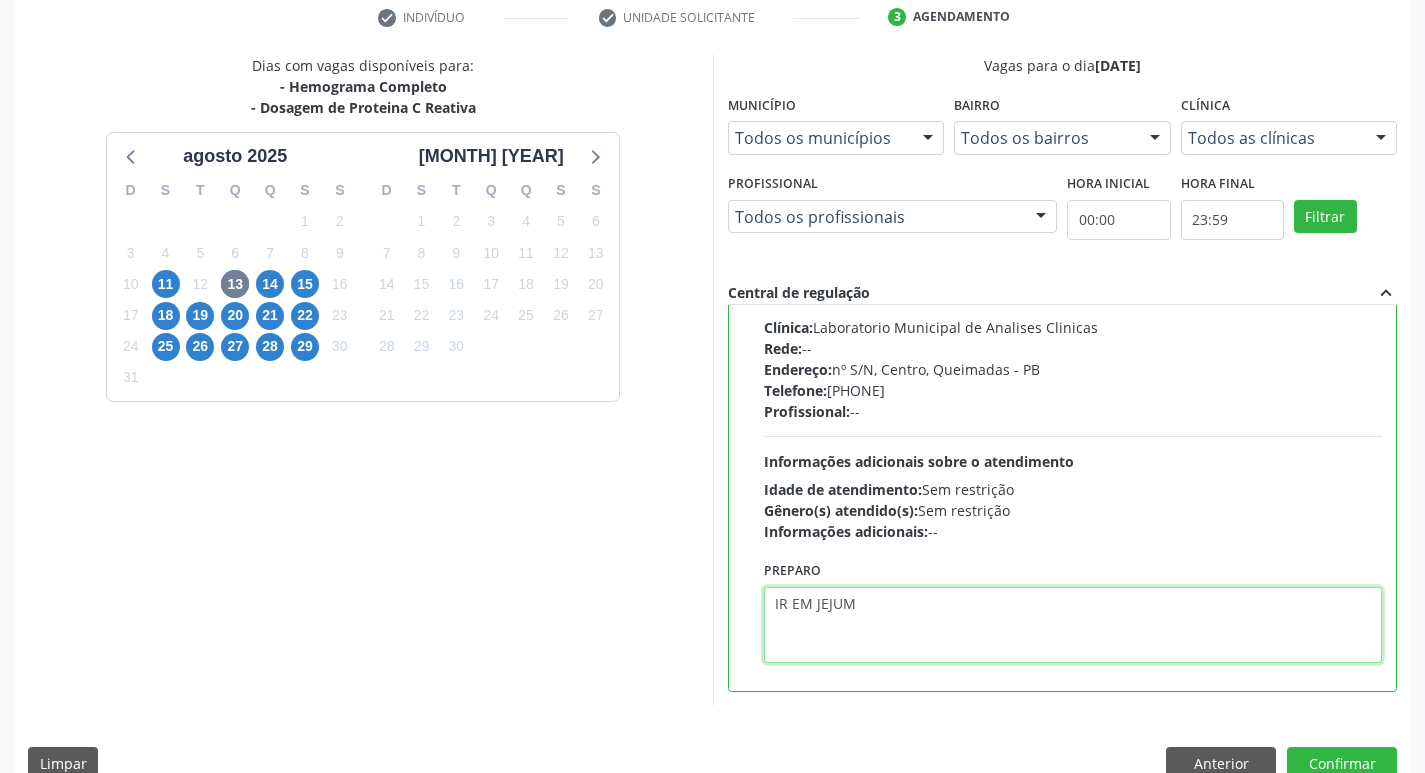 paste on "IR EM JEJUM" 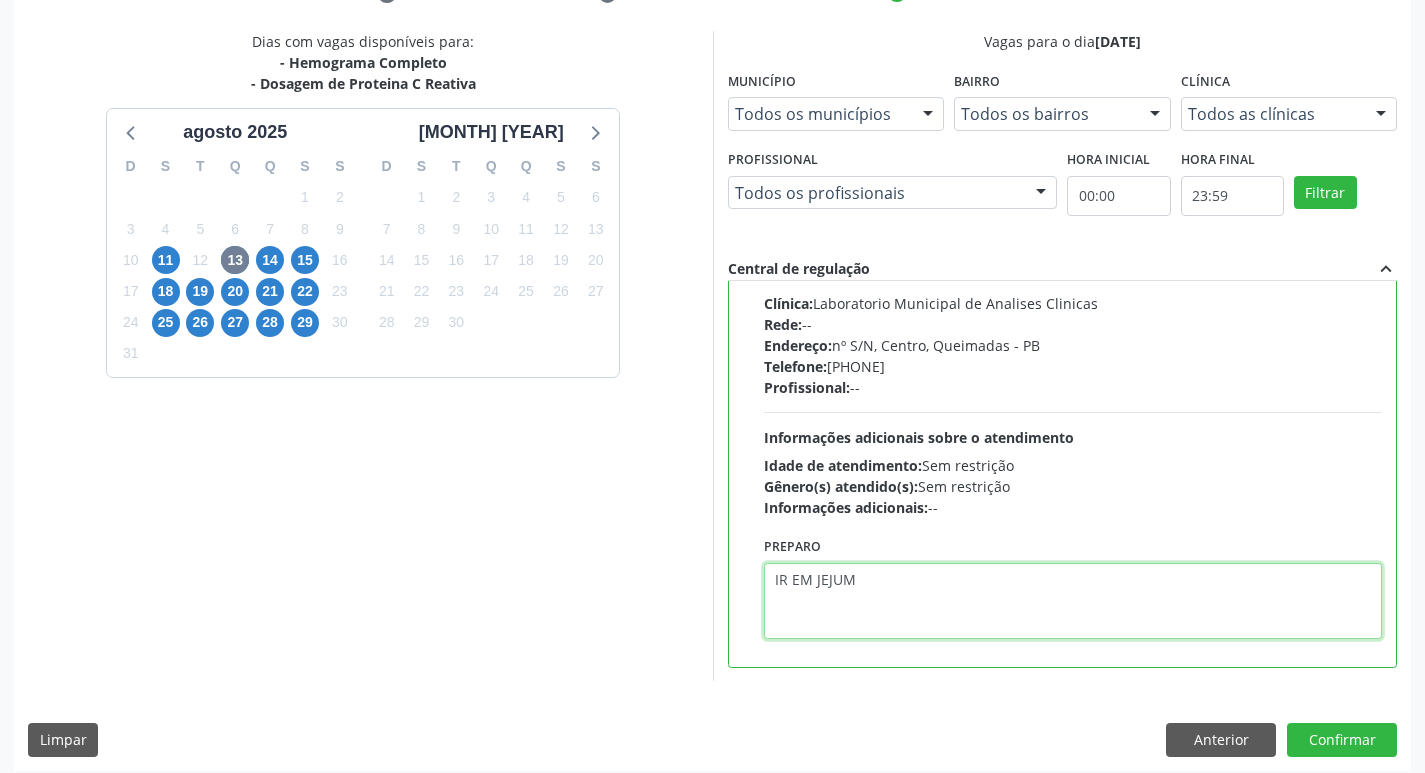 scroll, scrollTop: 422, scrollLeft: 0, axis: vertical 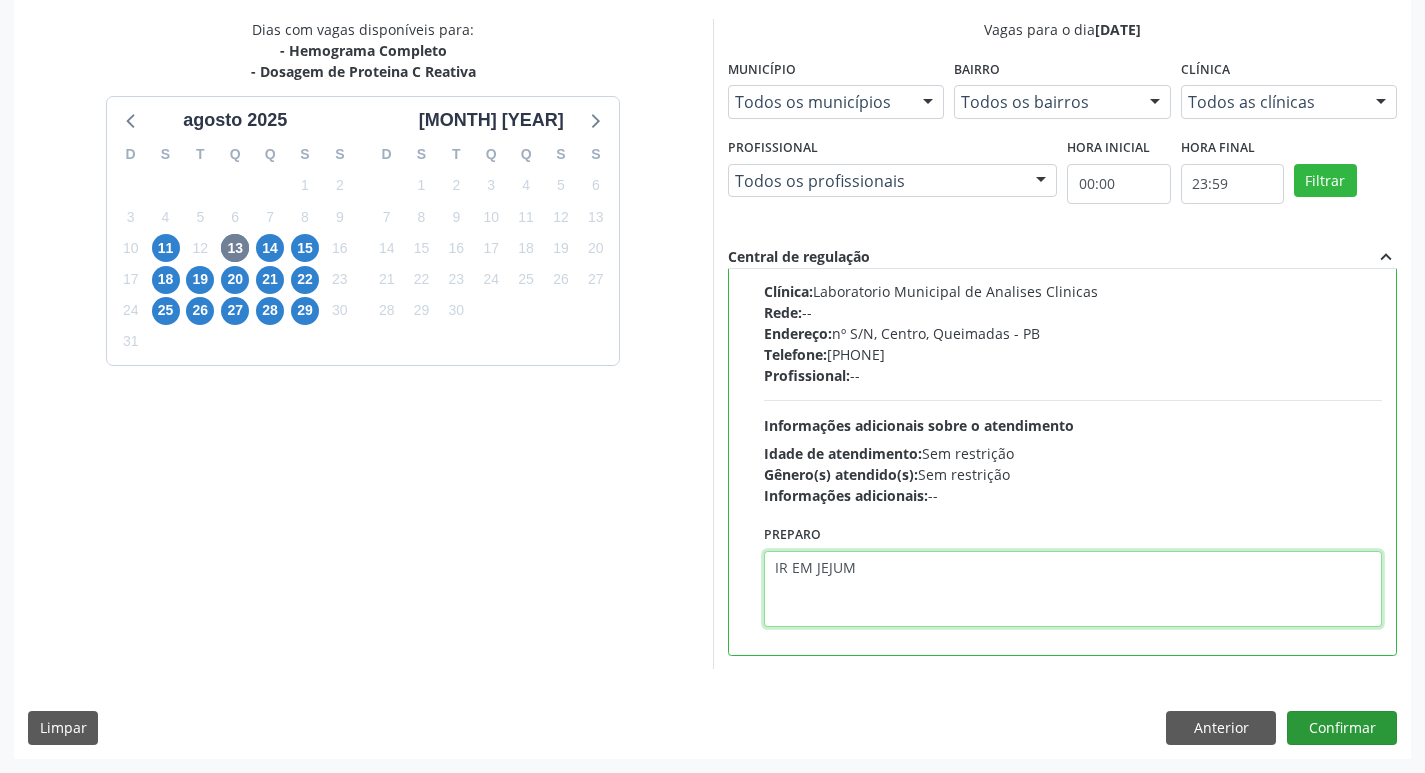 type on "IR EM JEJUM" 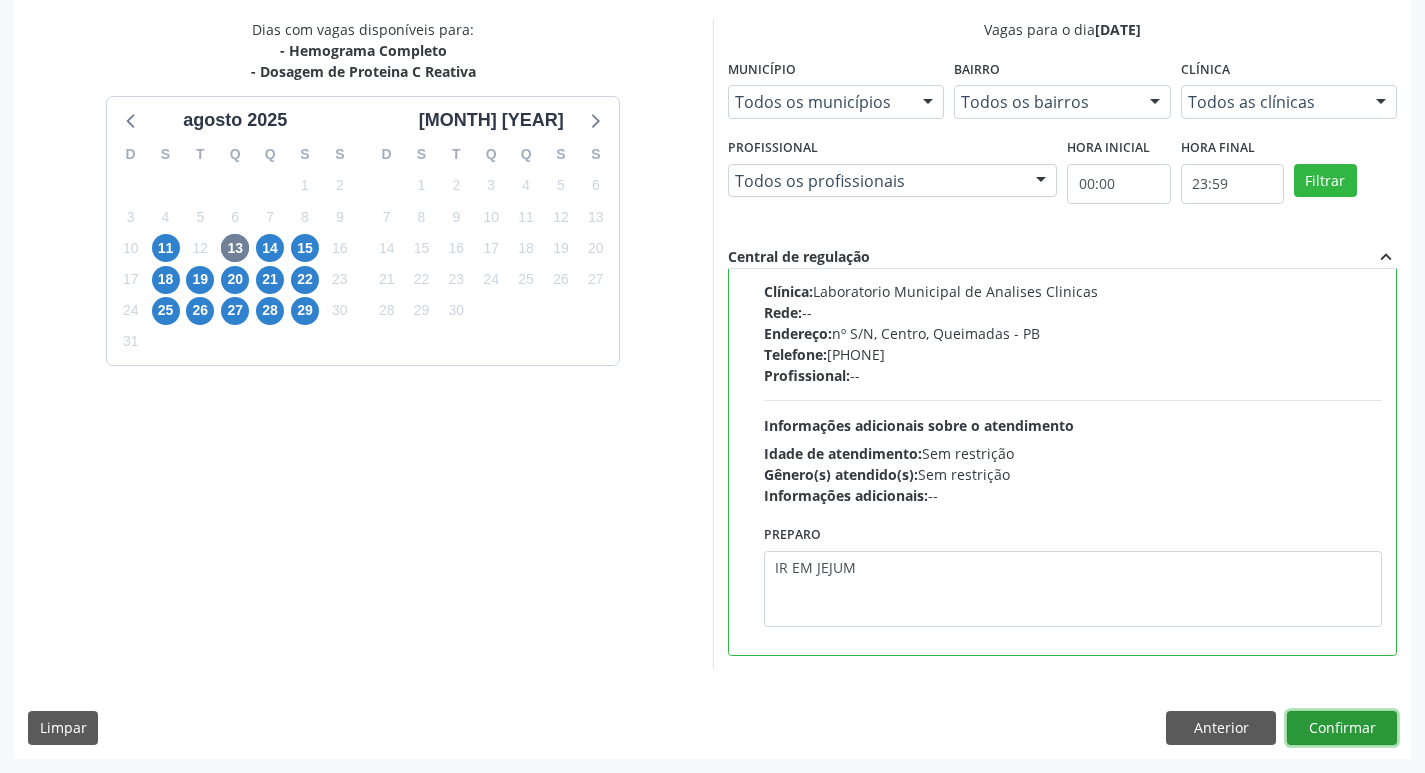 click on "Confirmar" at bounding box center [1342, 728] 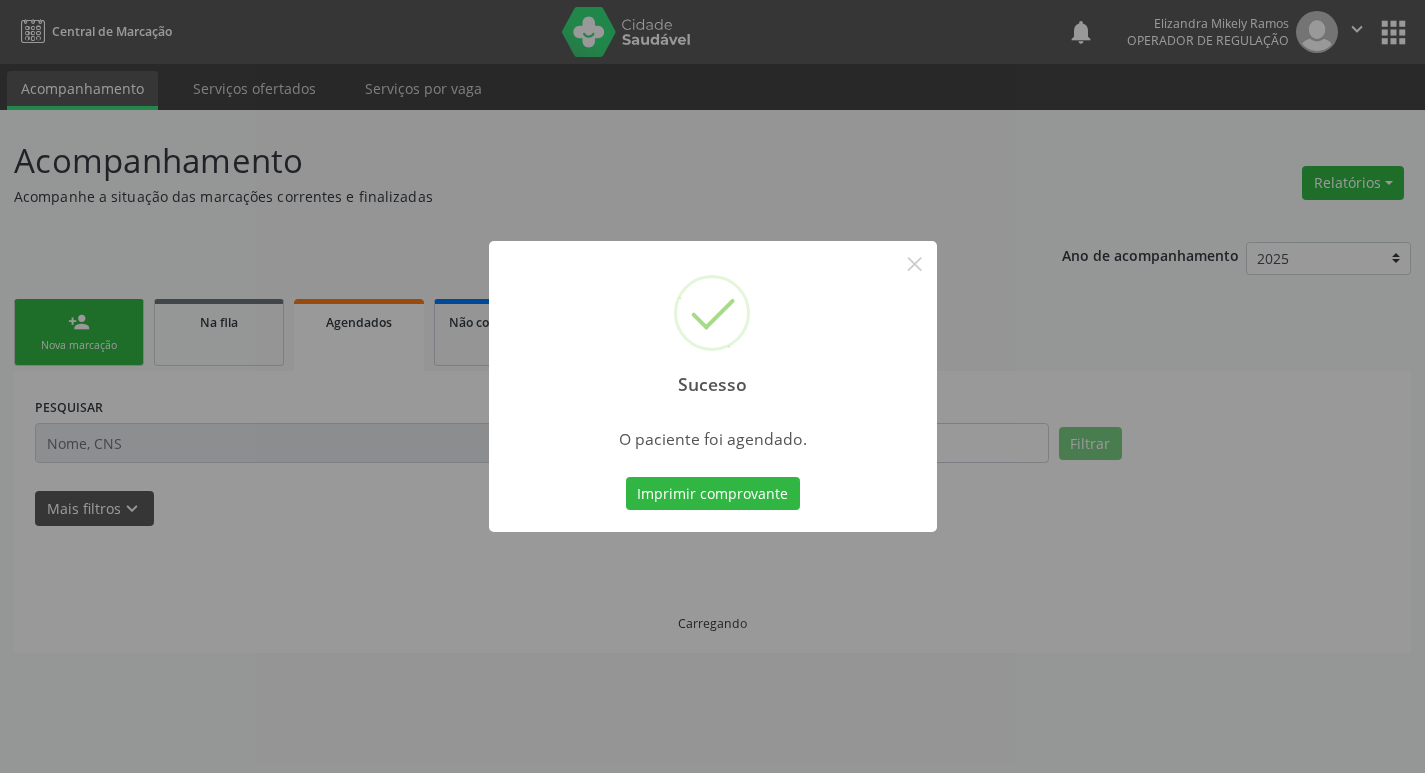 scroll, scrollTop: 0, scrollLeft: 0, axis: both 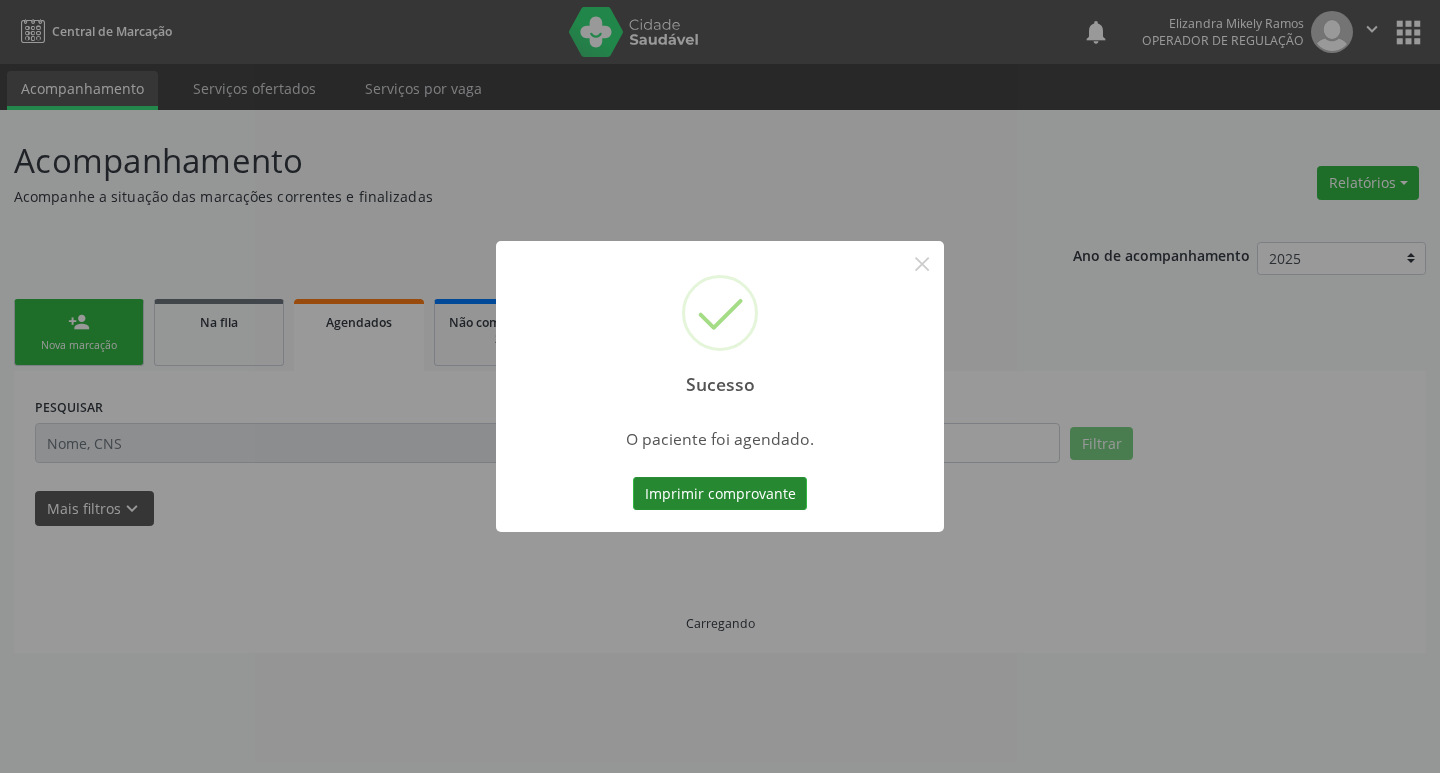 click on "Imprimir comprovante" at bounding box center (720, 494) 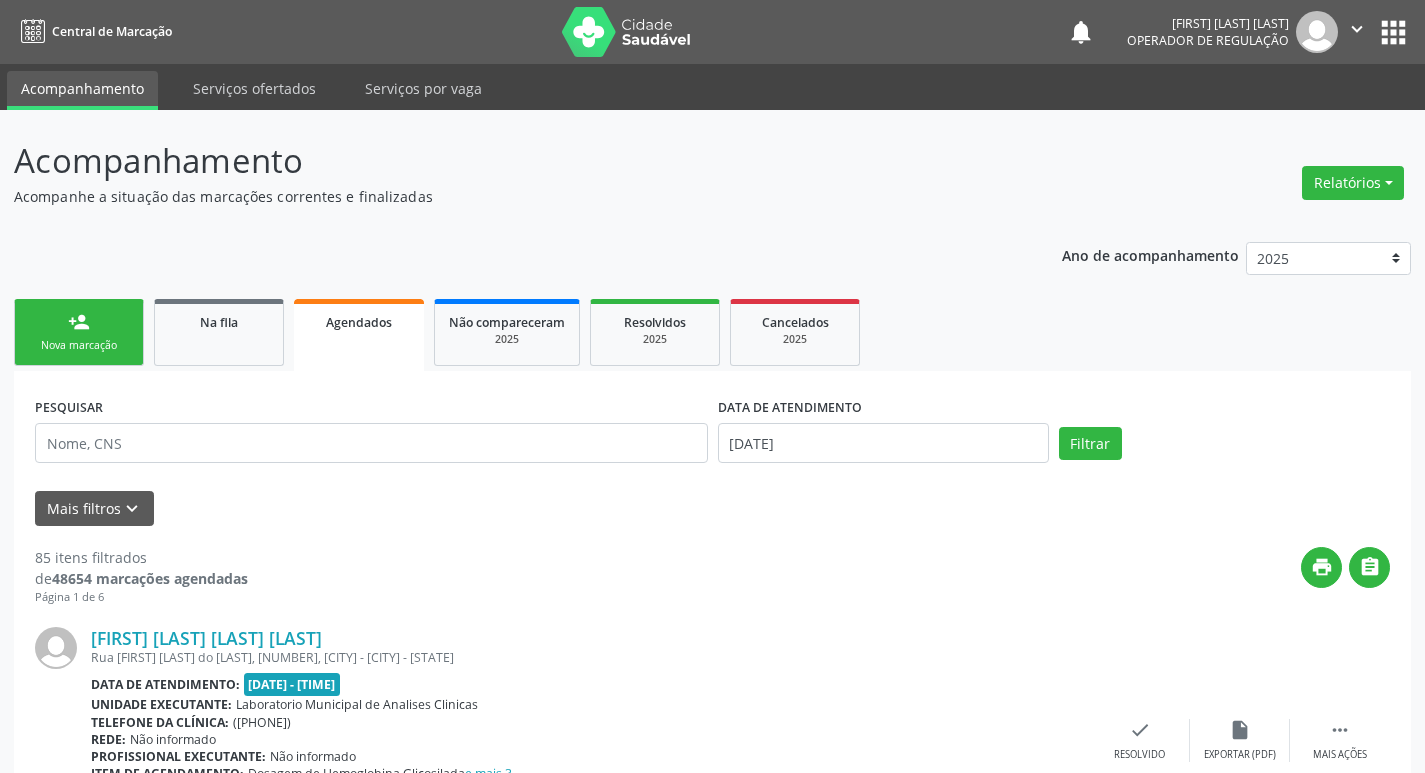 scroll, scrollTop: 0, scrollLeft: 0, axis: both 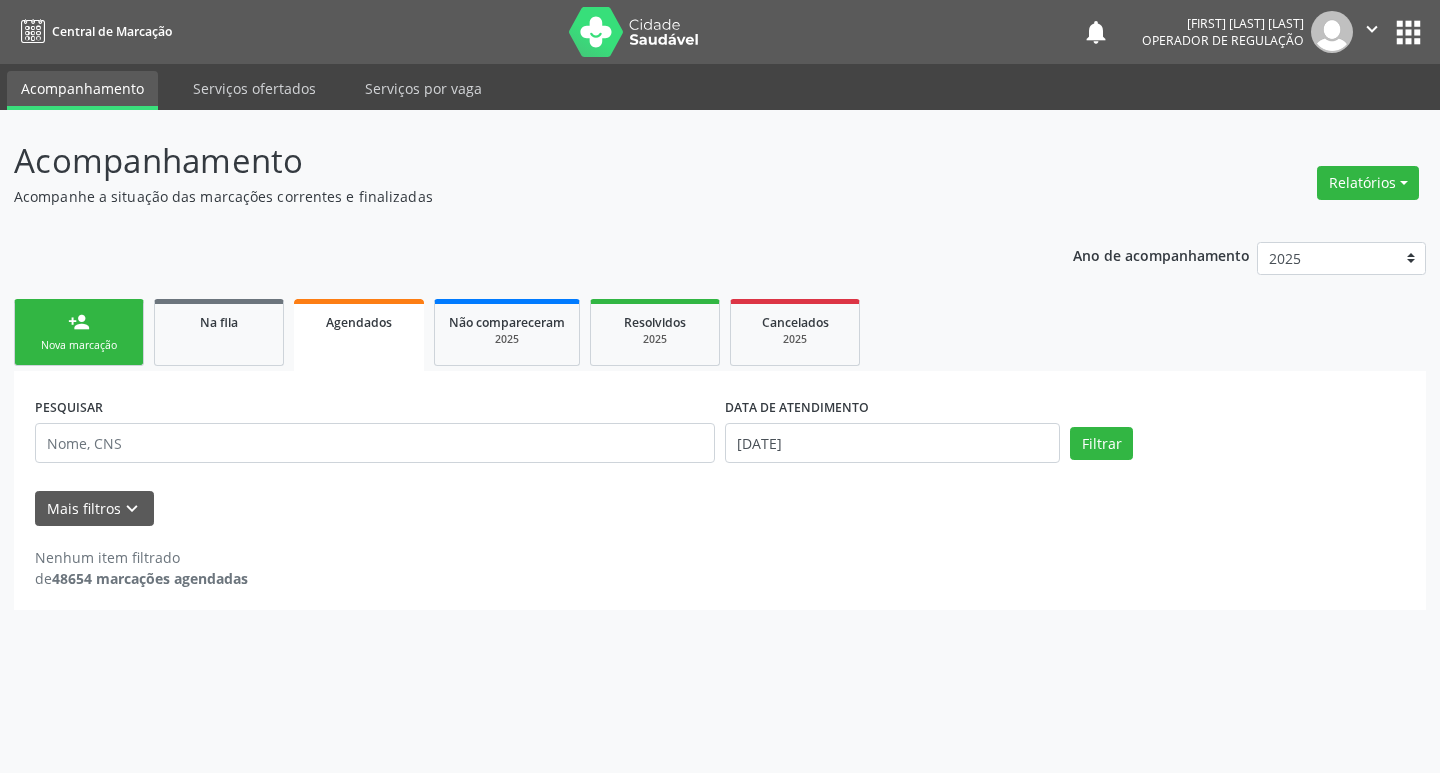 click on "Agendados" at bounding box center (359, 335) 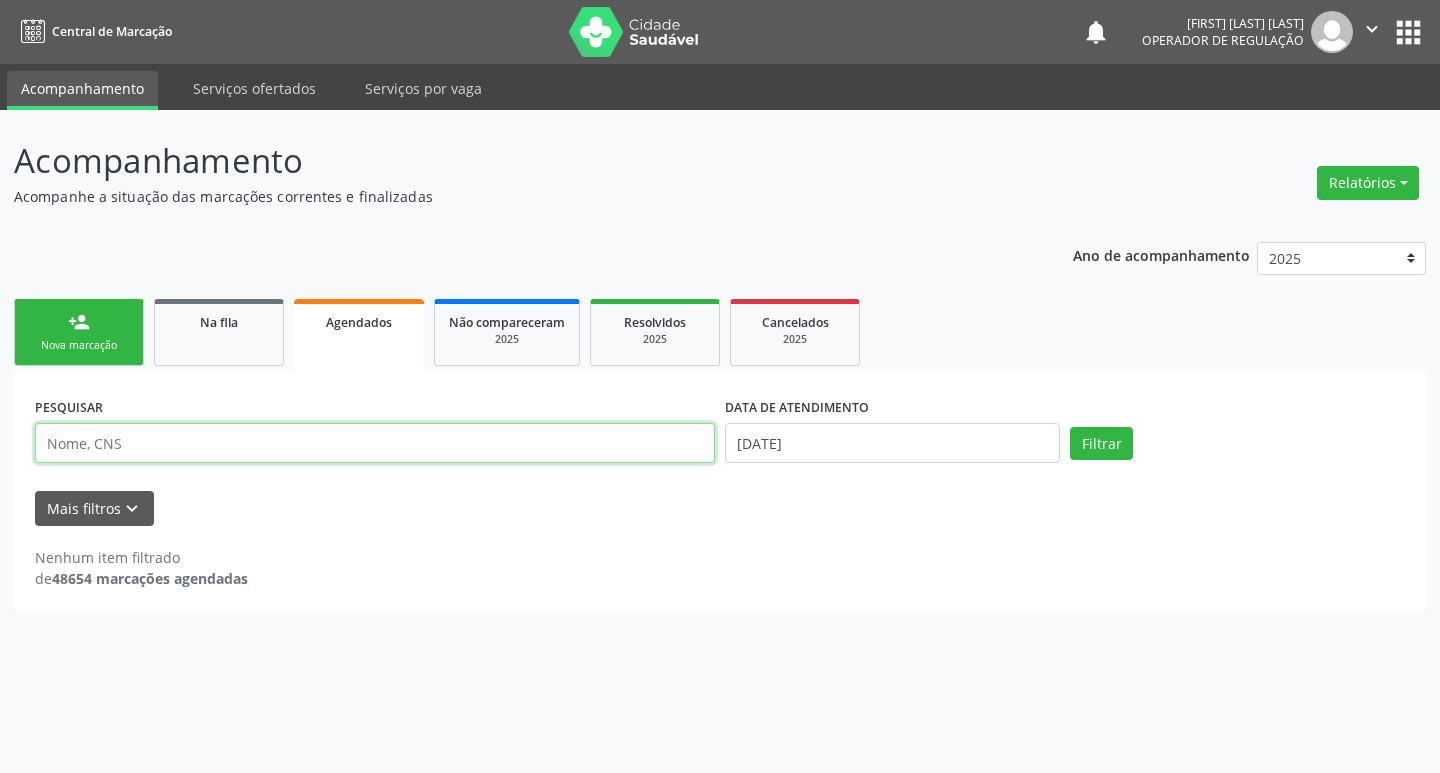 click at bounding box center (375, 443) 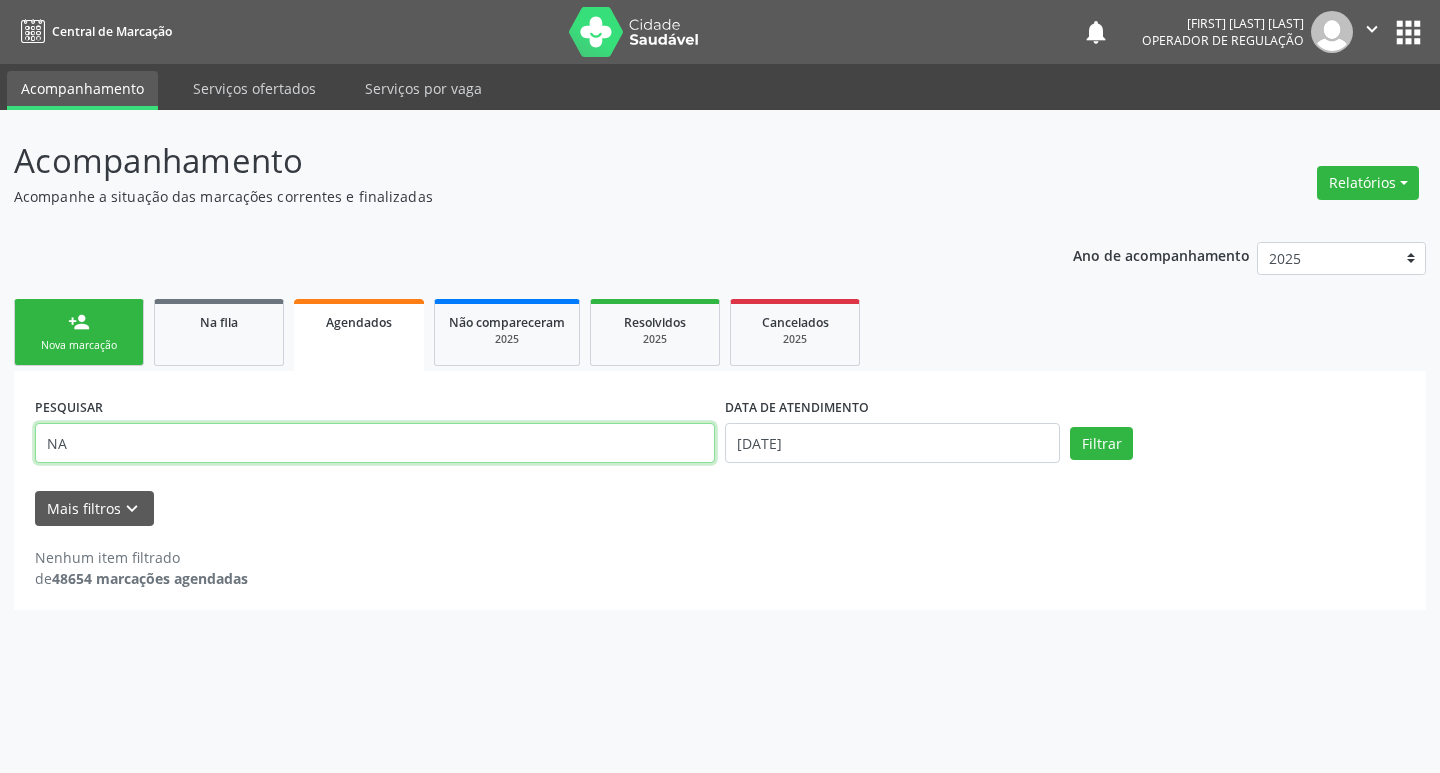 type on "N" 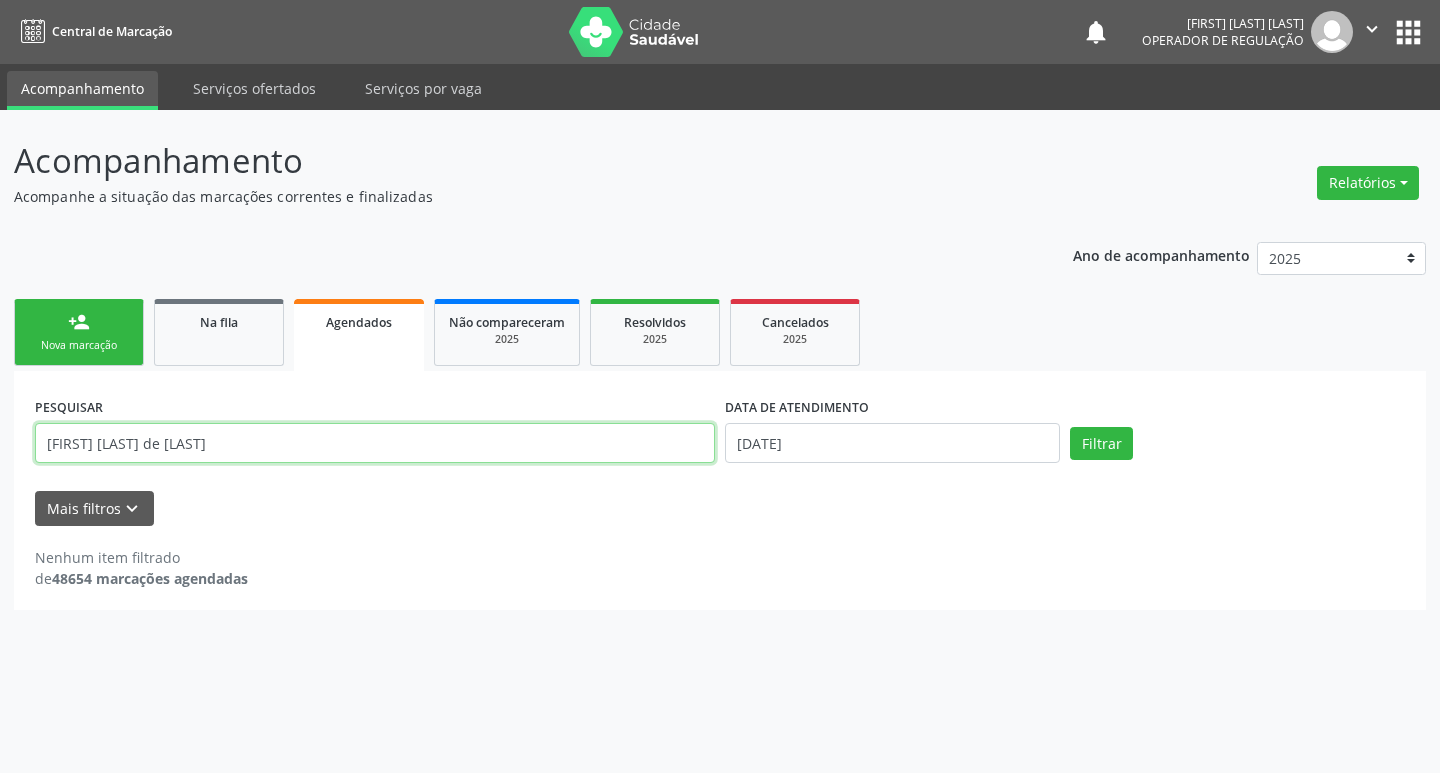 type on "MARINALVA BEZERRA DE FA" 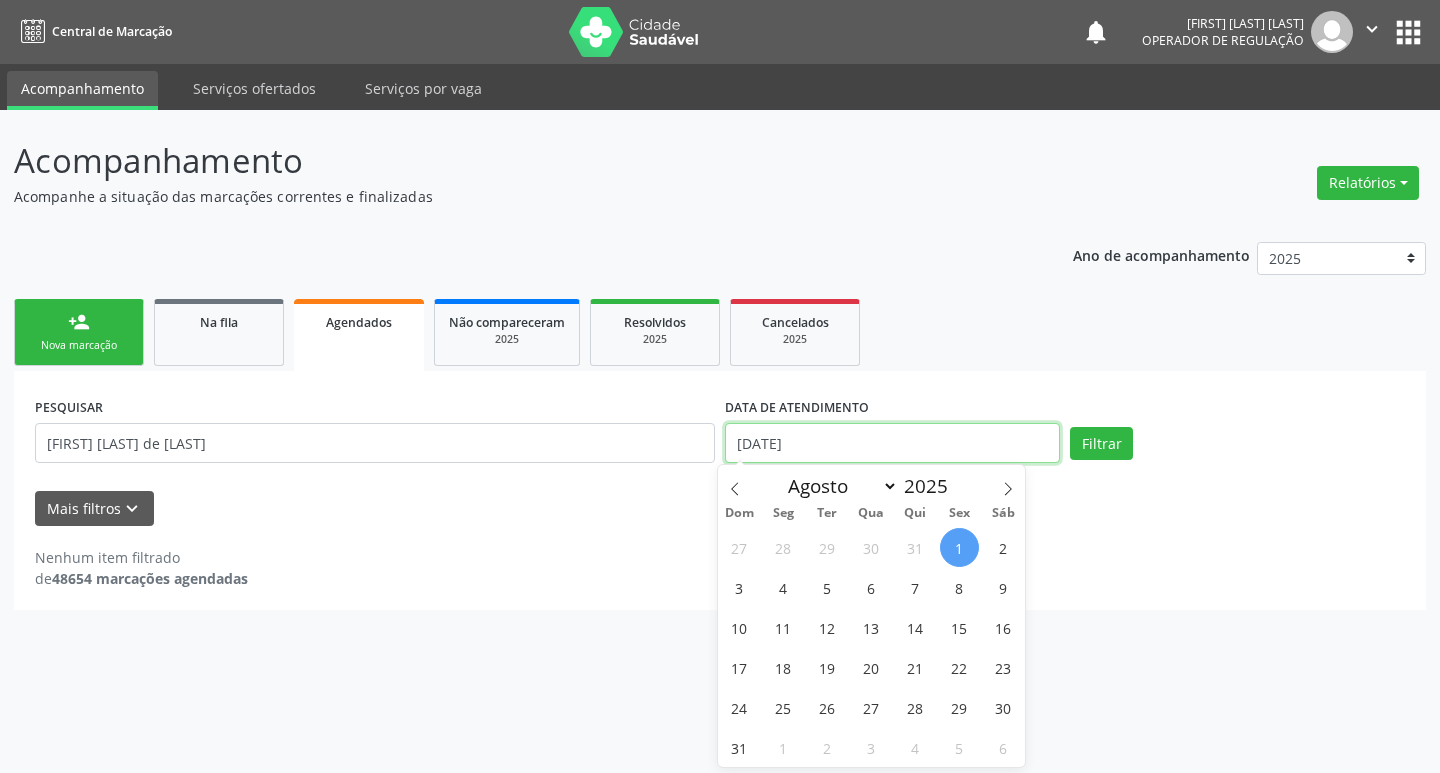 click on "[DATE]" at bounding box center [892, 443] 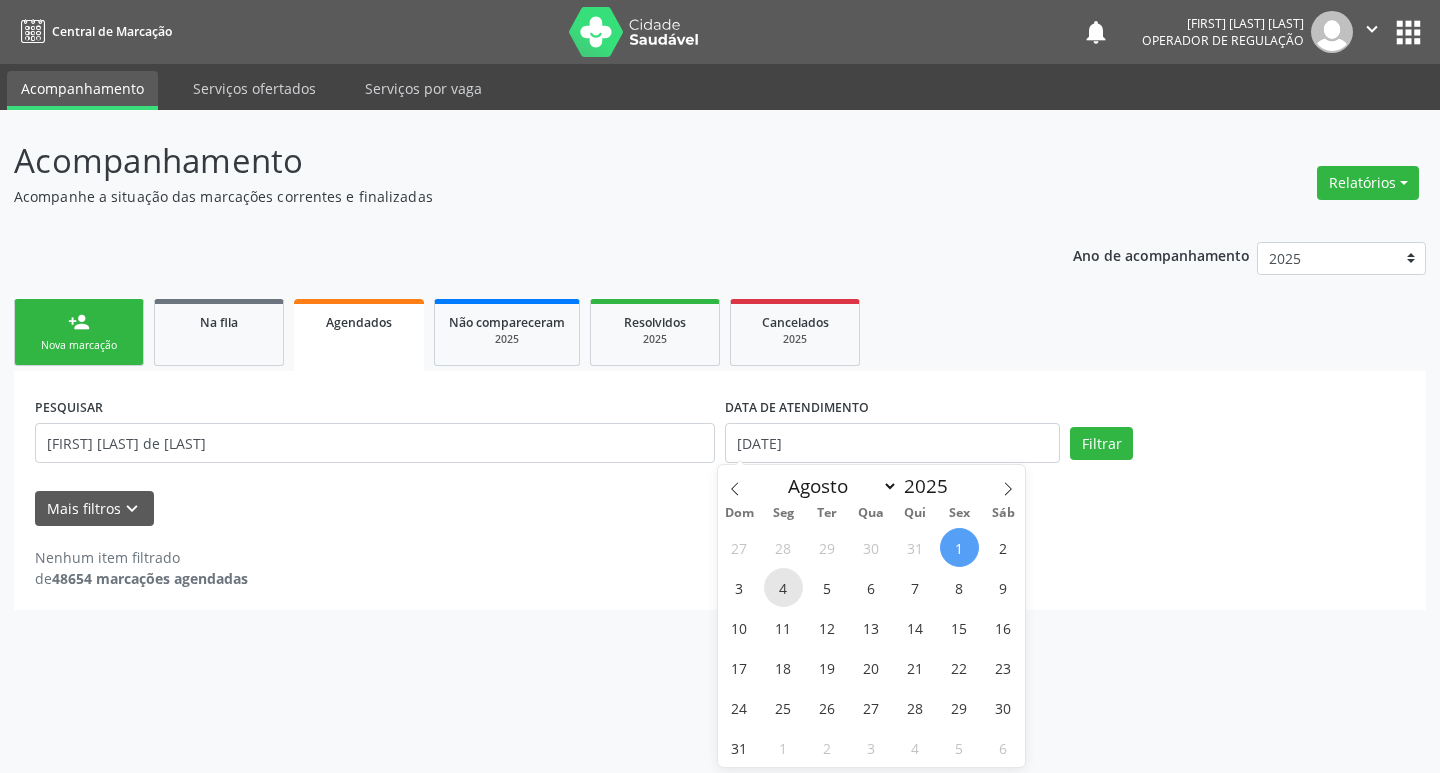 click on "4" at bounding box center (783, 587) 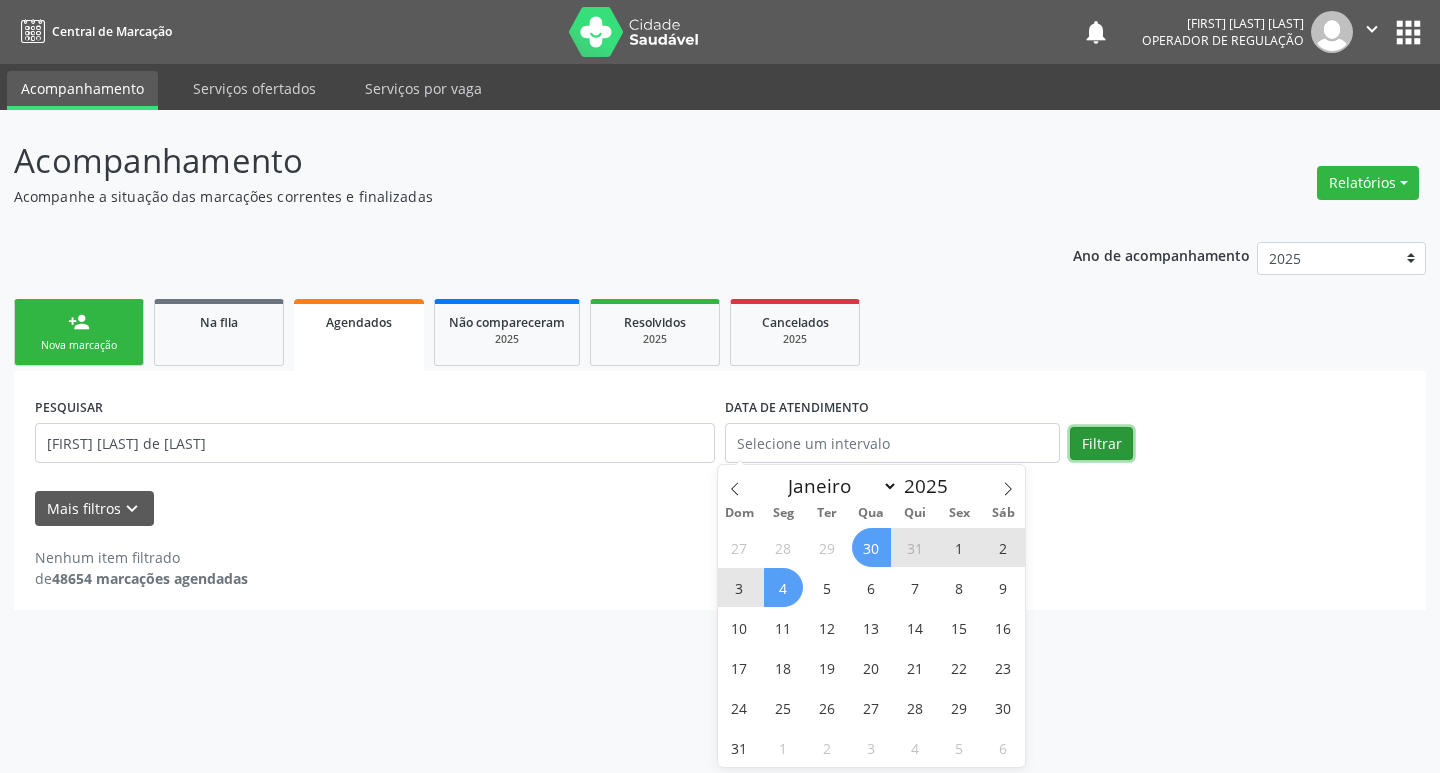 click on "Filtrar" at bounding box center (1101, 444) 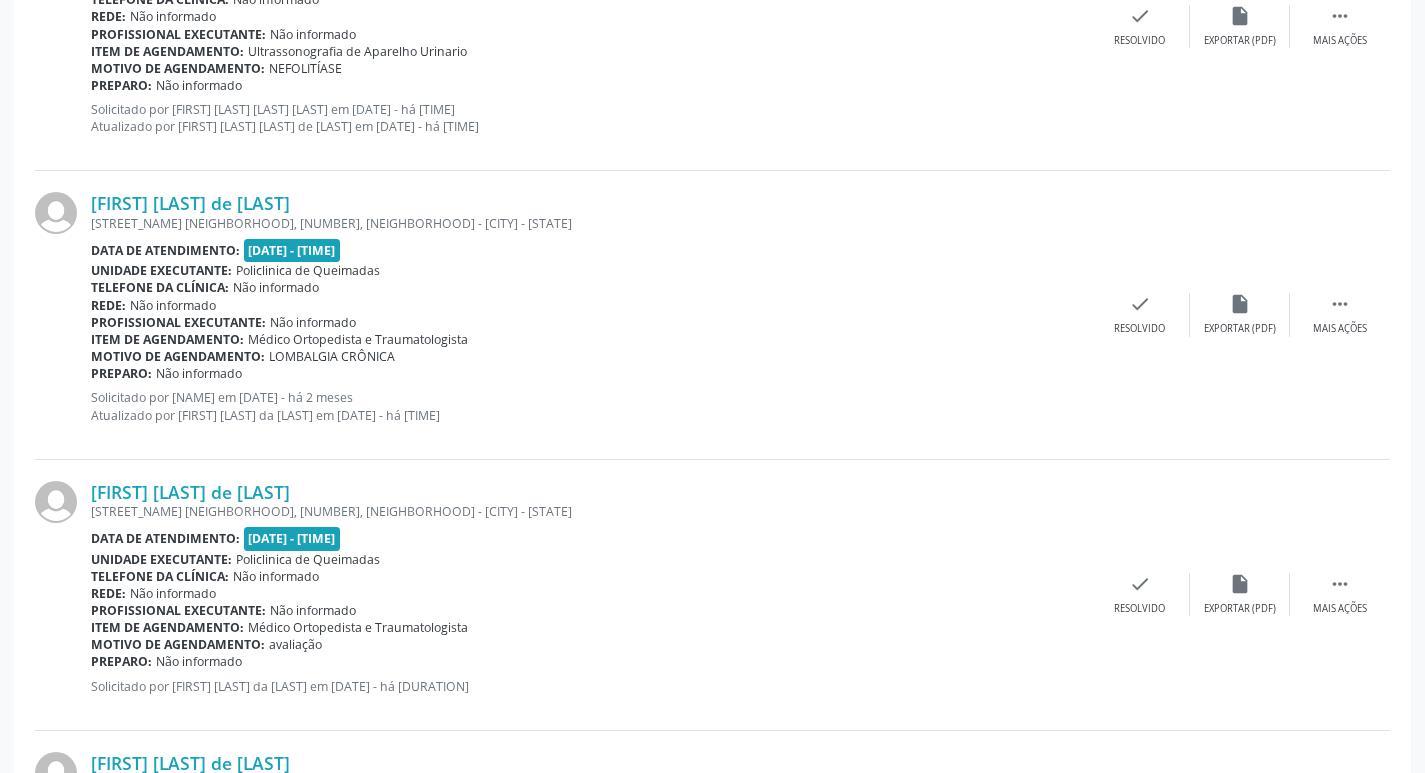 scroll, scrollTop: 2158, scrollLeft: 0, axis: vertical 